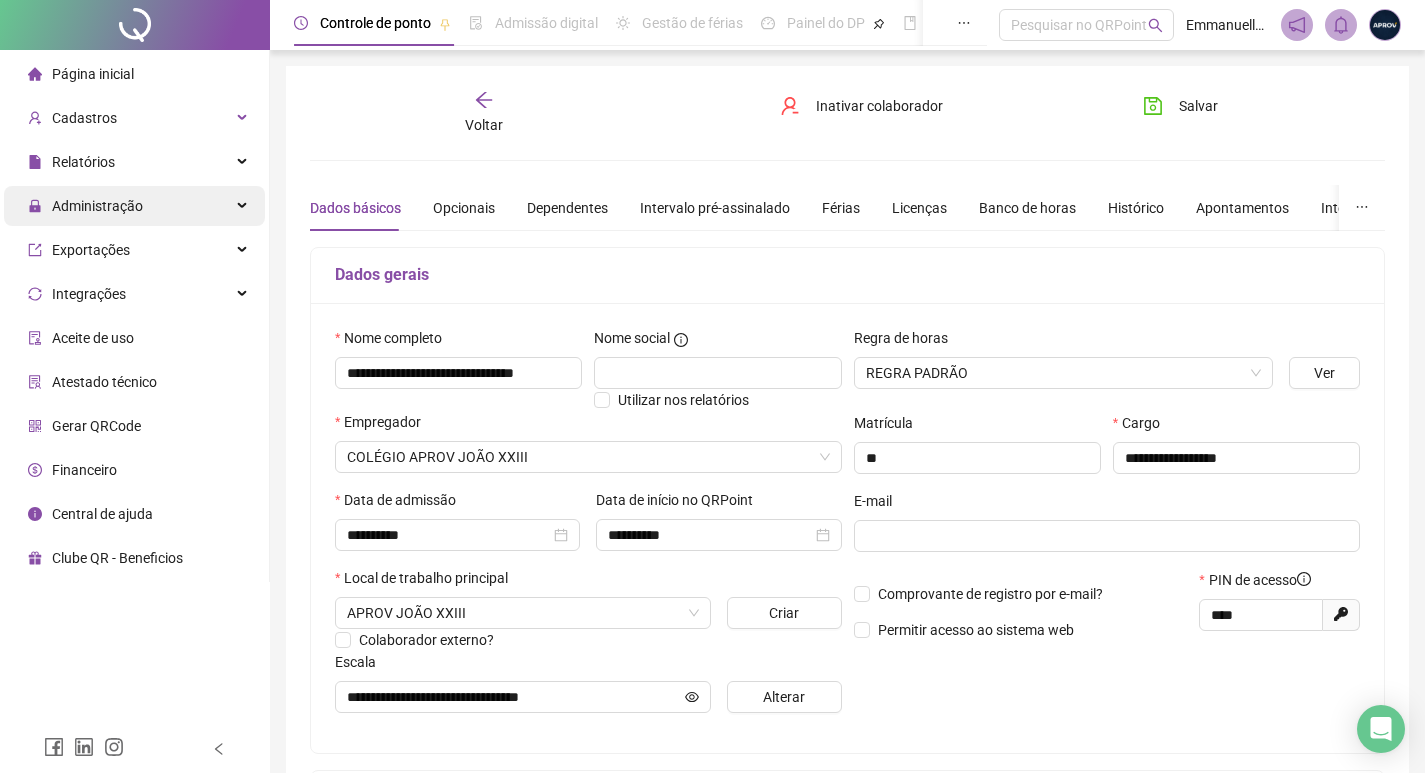 scroll, scrollTop: 0, scrollLeft: 0, axis: both 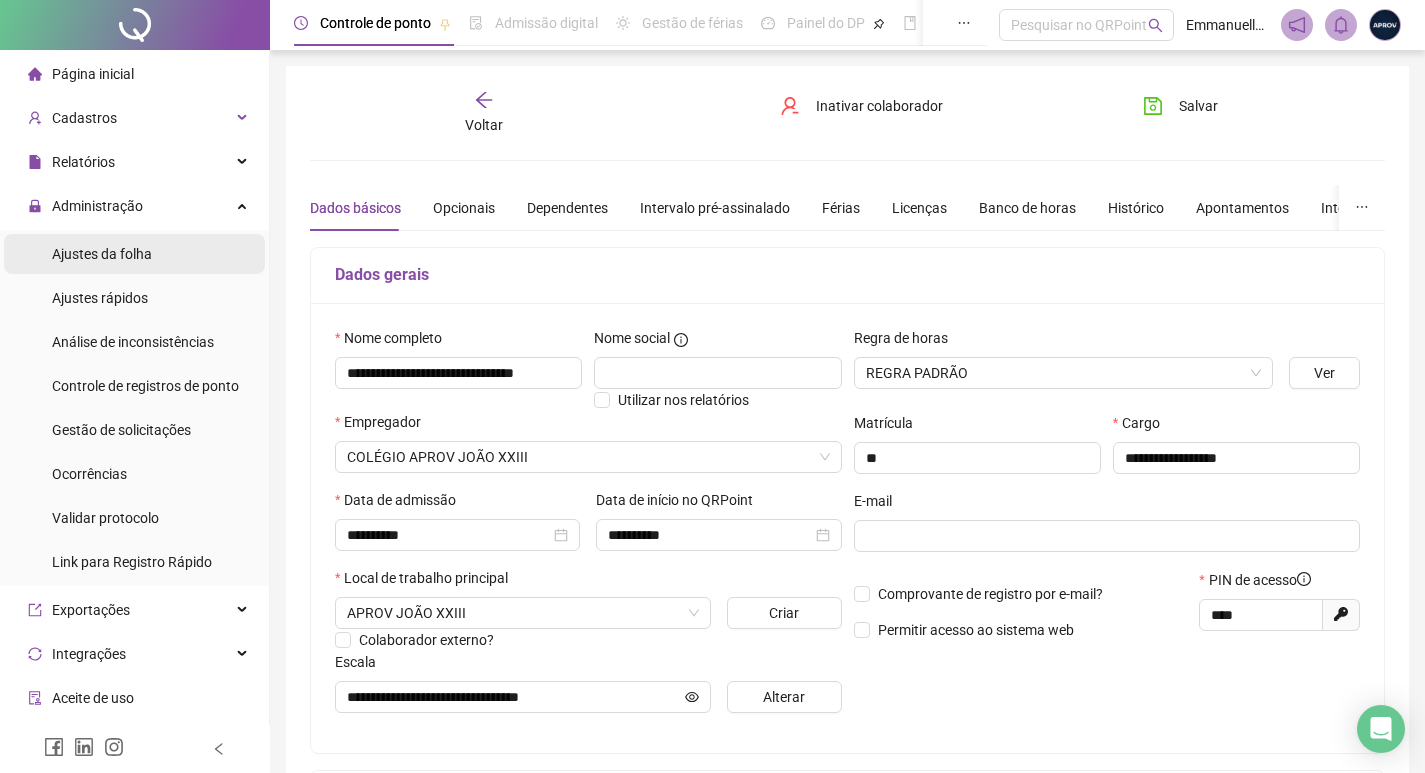 drag, startPoint x: 133, startPoint y: 419, endPoint x: 124, endPoint y: 239, distance: 180.22485 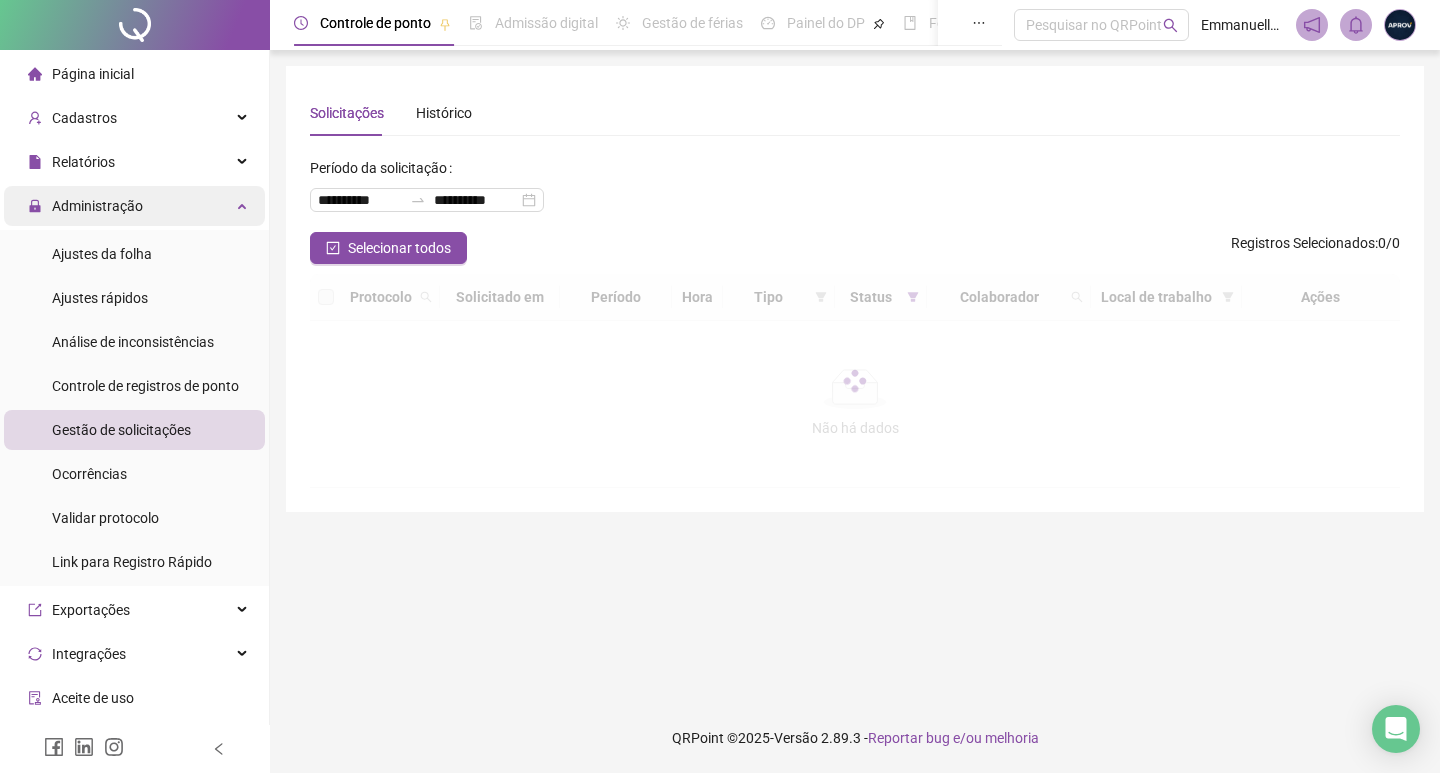 click on "Administração" at bounding box center [97, 206] 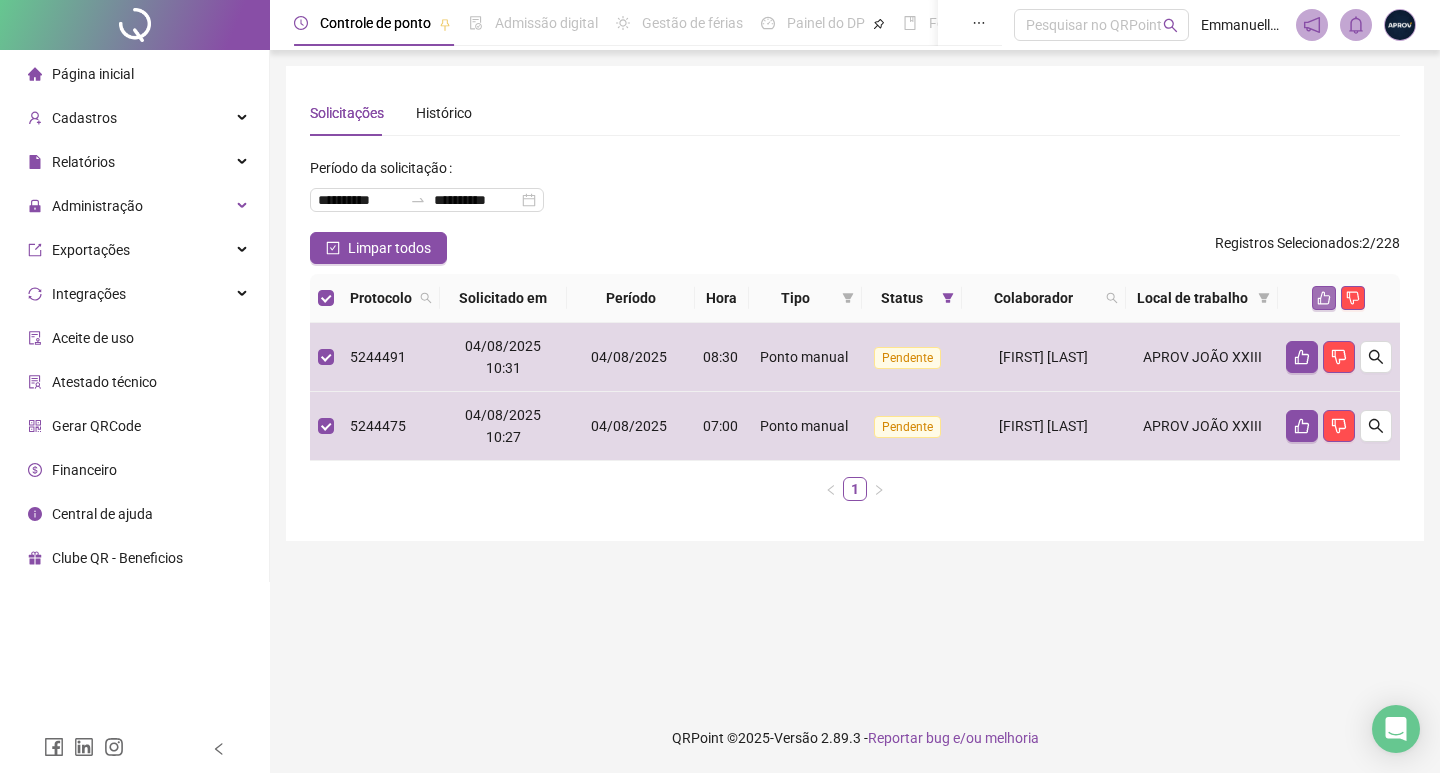 click 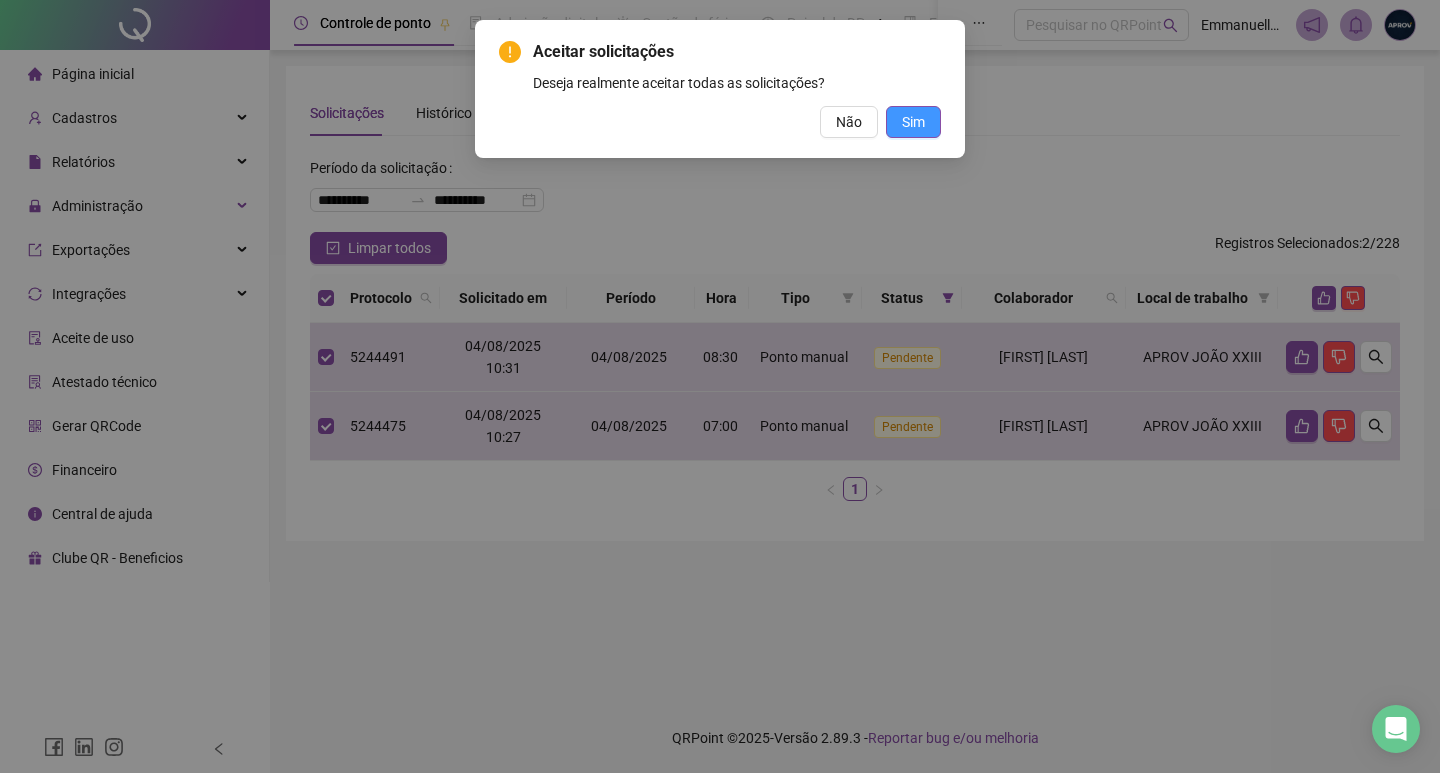 click on "Sim" at bounding box center [913, 122] 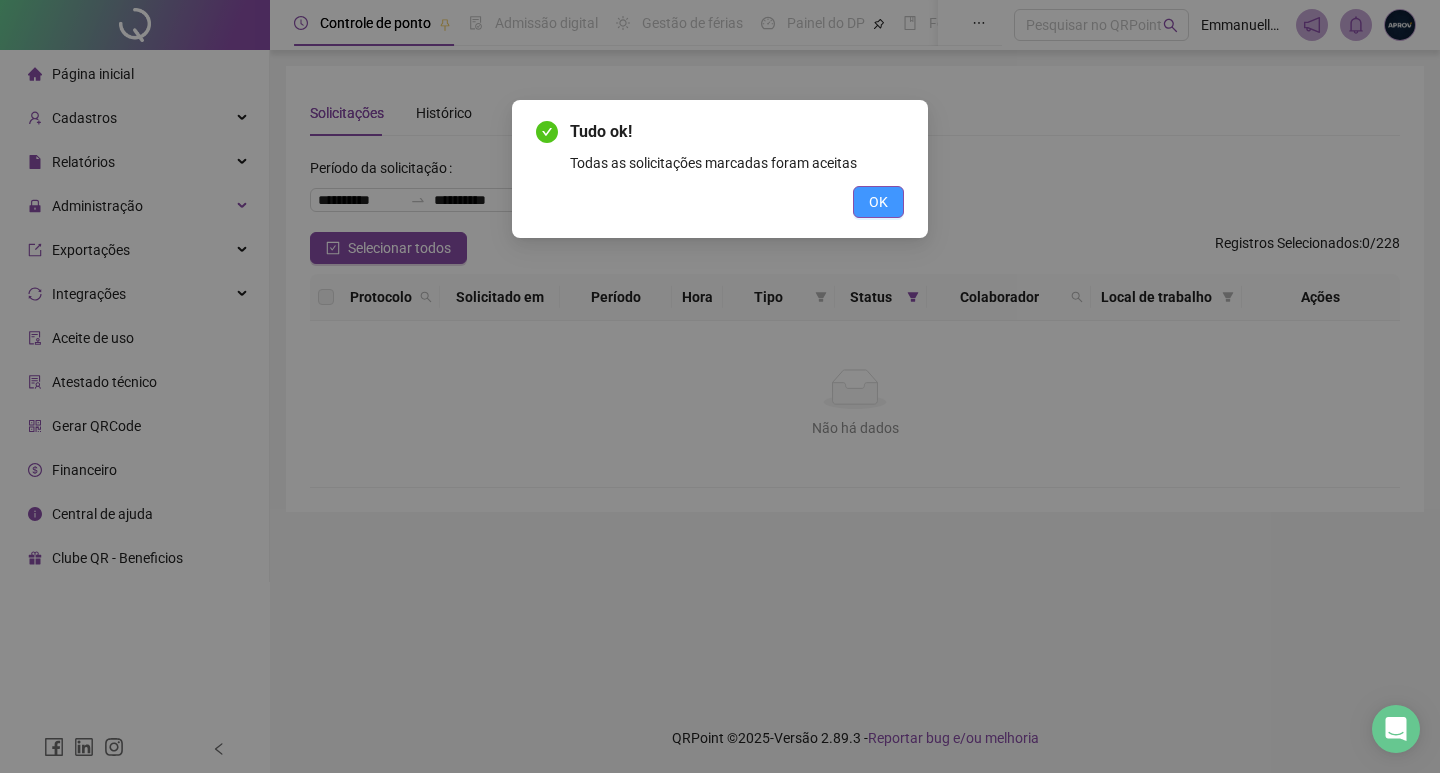 click on "OK" at bounding box center [878, 202] 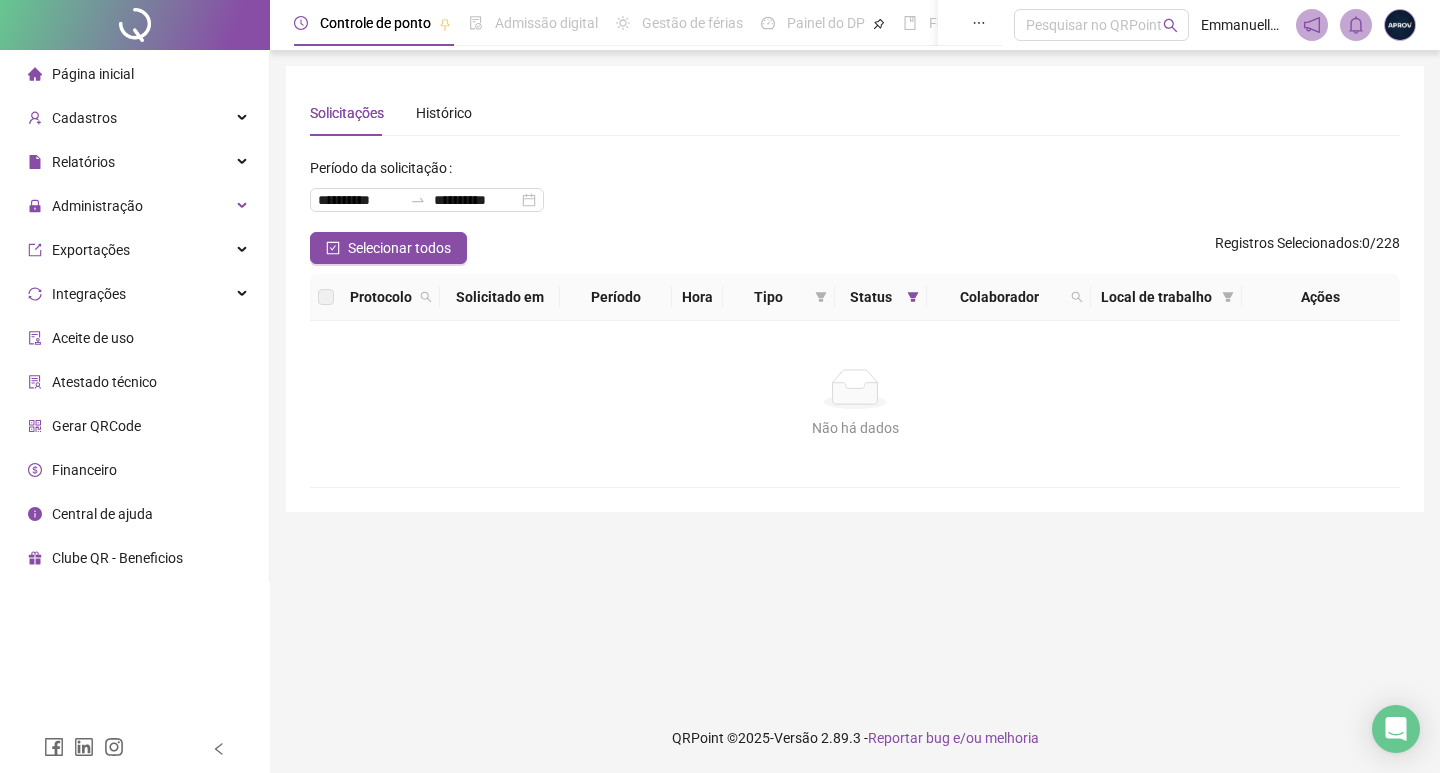 click on "Página inicial" at bounding box center [81, 74] 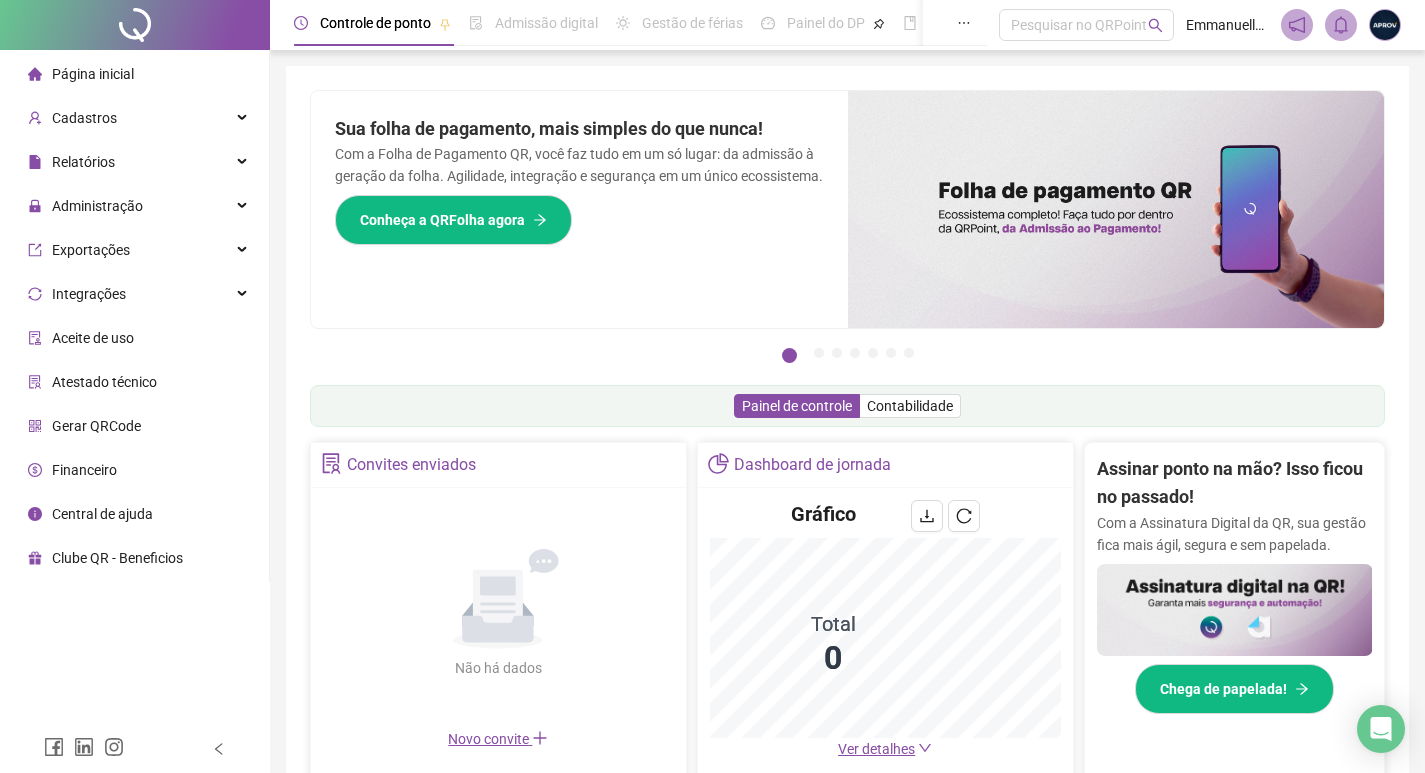 click on "Página inicial" at bounding box center [93, 74] 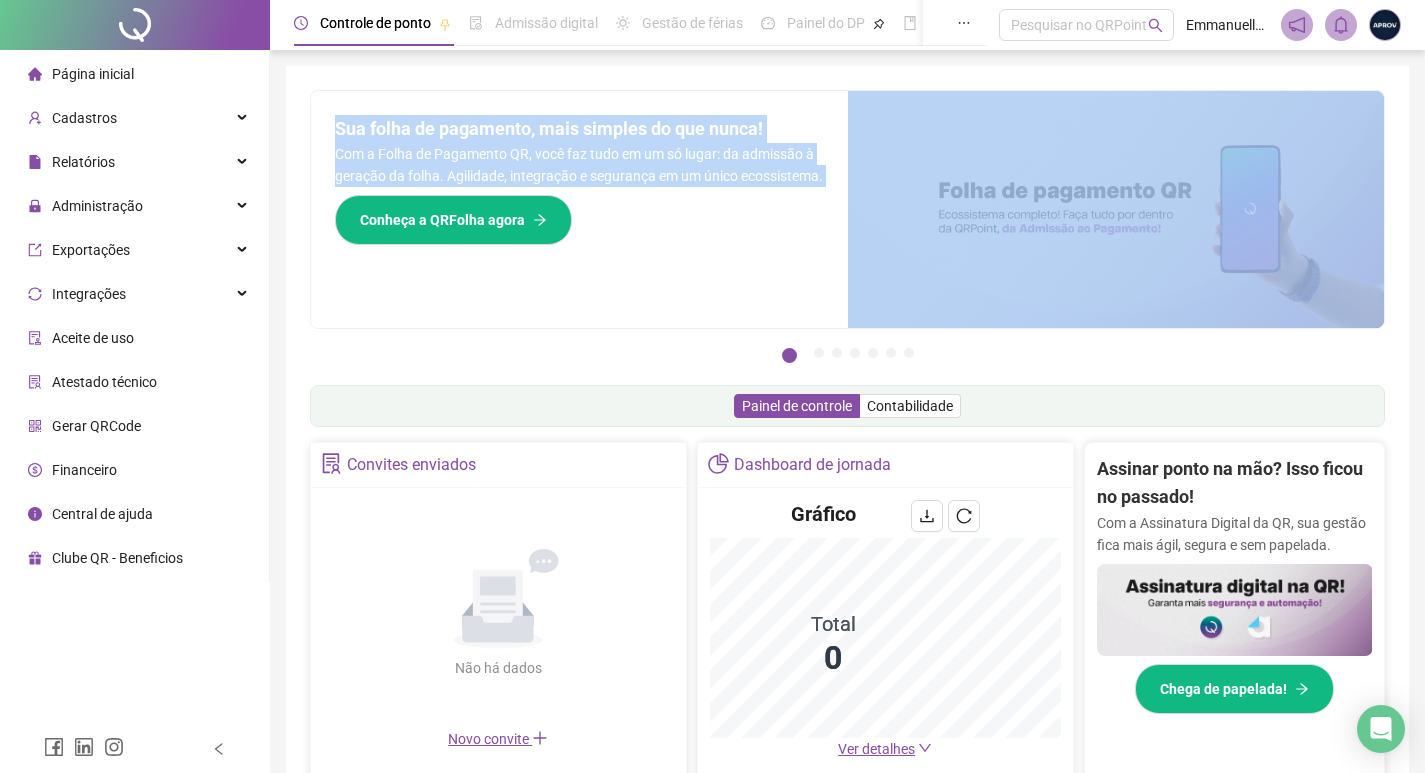 drag, startPoint x: 333, startPoint y: 127, endPoint x: 819, endPoint y: 209, distance: 492.86914 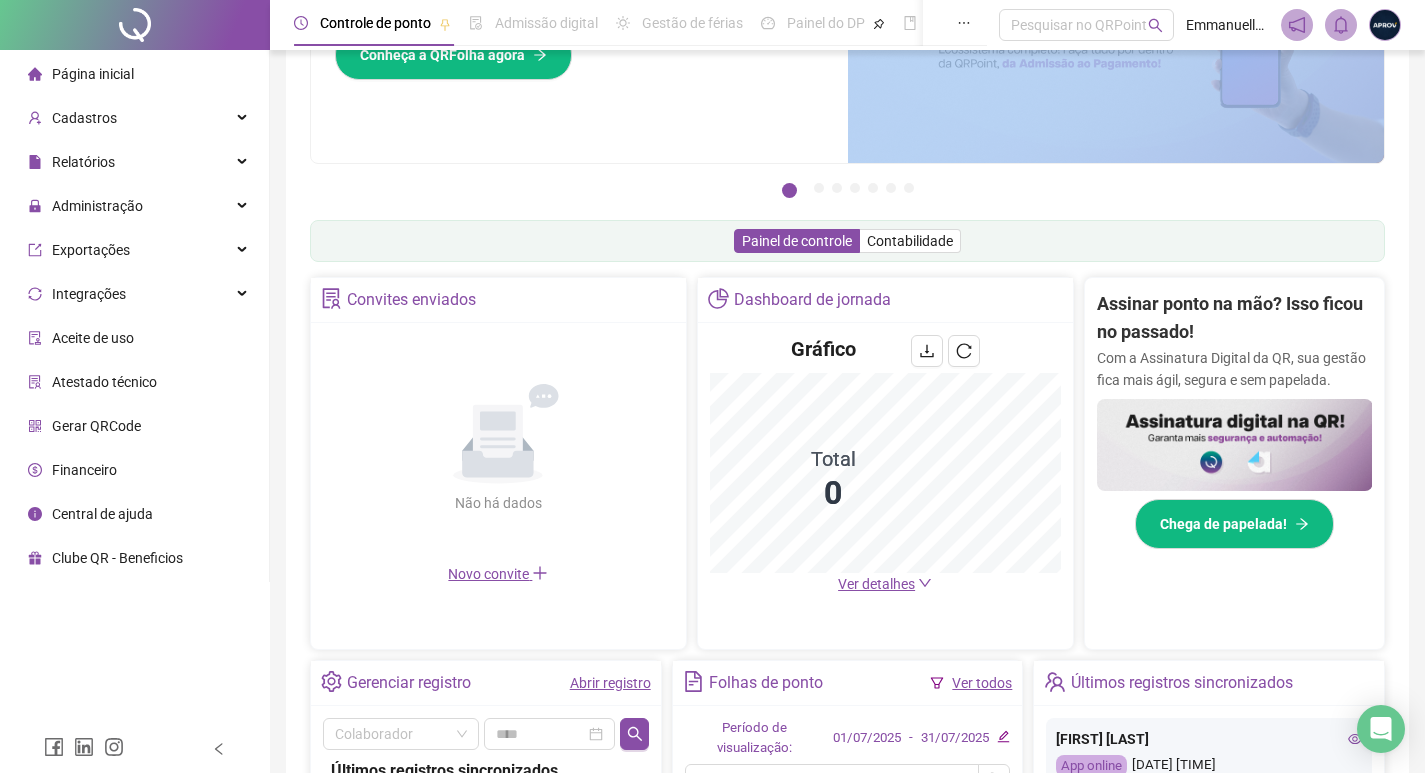 scroll, scrollTop: 200, scrollLeft: 0, axis: vertical 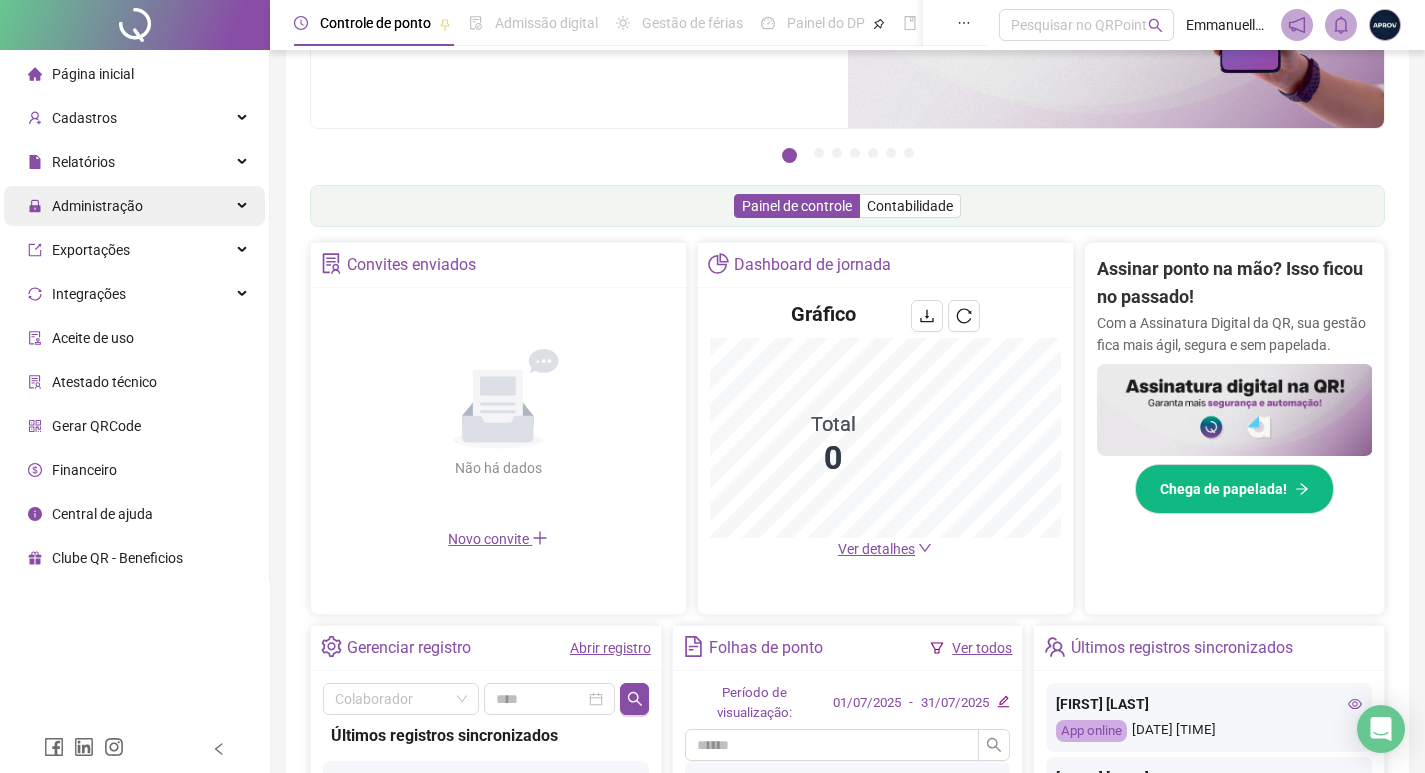click on "Administração" at bounding box center [85, 206] 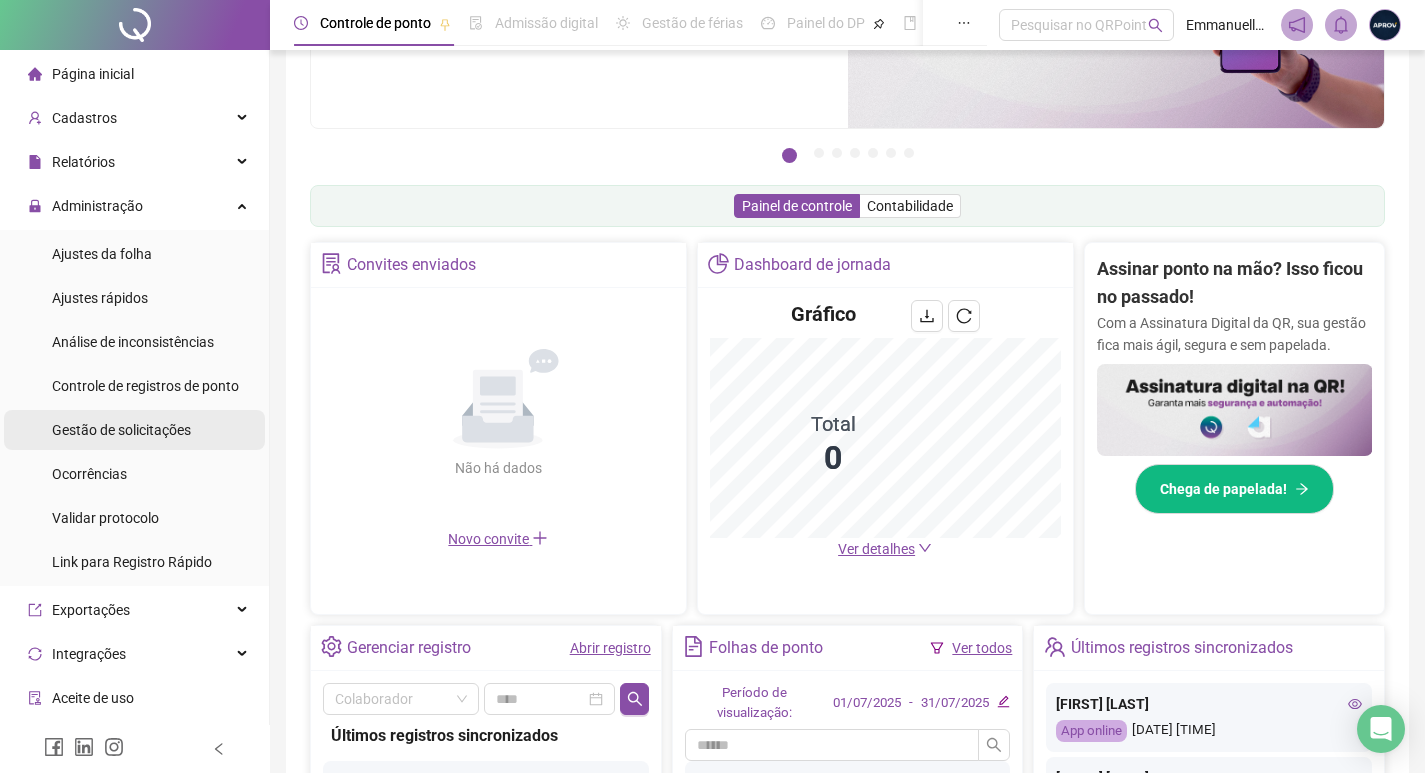 click on "Gestão de solicitações" at bounding box center (121, 430) 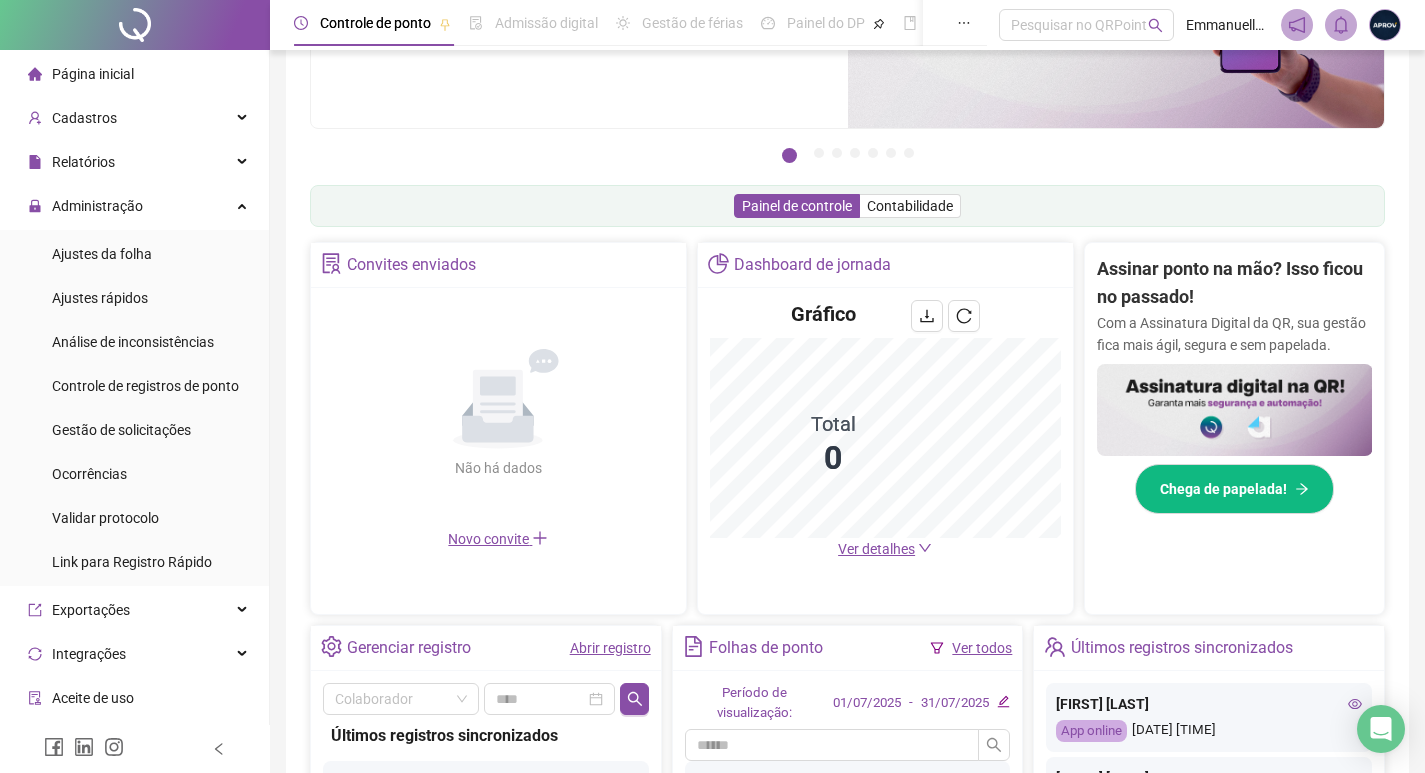 scroll, scrollTop: 0, scrollLeft: 0, axis: both 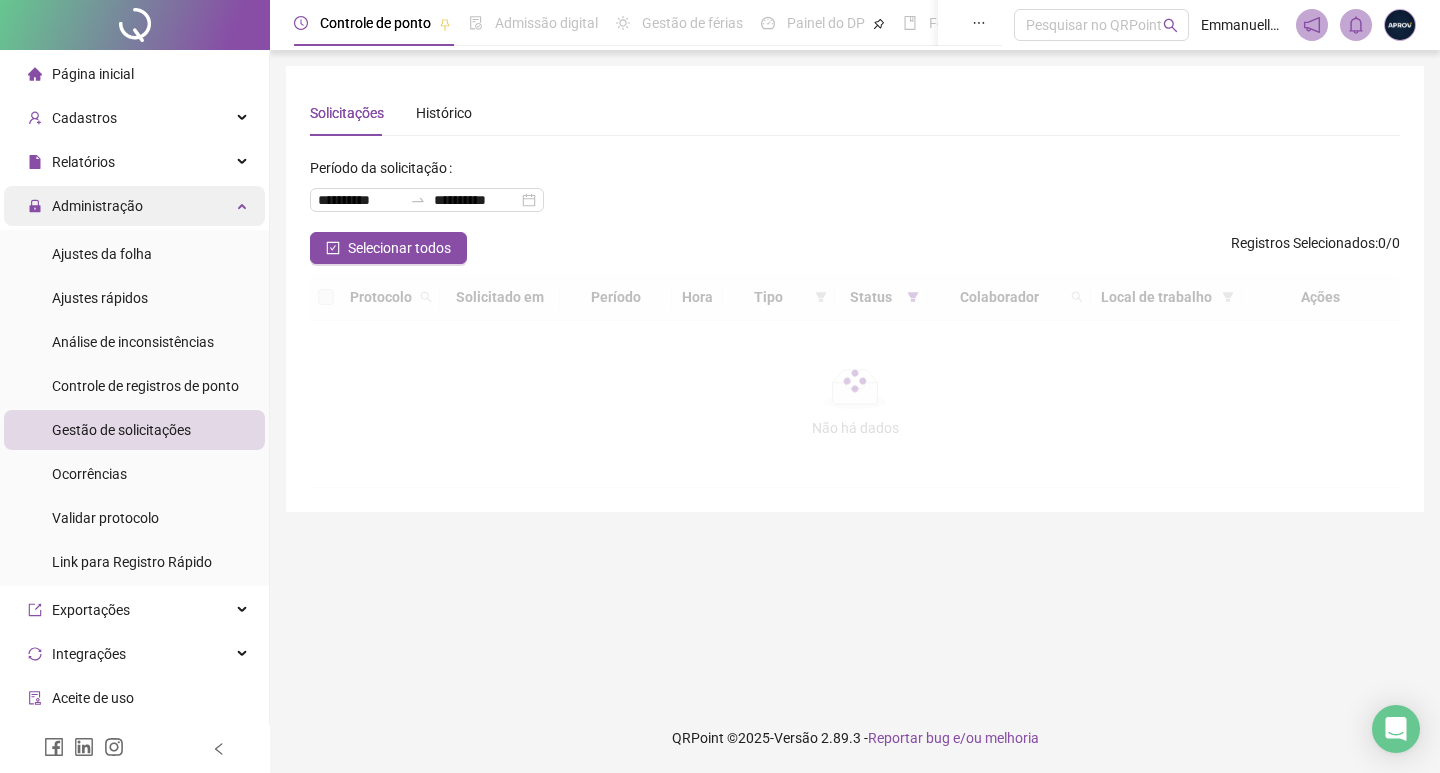 click on "Administração" at bounding box center (97, 206) 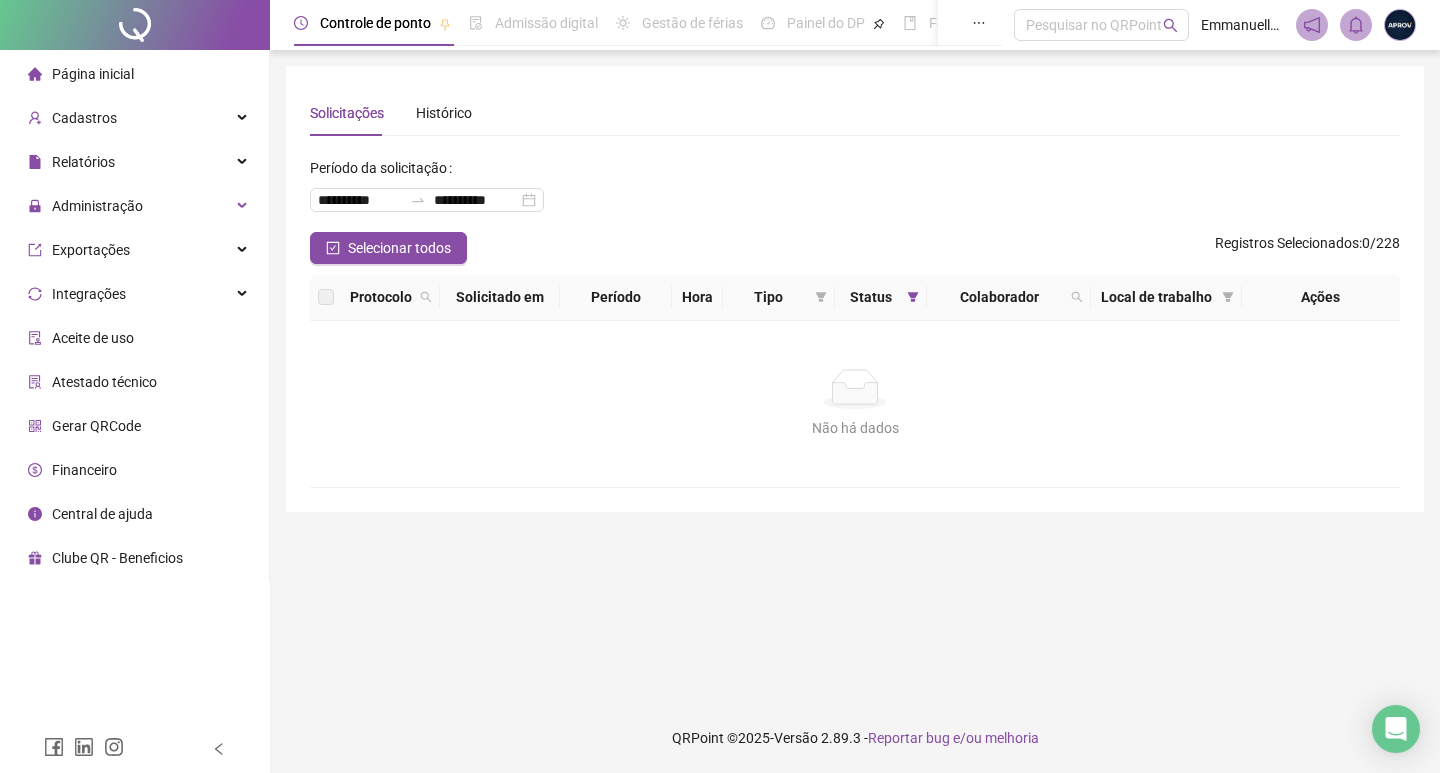 click on "Página inicial" at bounding box center (93, 74) 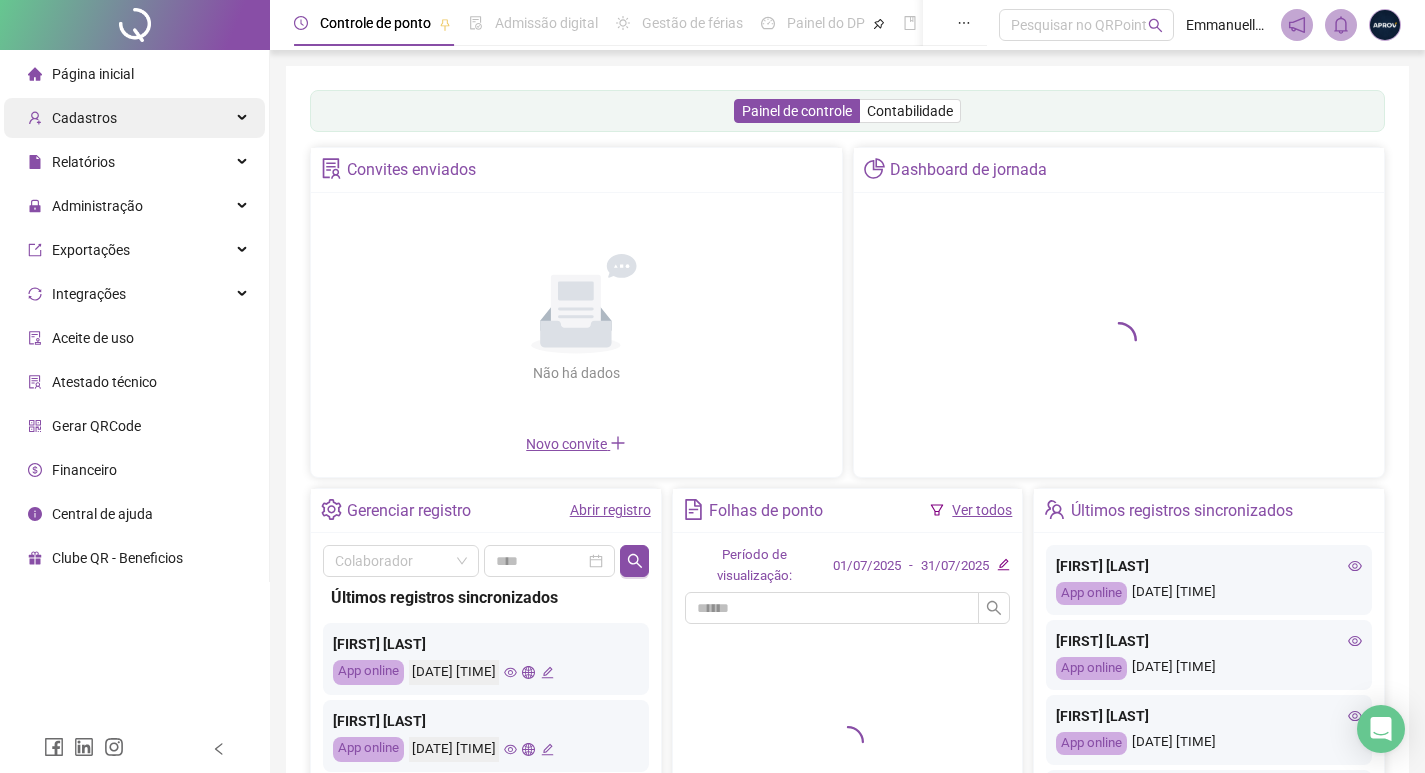 click on "Cadastros" at bounding box center [72, 118] 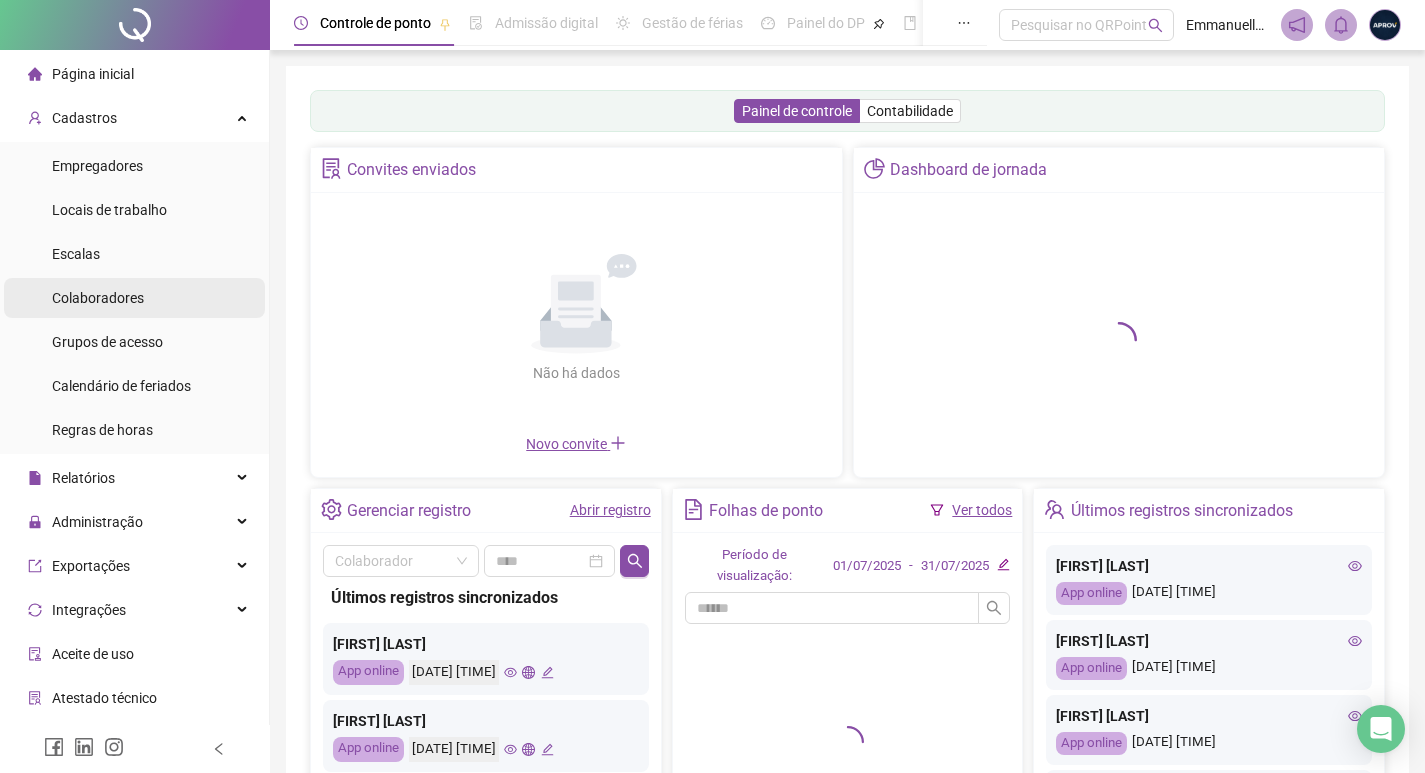 click on "Colaboradores" at bounding box center (98, 298) 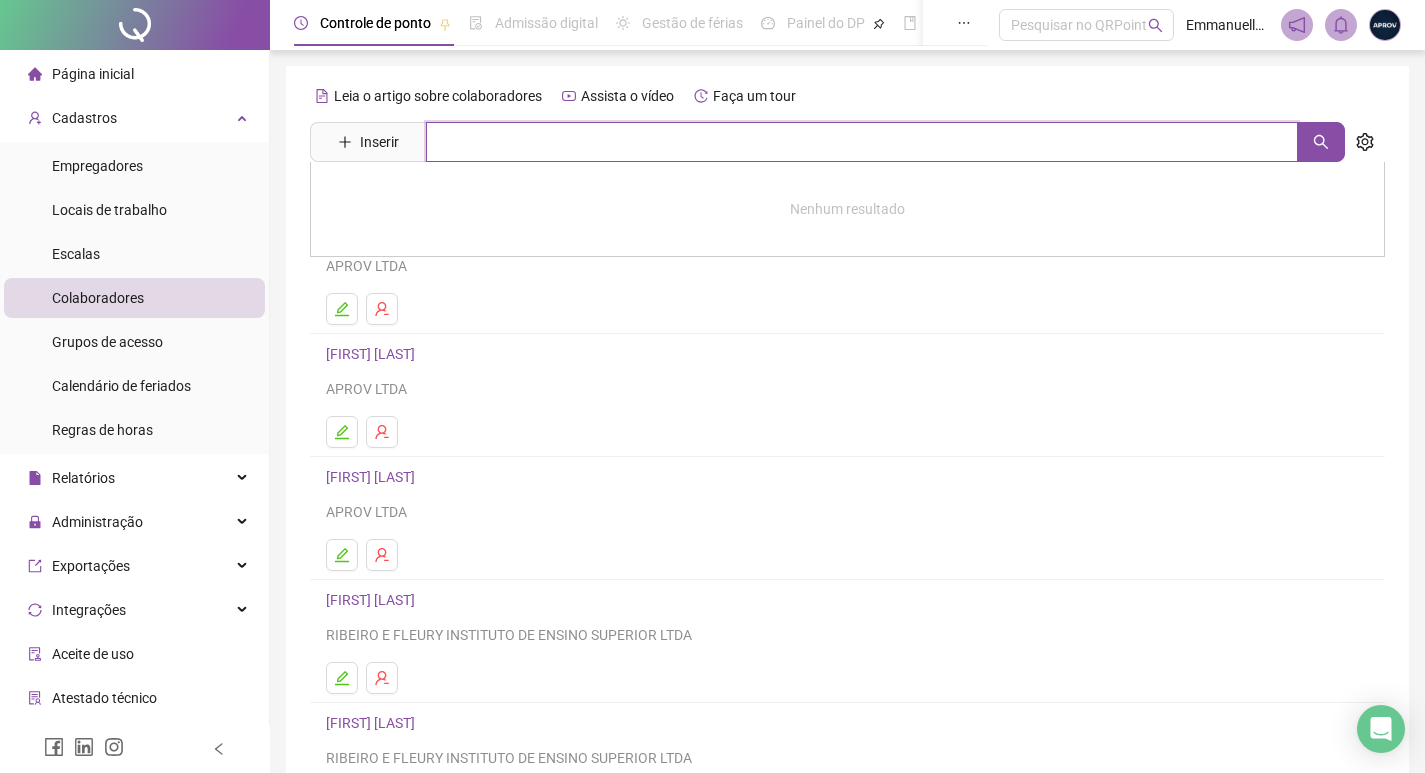 click at bounding box center [862, 142] 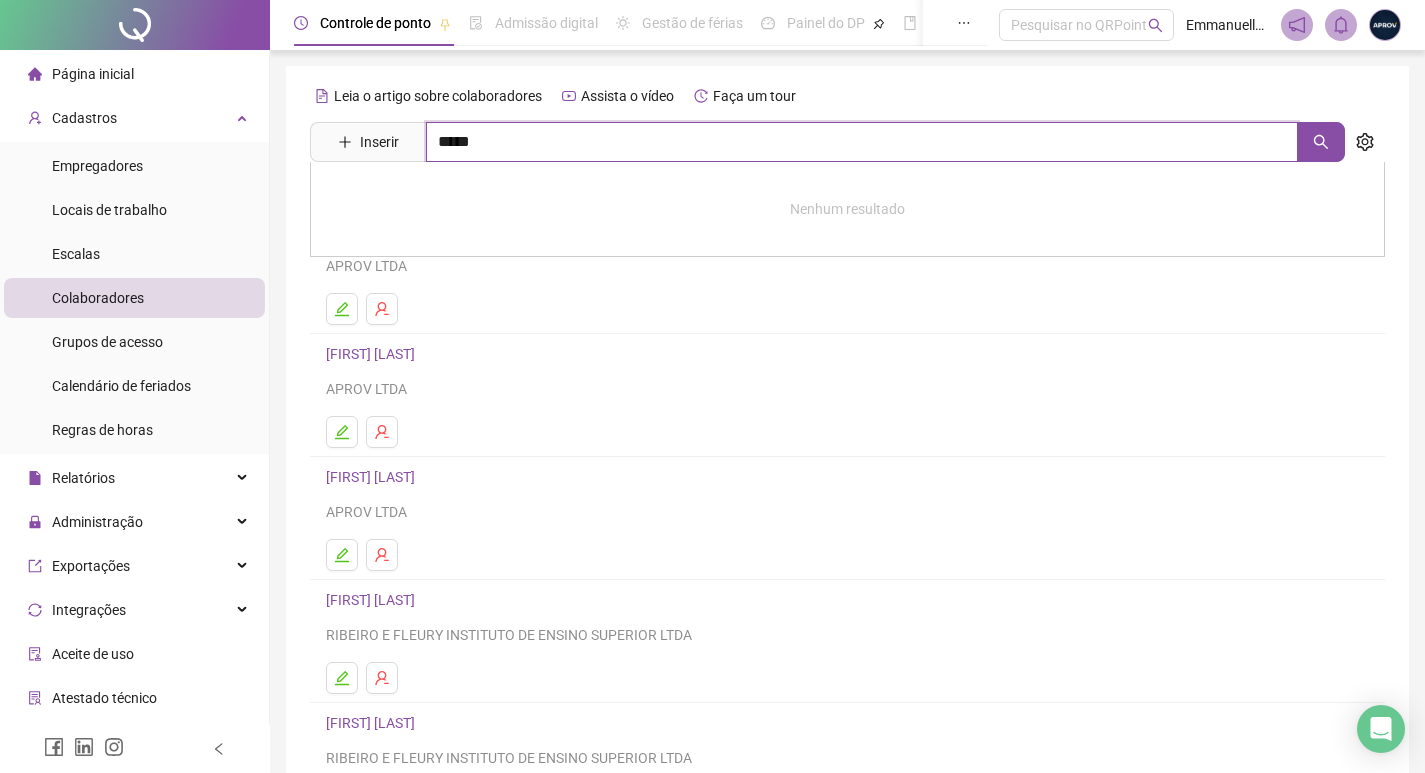 type on "*****" 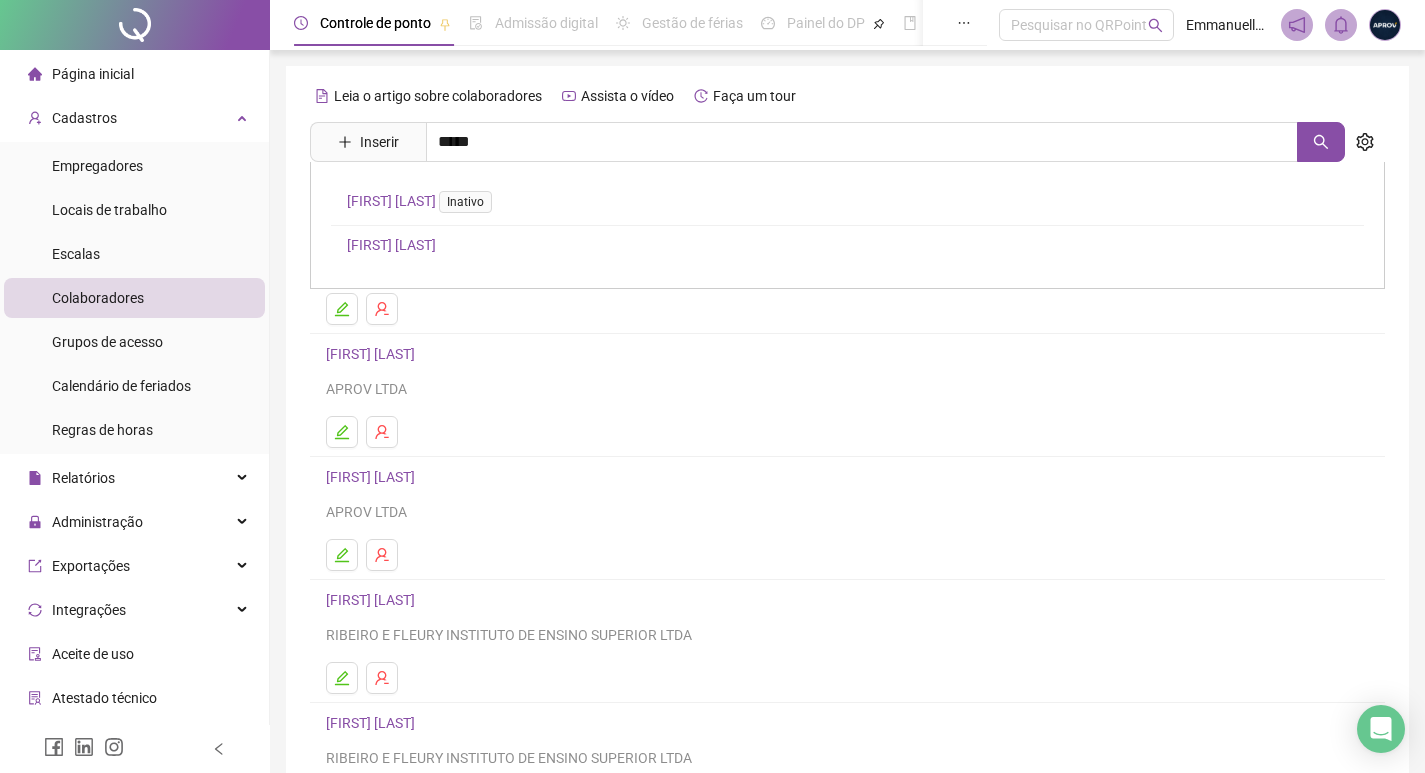 click on "[FIRST] [MIDDLE] [LAST] [LAST]" at bounding box center (391, 245) 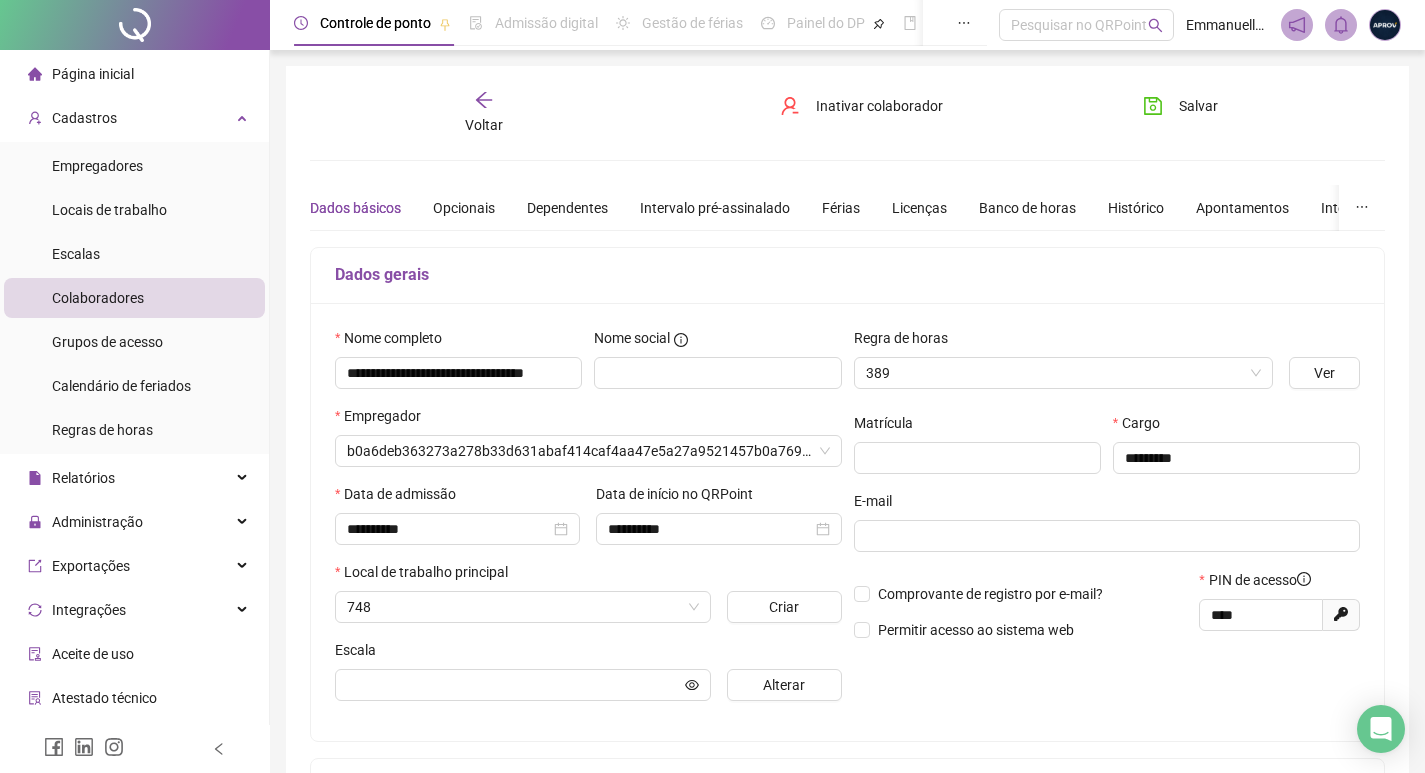 type on "**********" 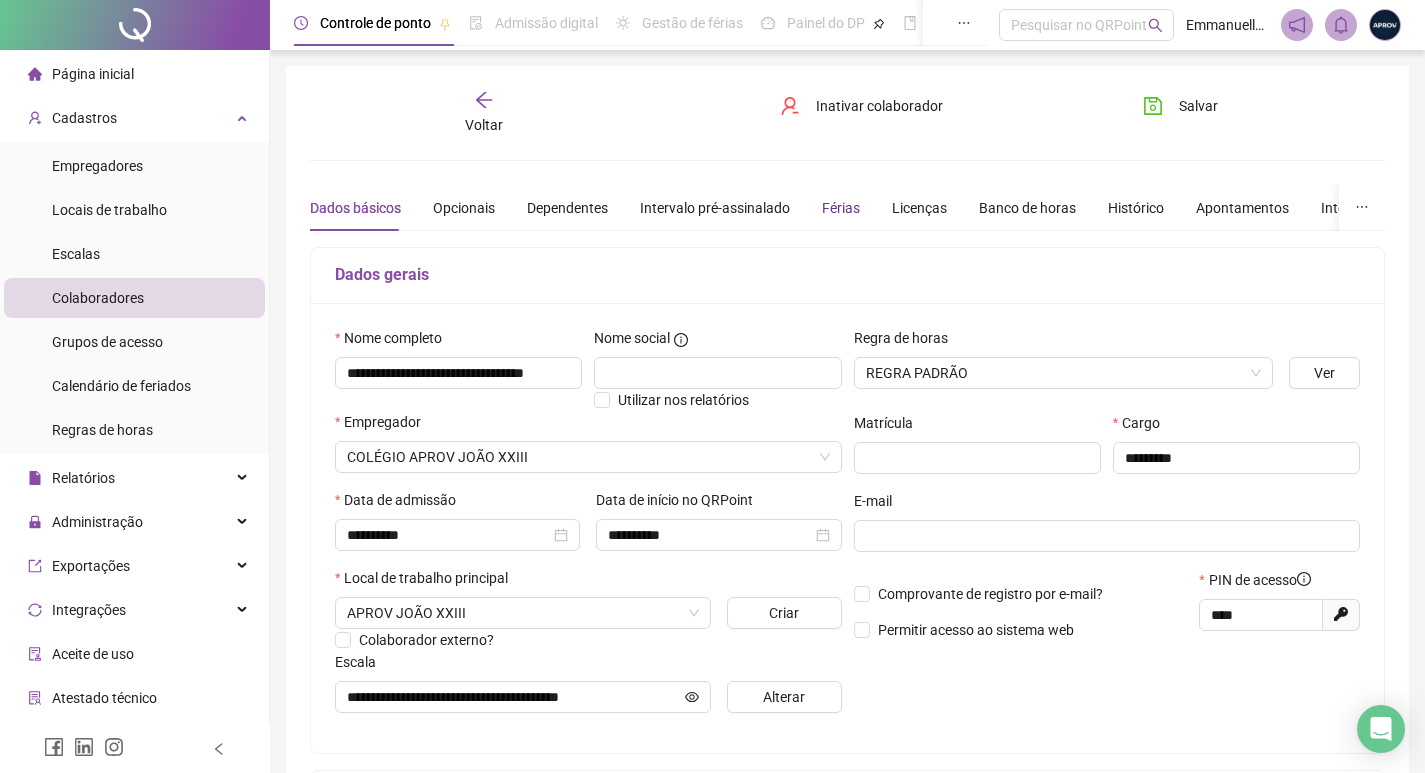 click on "Férias" at bounding box center [841, 208] 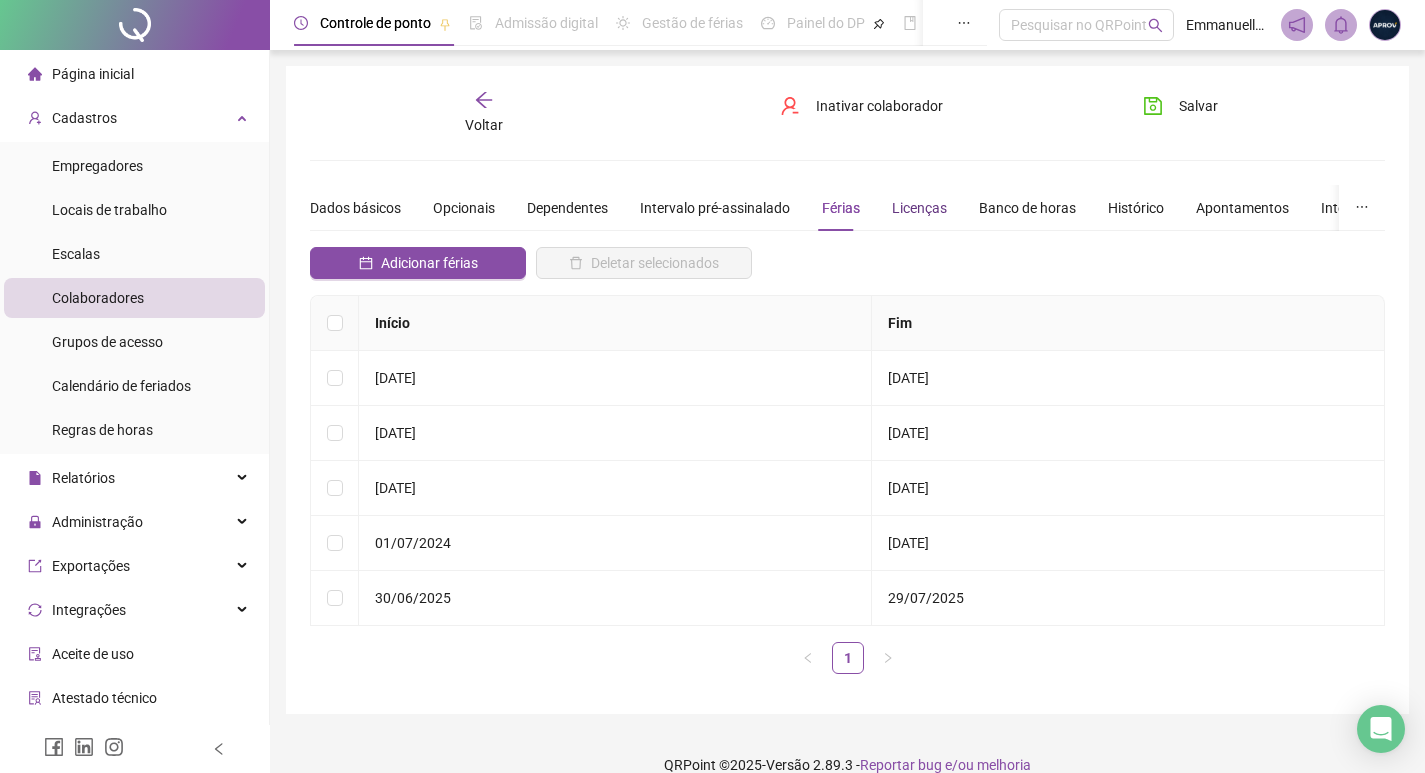 click on "Licenças" at bounding box center (919, 208) 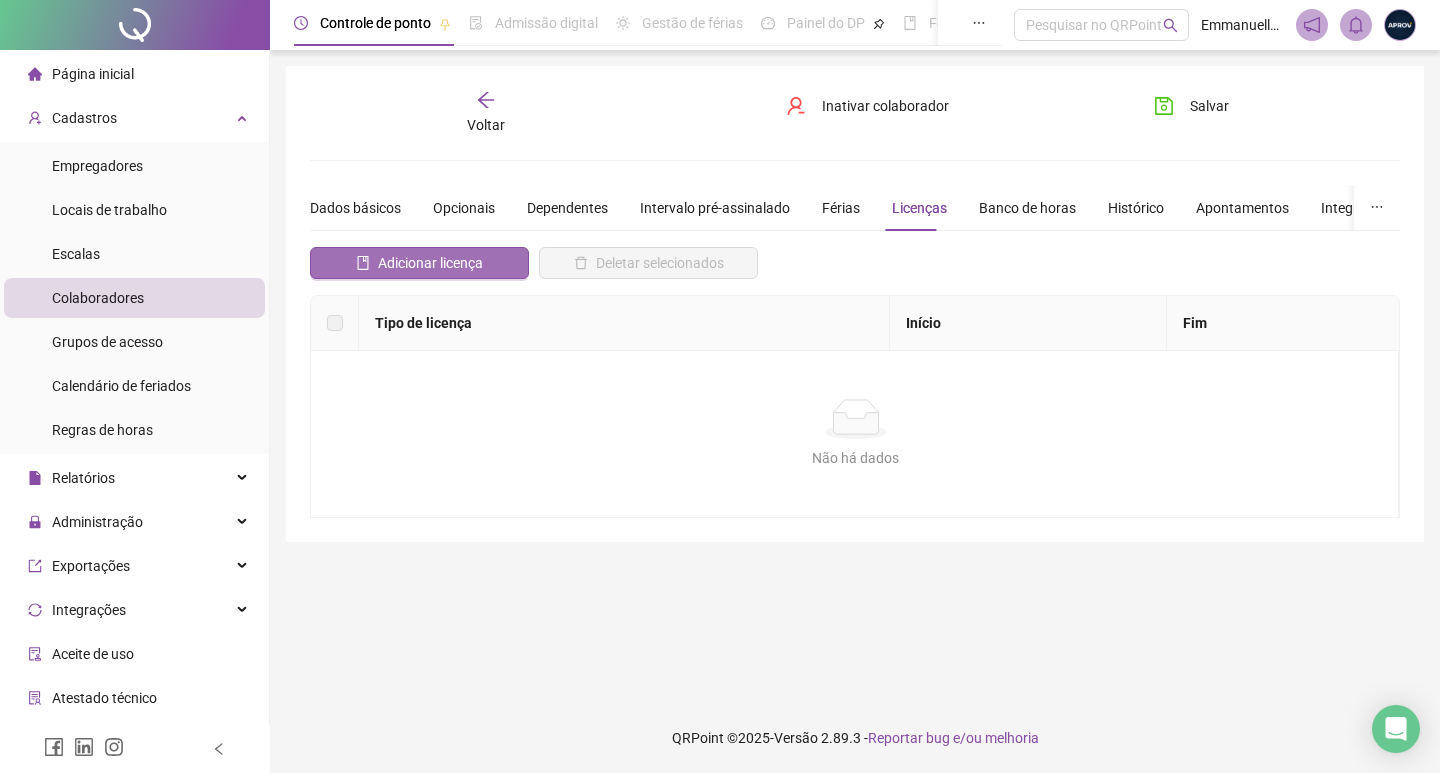 click on "Adicionar licença" at bounding box center [430, 263] 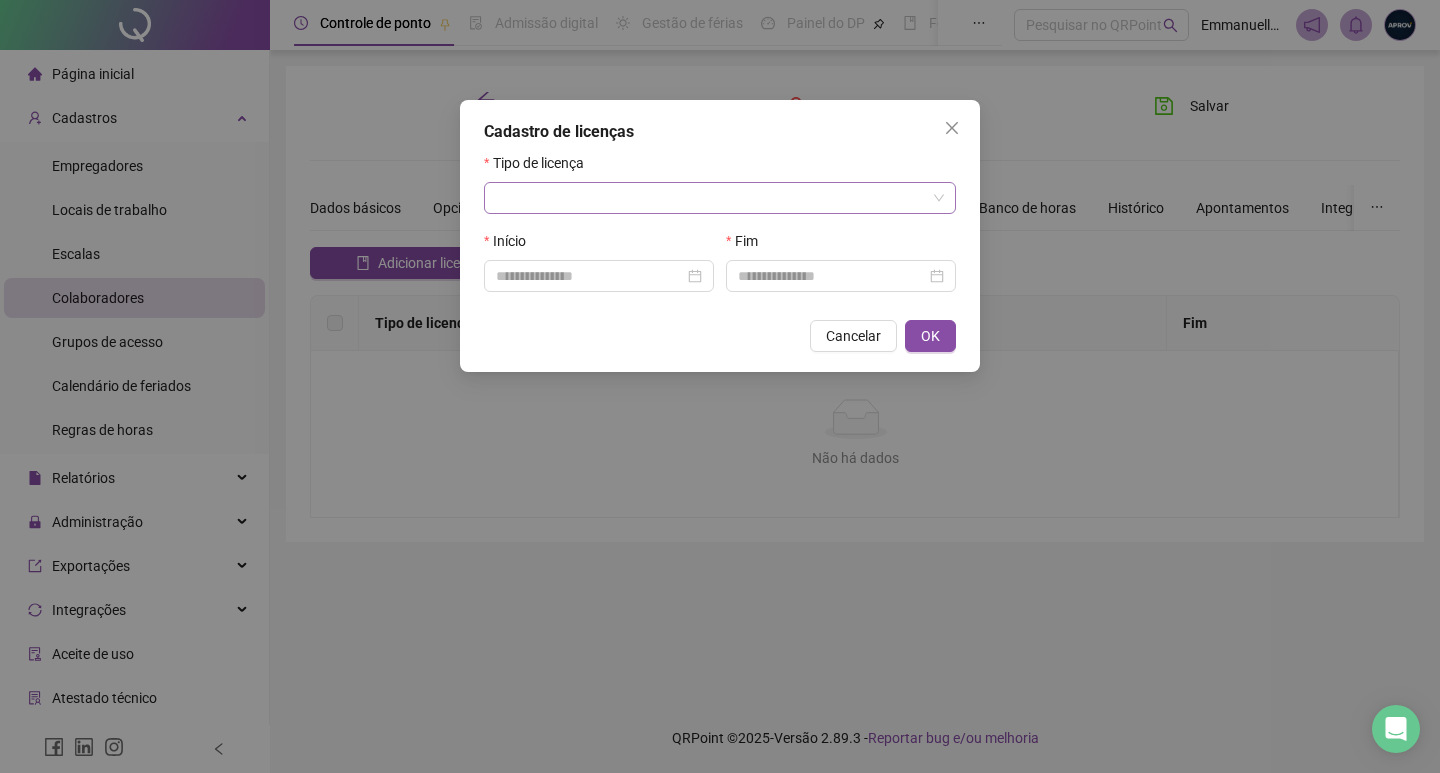 click at bounding box center (711, 198) 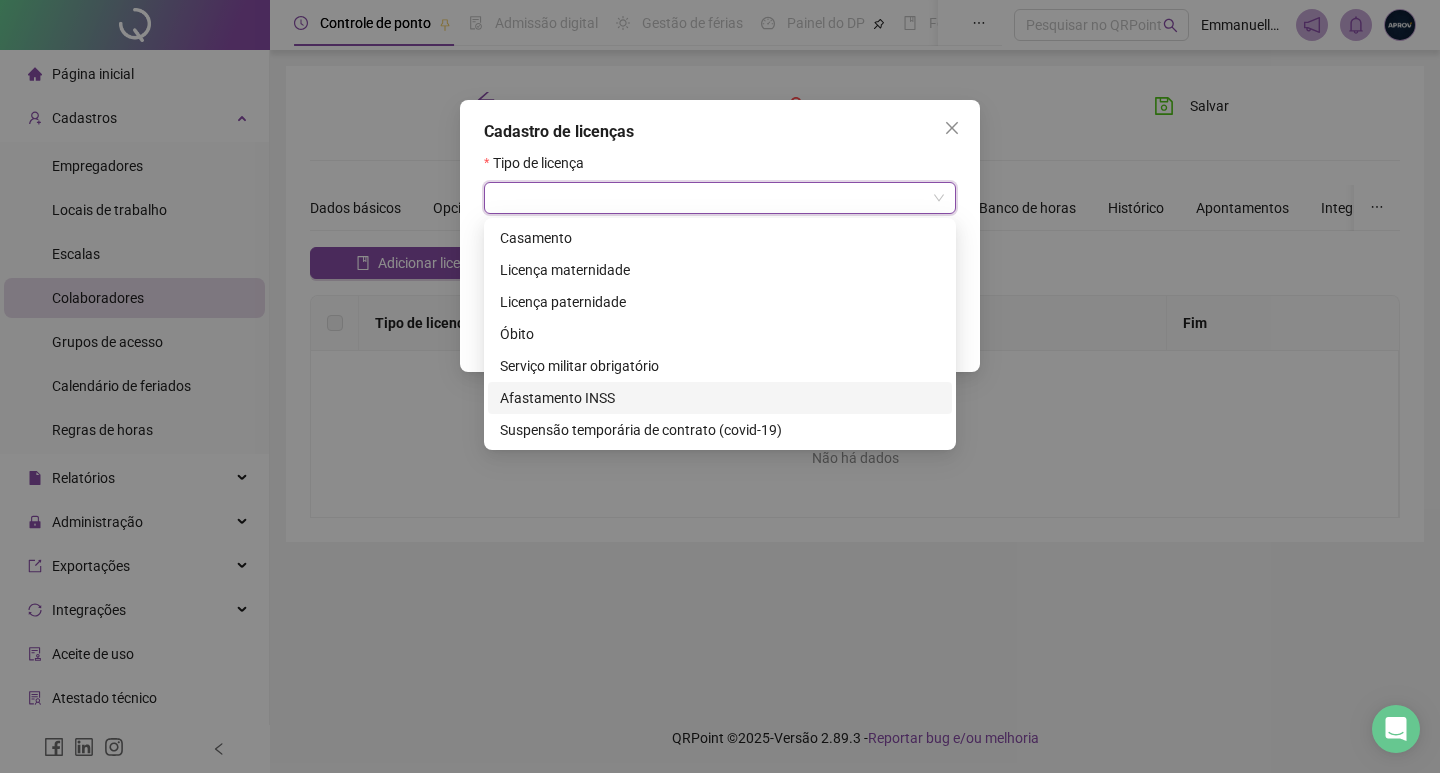 click on "Afastamento INSS" at bounding box center (720, 398) 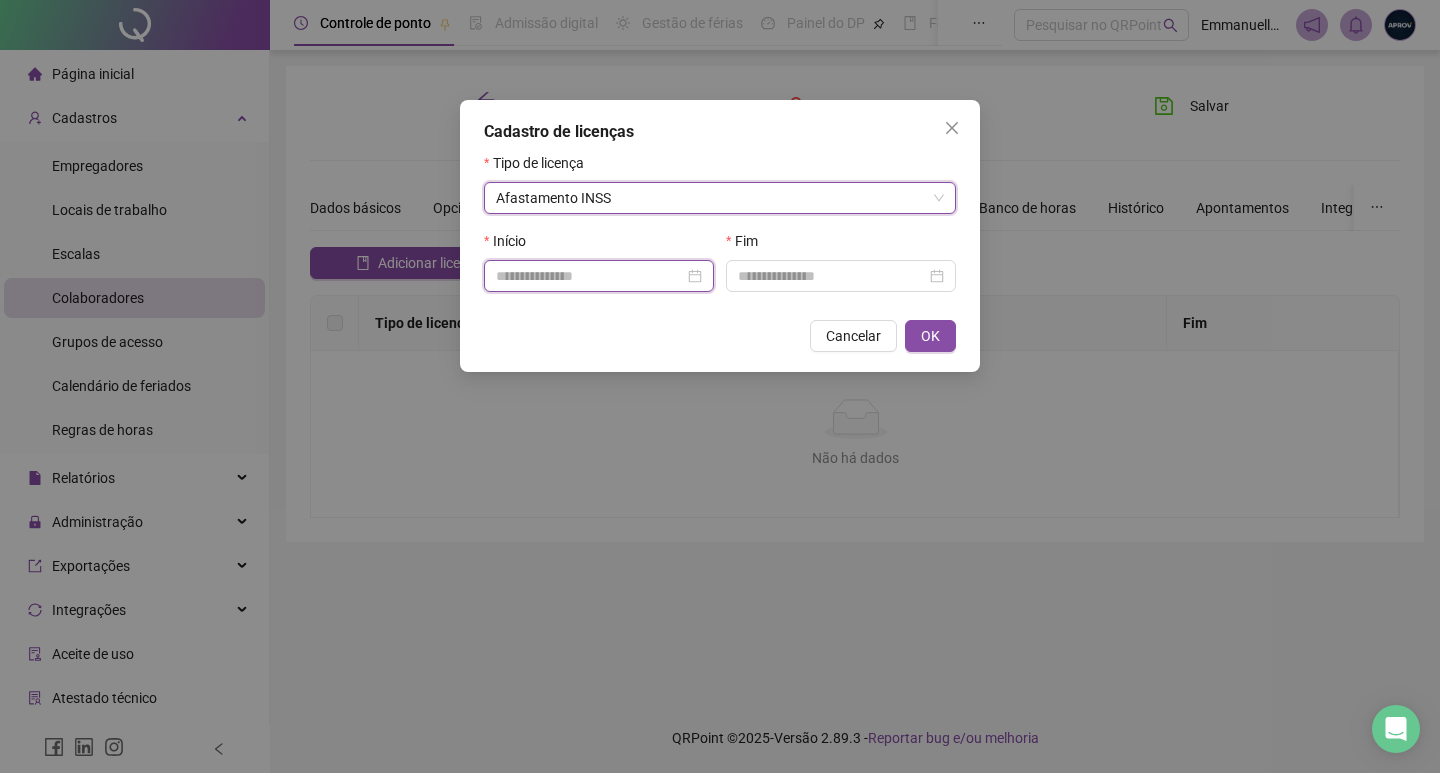 click at bounding box center (590, 276) 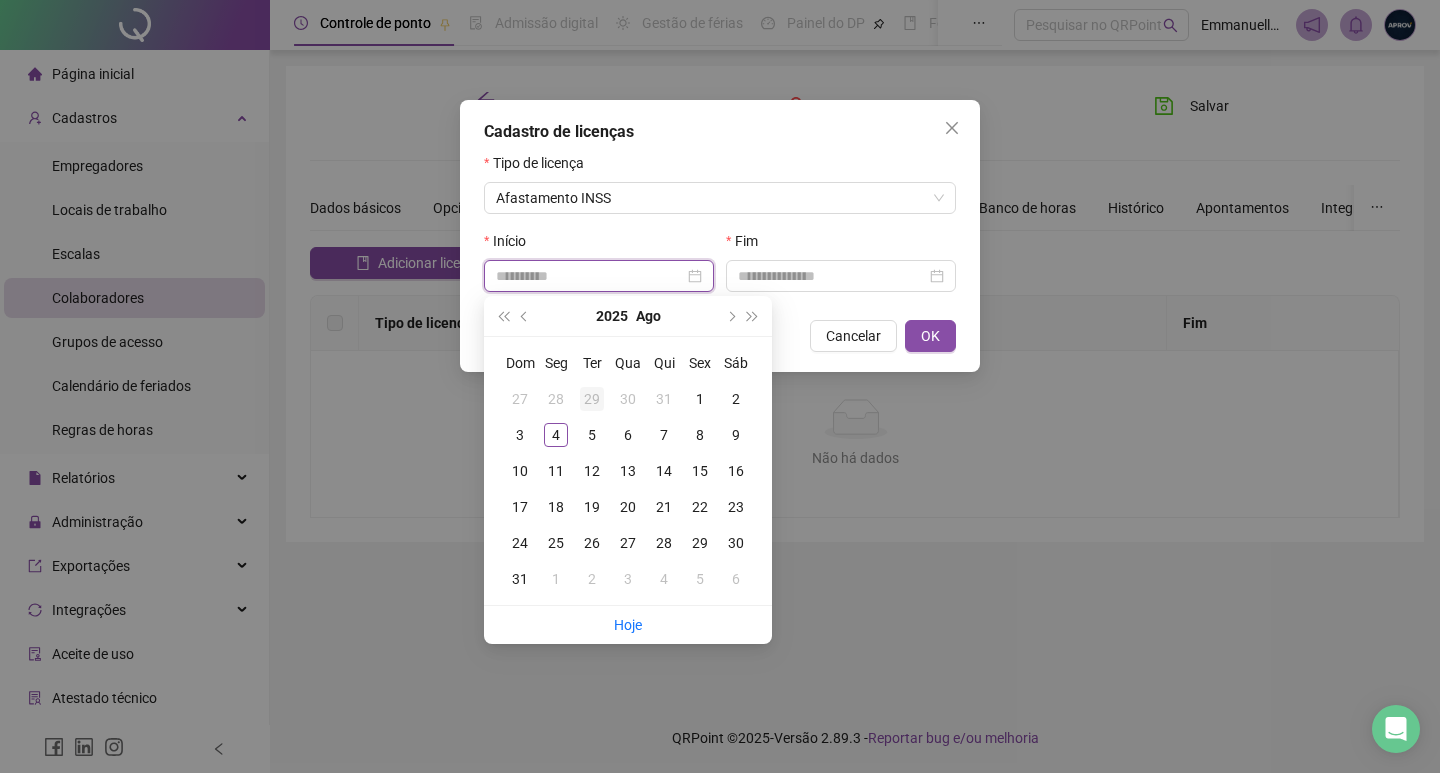 type on "**********" 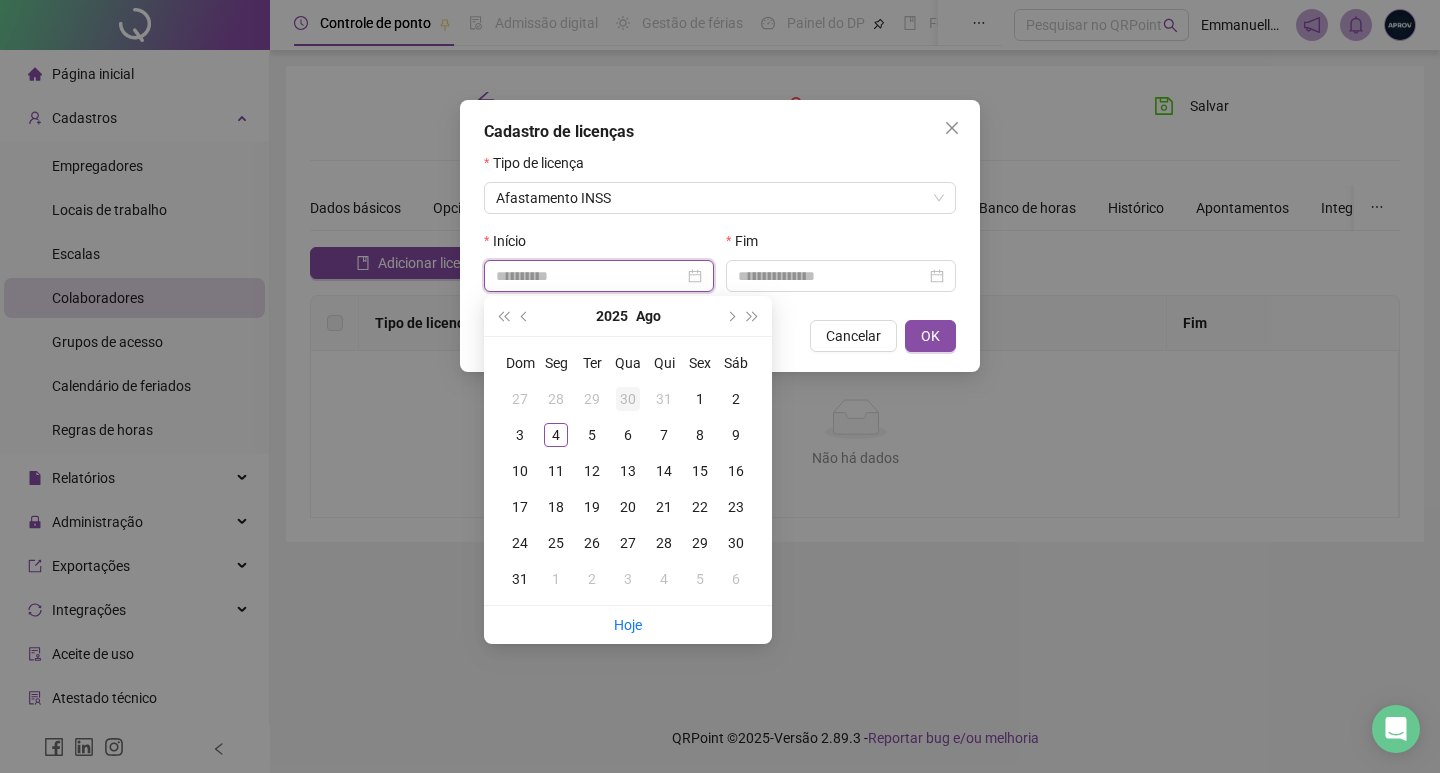 type on "**********" 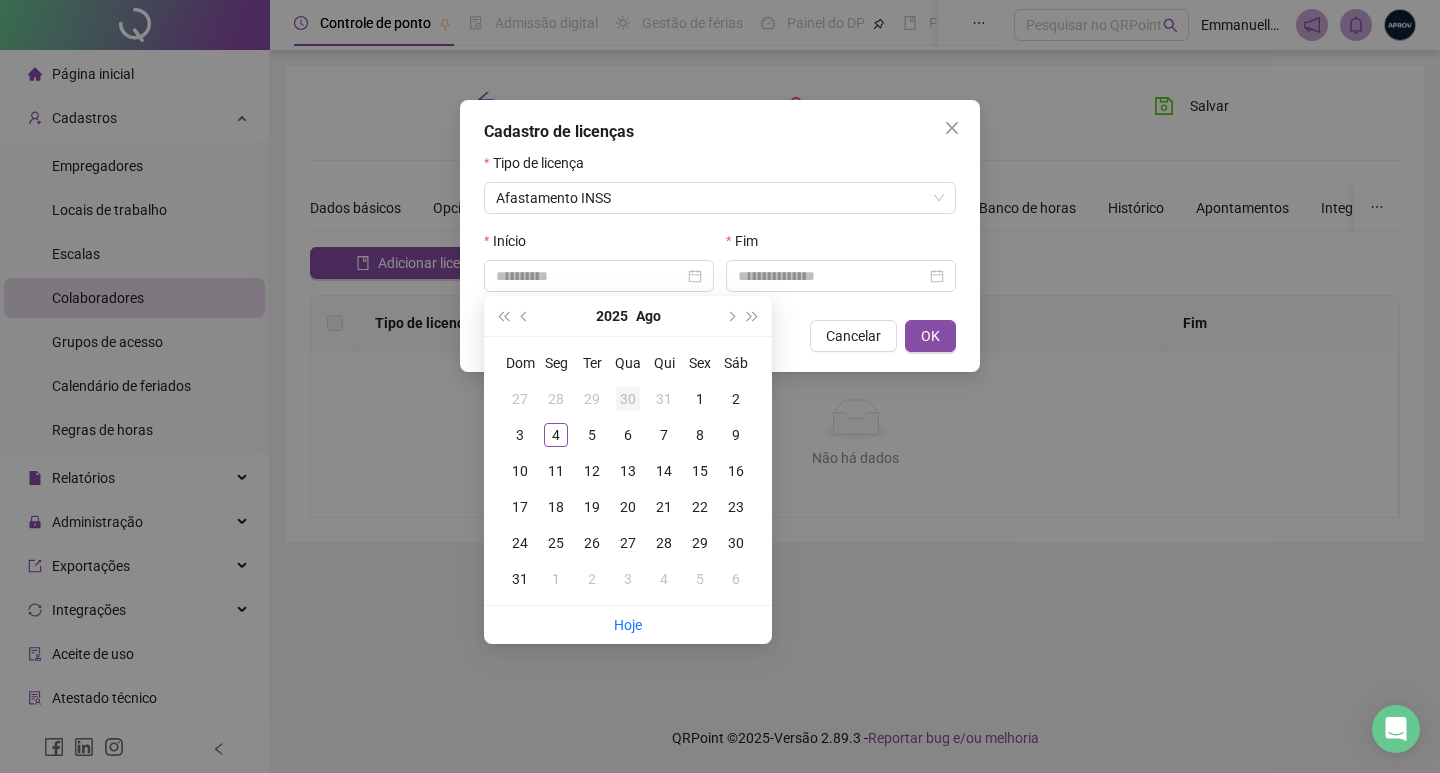click on "30" at bounding box center [628, 399] 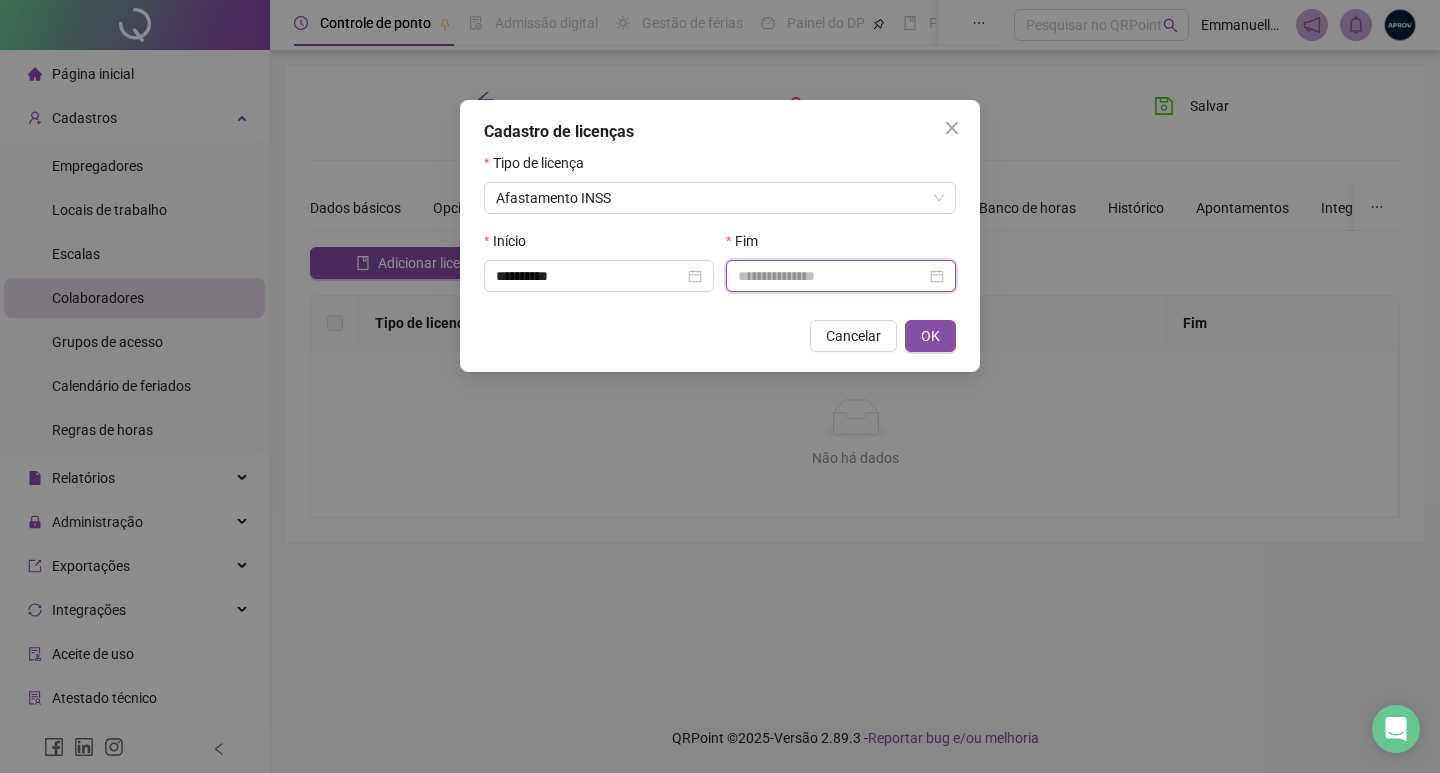 click at bounding box center (832, 276) 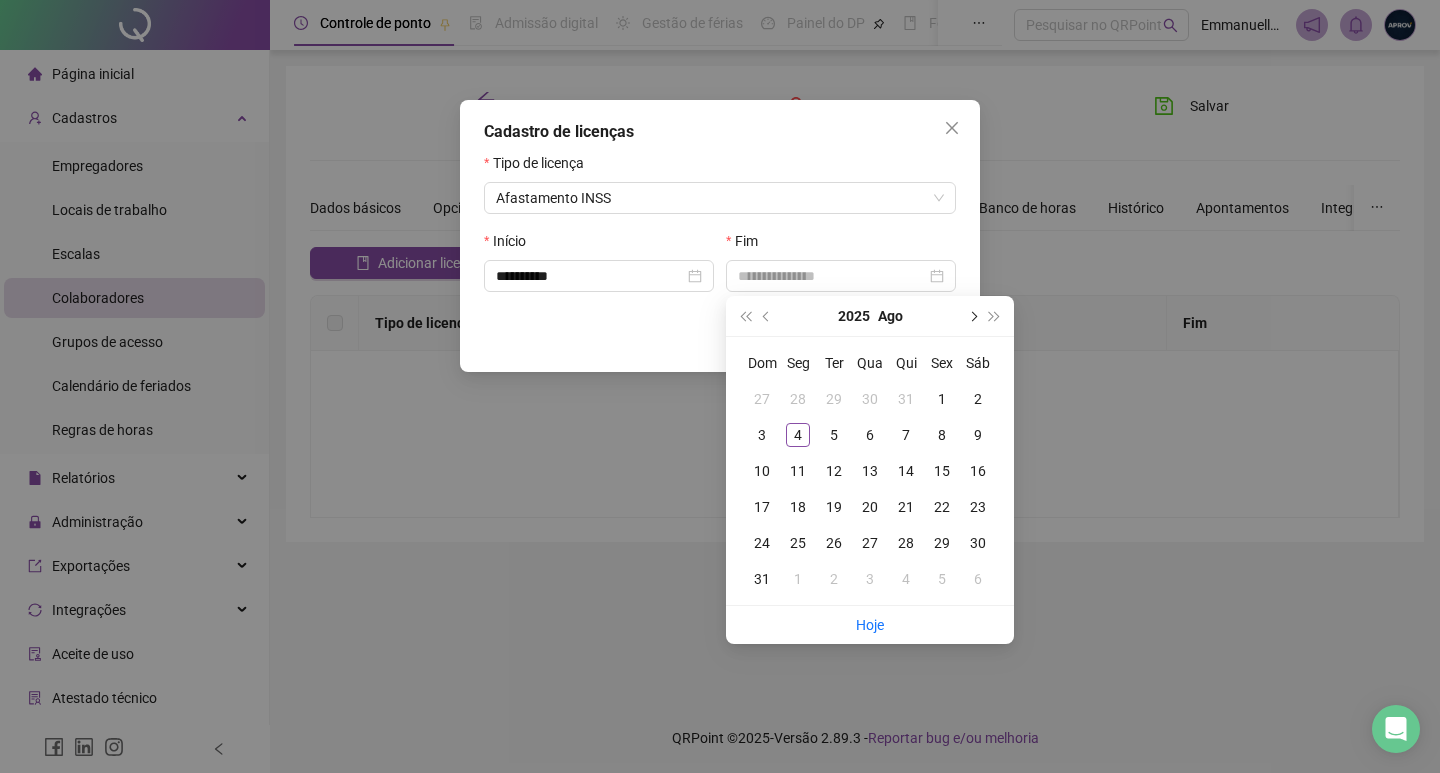 click at bounding box center (972, 316) 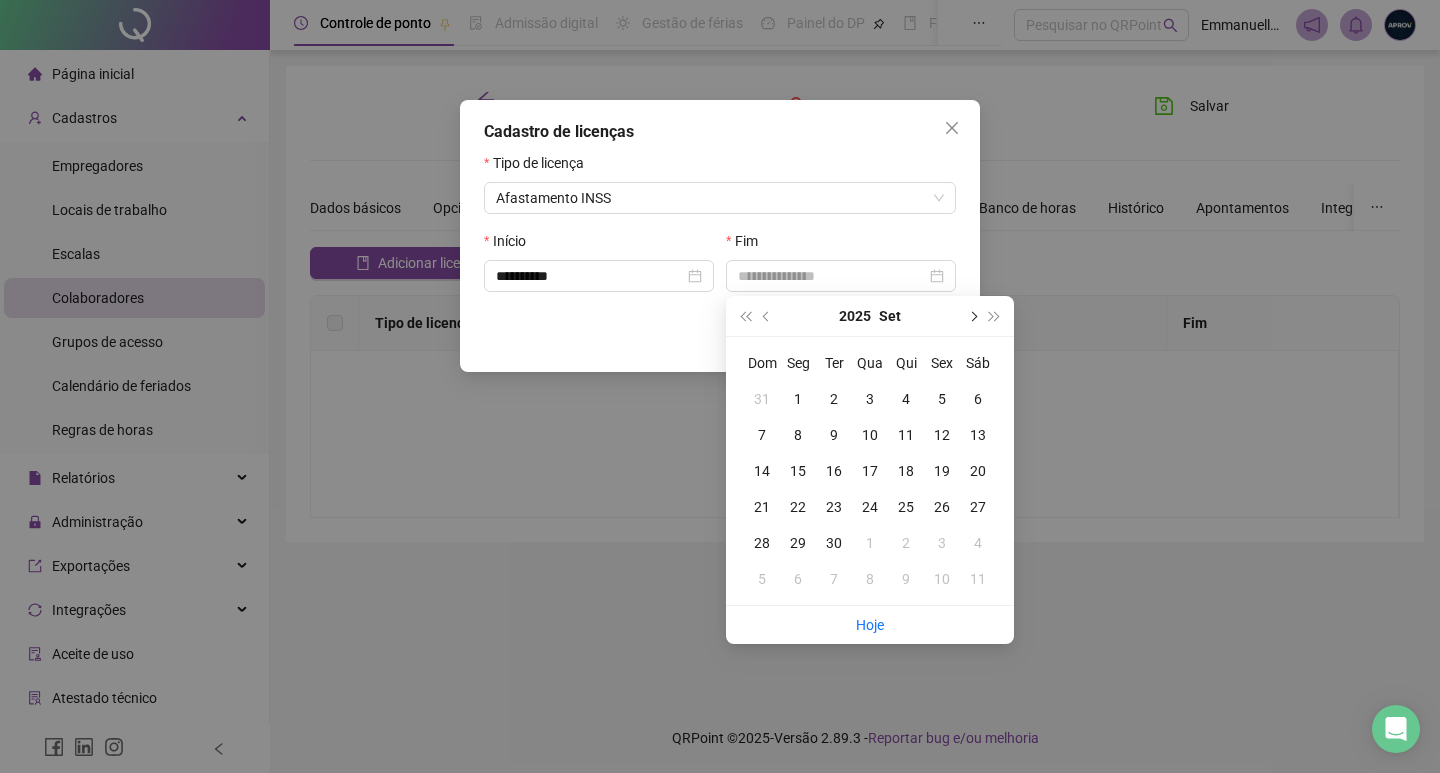 click at bounding box center (972, 316) 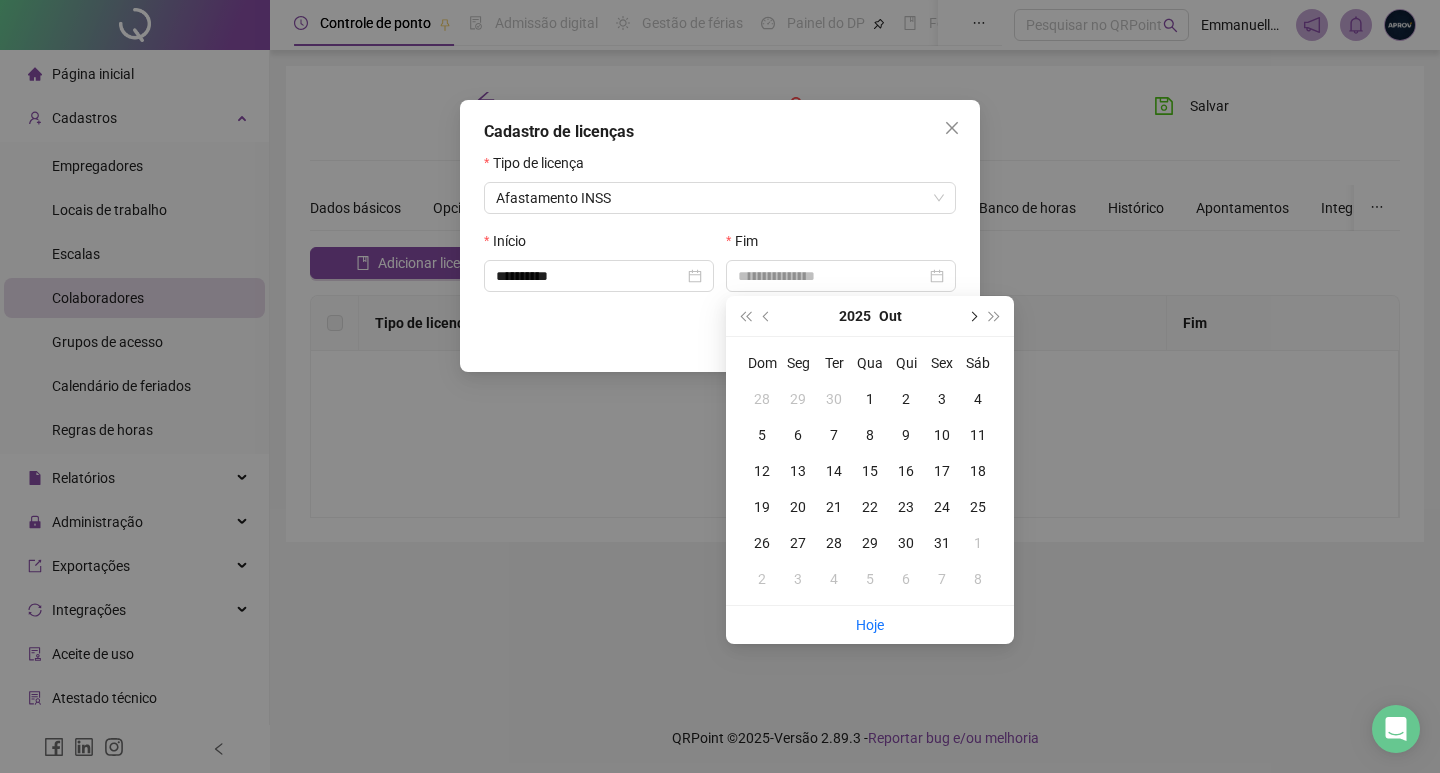 click at bounding box center (972, 316) 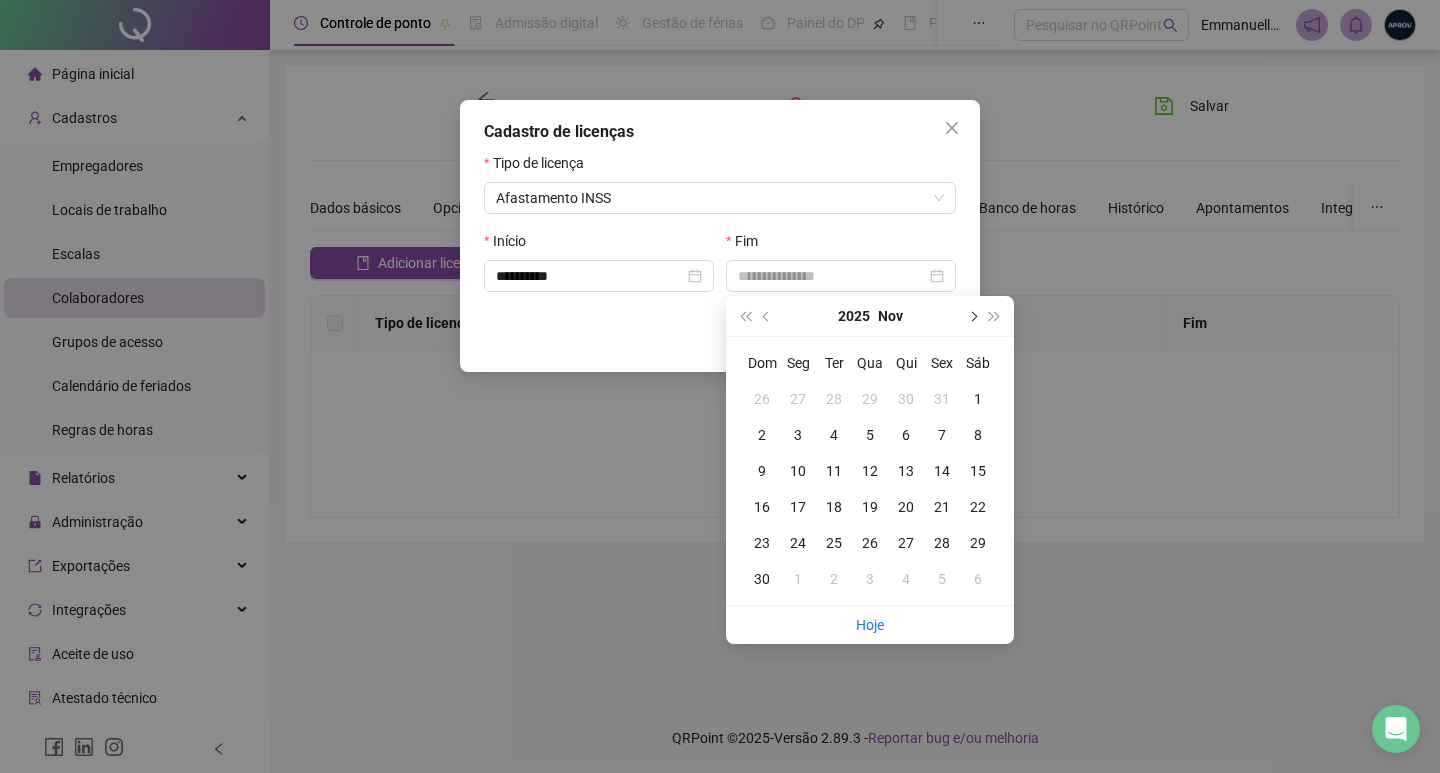click at bounding box center [972, 316] 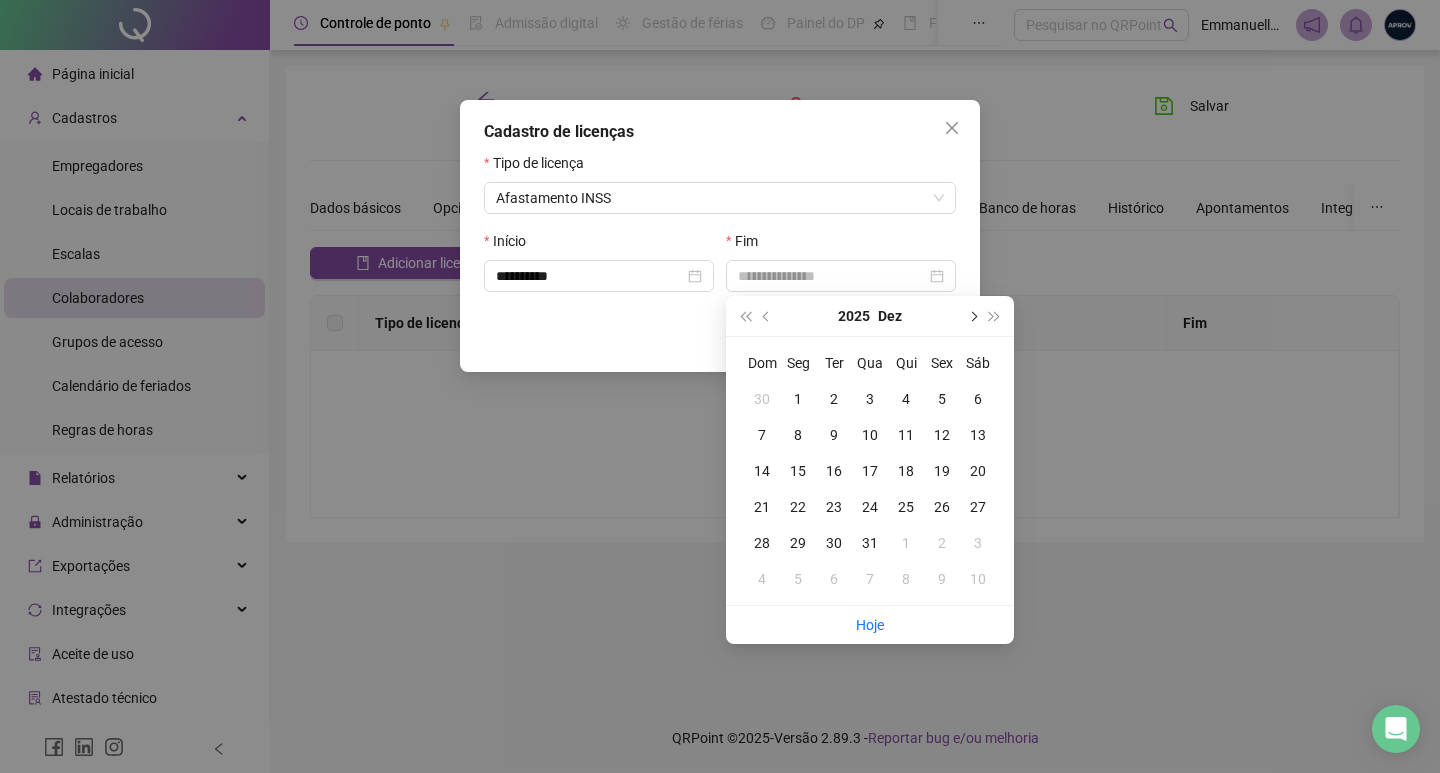 click at bounding box center [972, 316] 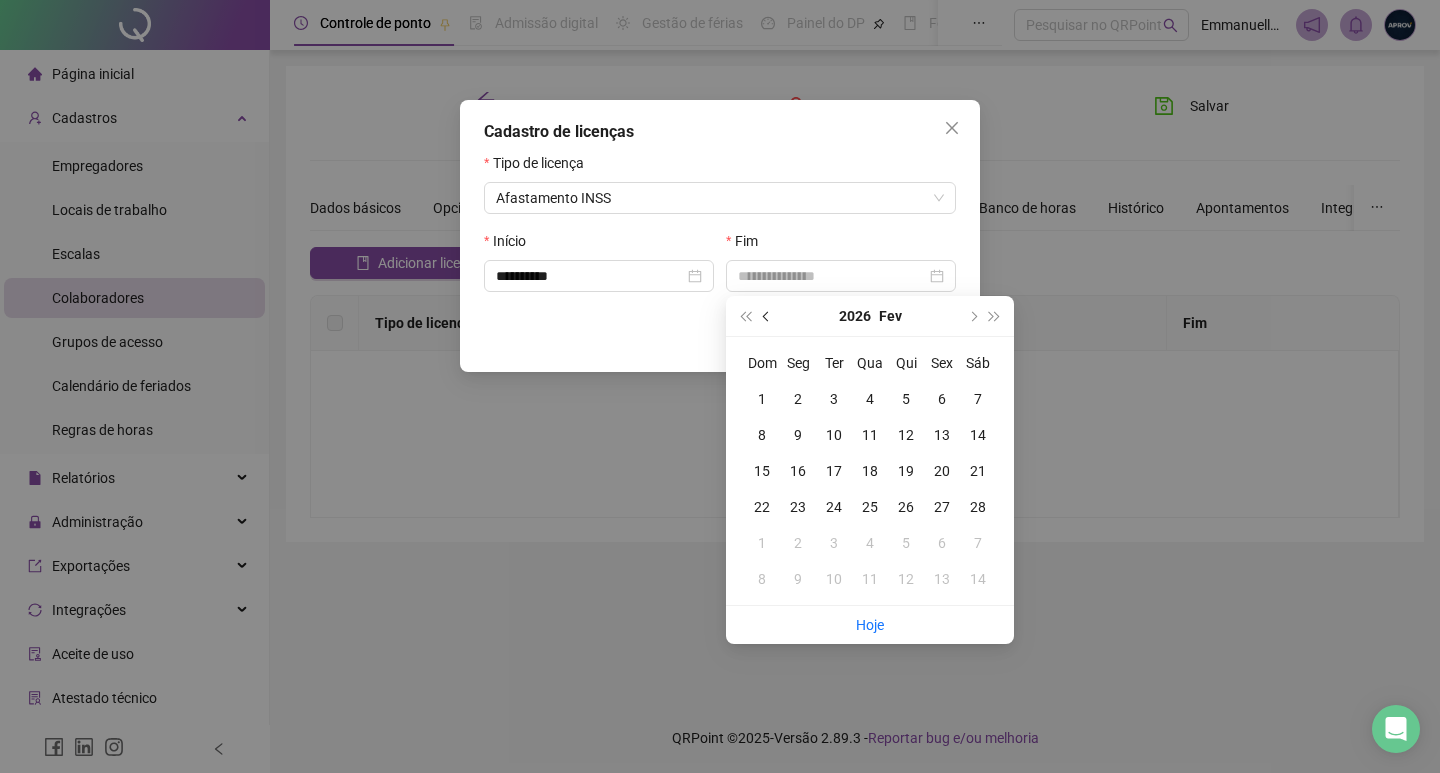 click at bounding box center [768, 316] 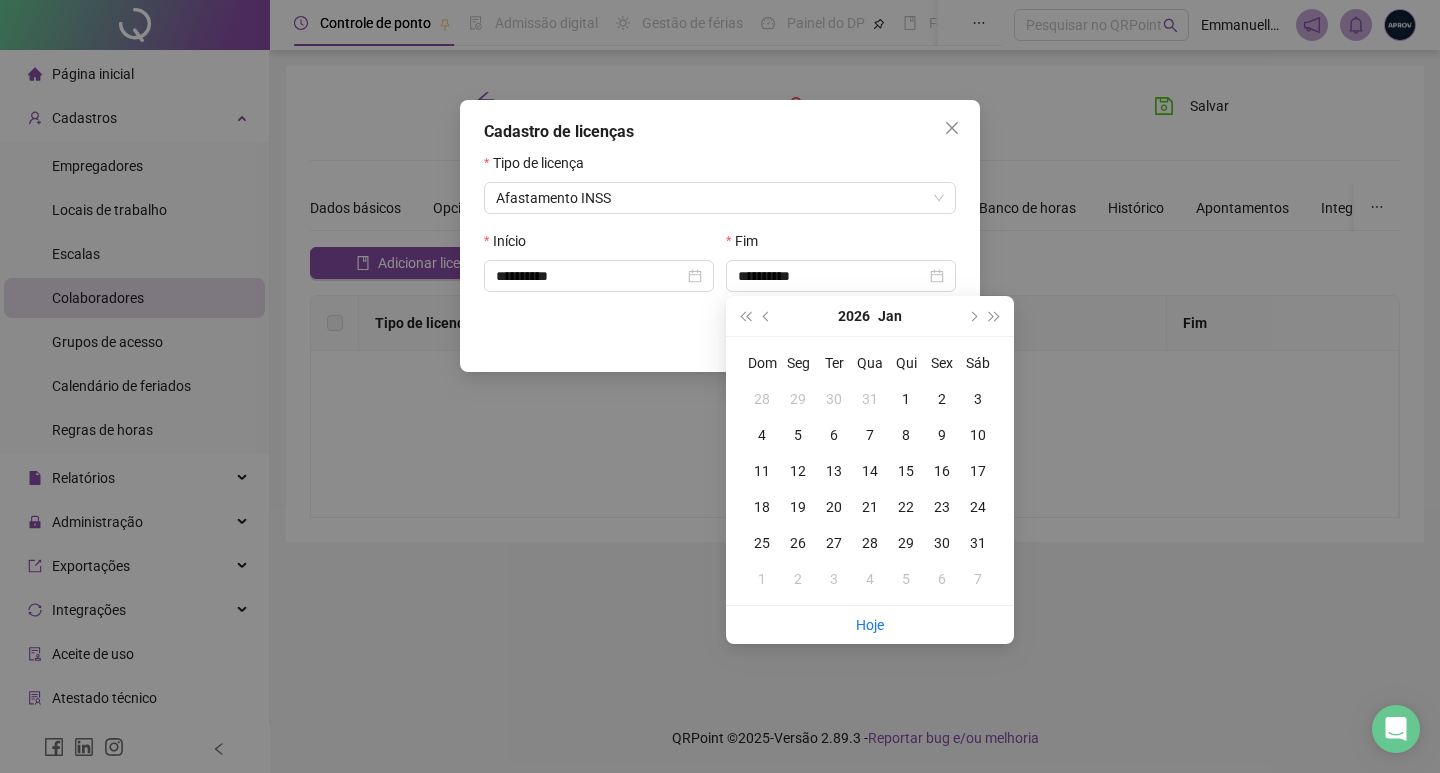type on "**********" 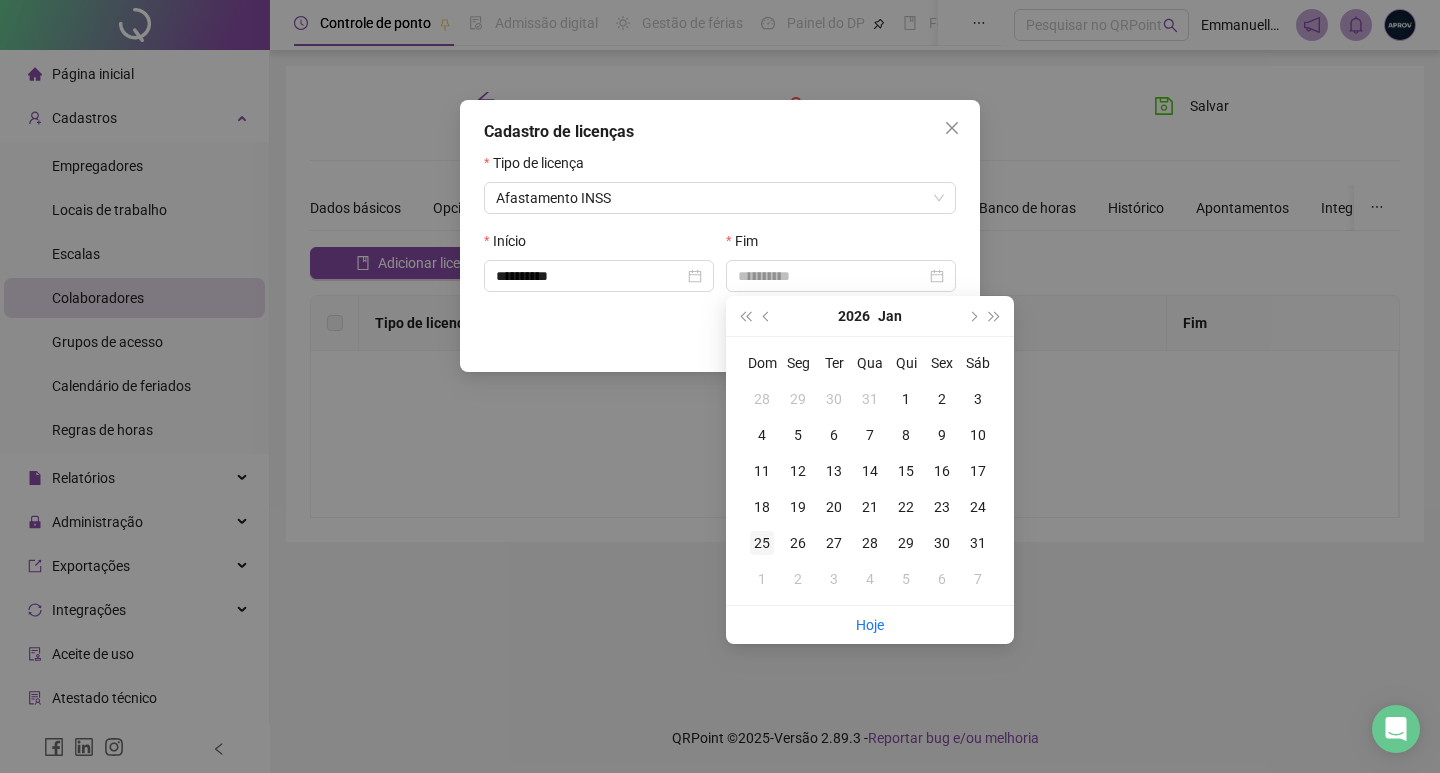 type on "**********" 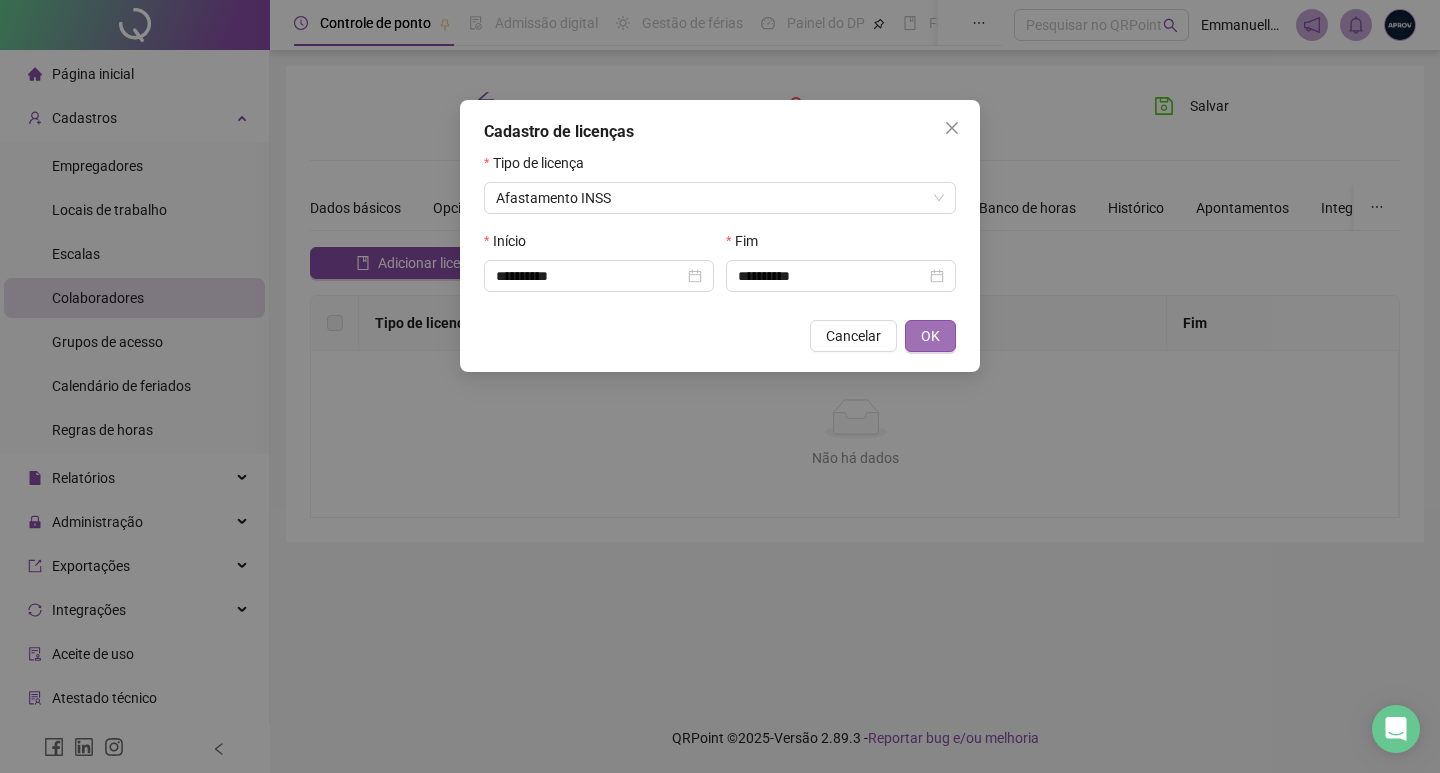 click on "OK" at bounding box center [930, 336] 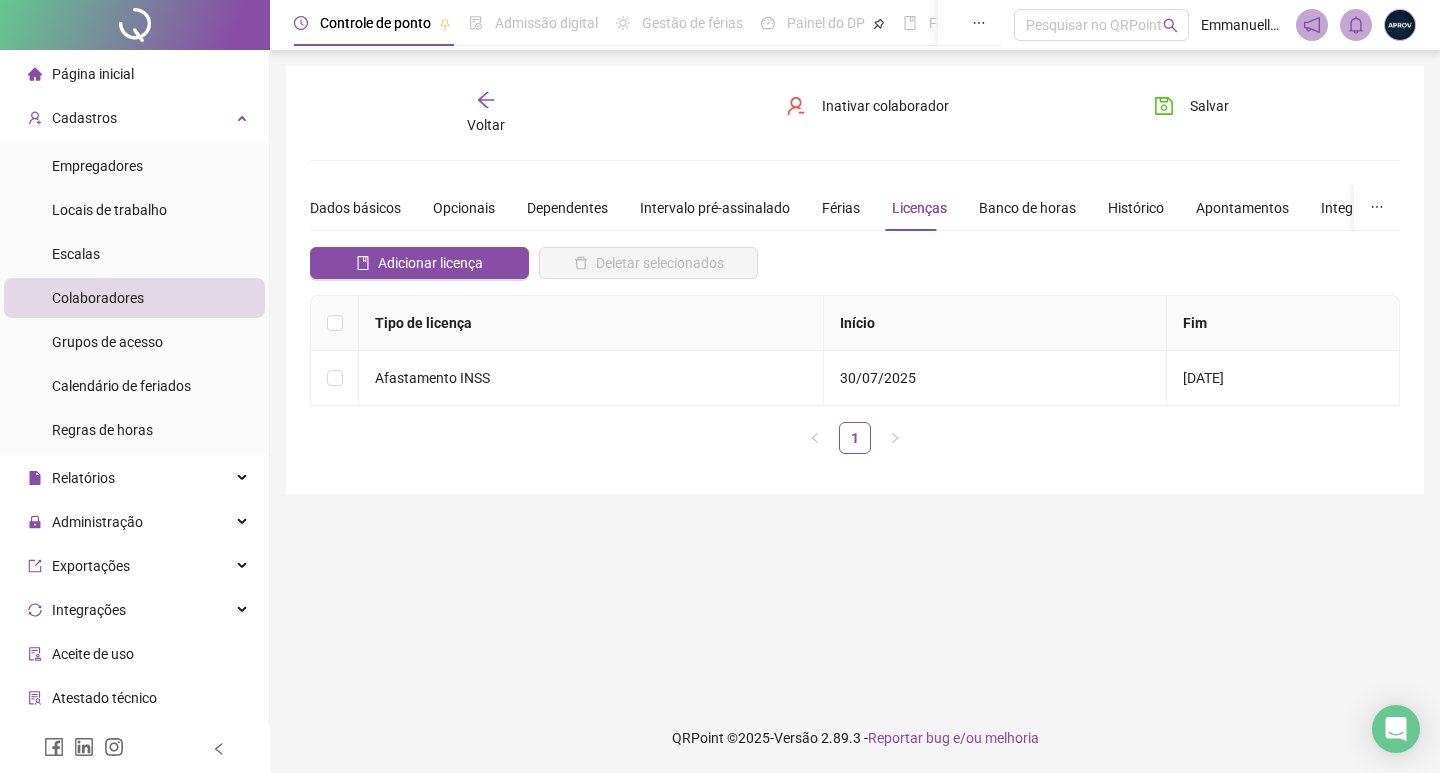 click on "Voltar" at bounding box center [486, 125] 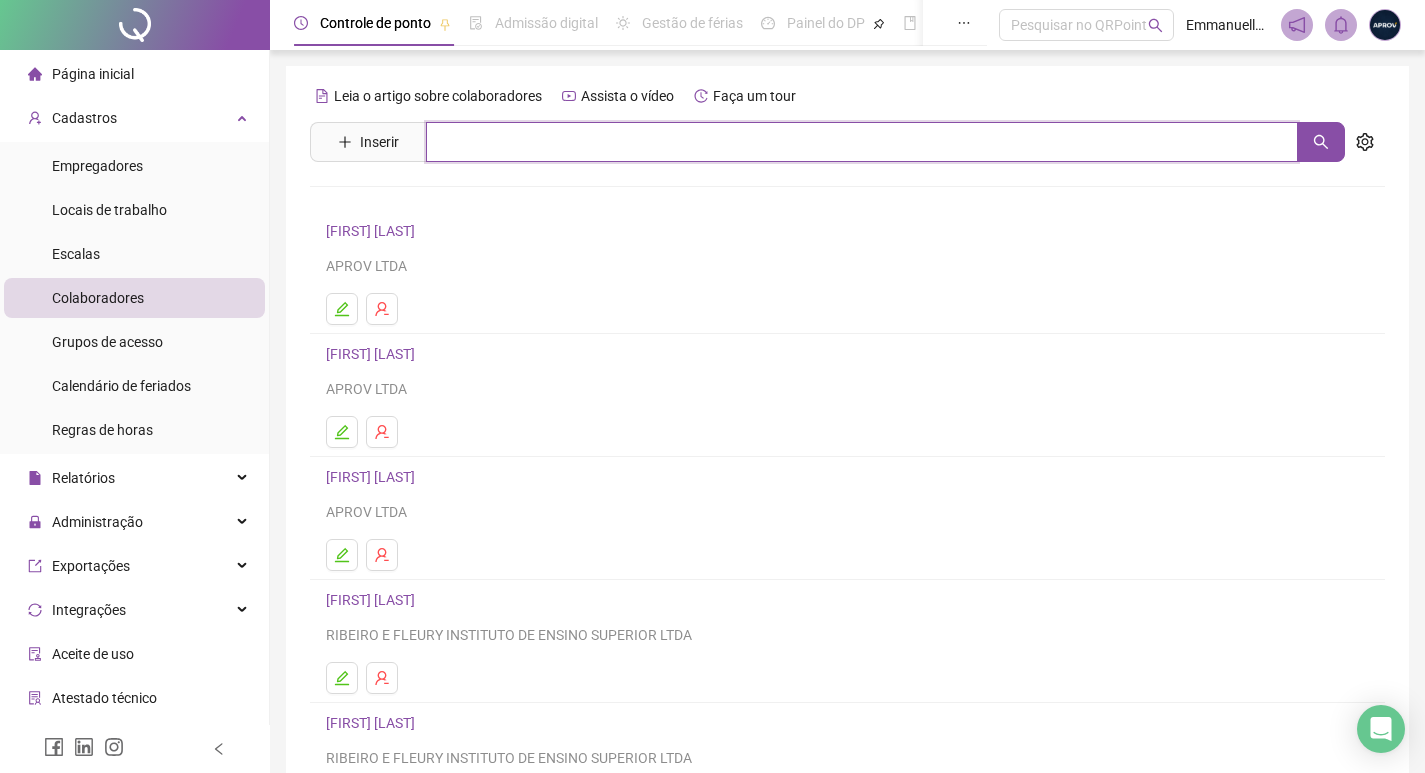 click at bounding box center [862, 142] 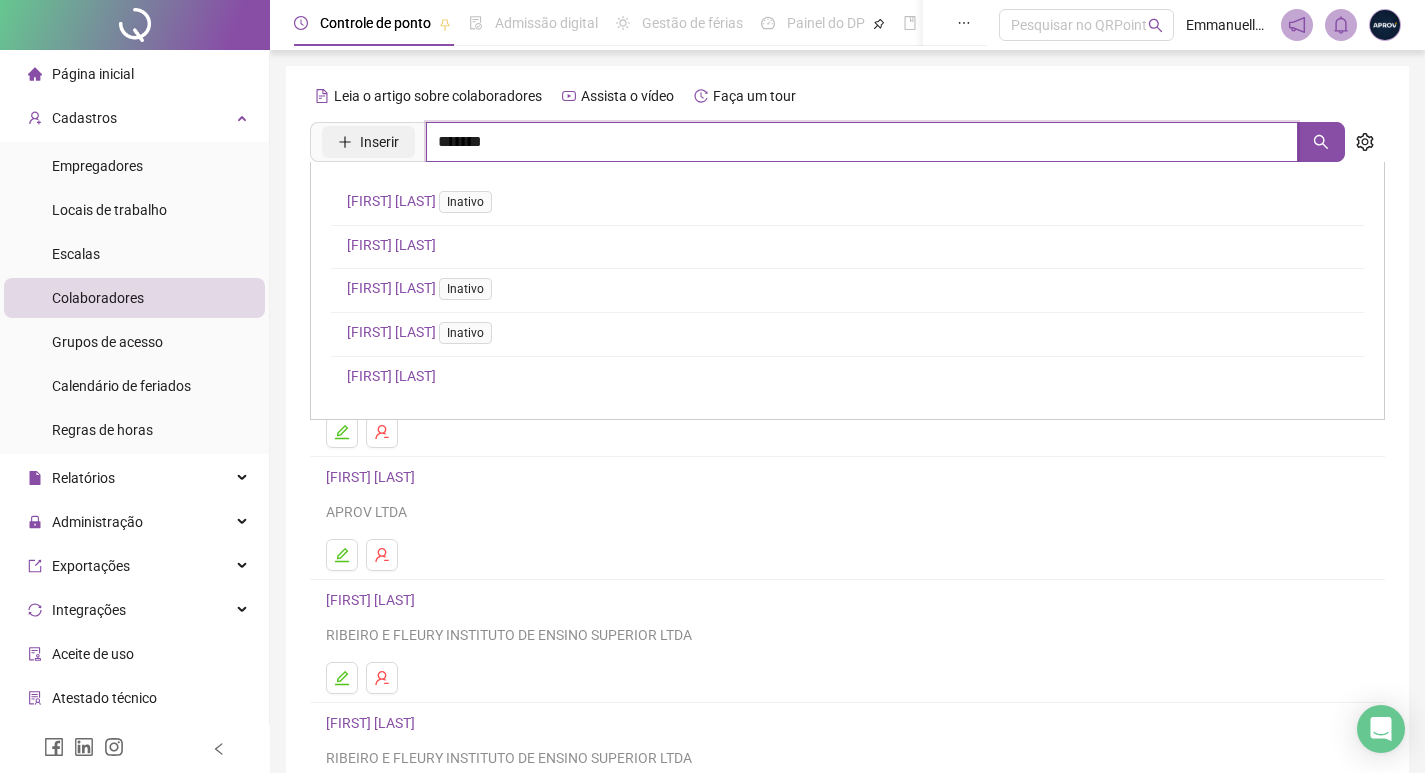 drag, startPoint x: 511, startPoint y: 140, endPoint x: 351, endPoint y: 141, distance: 160.00313 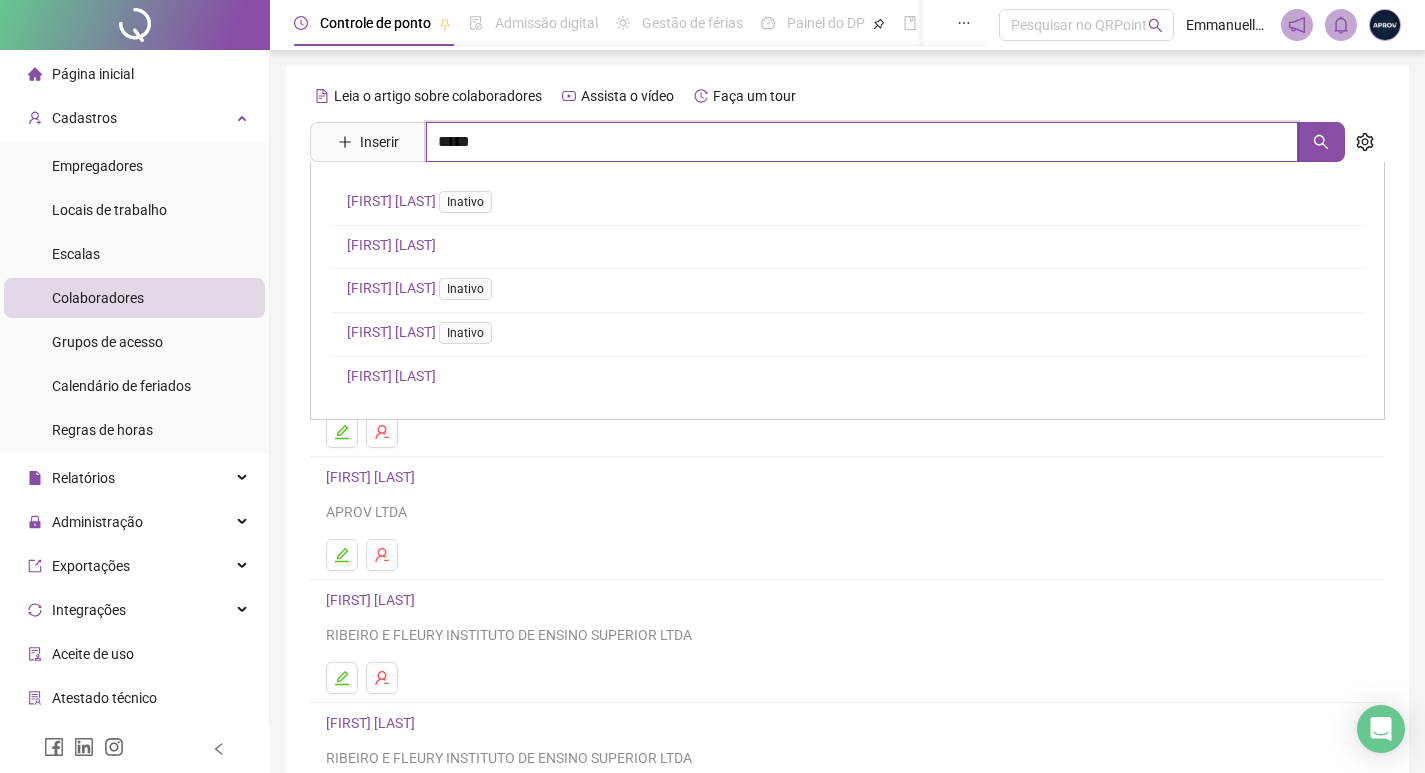 type on "*****" 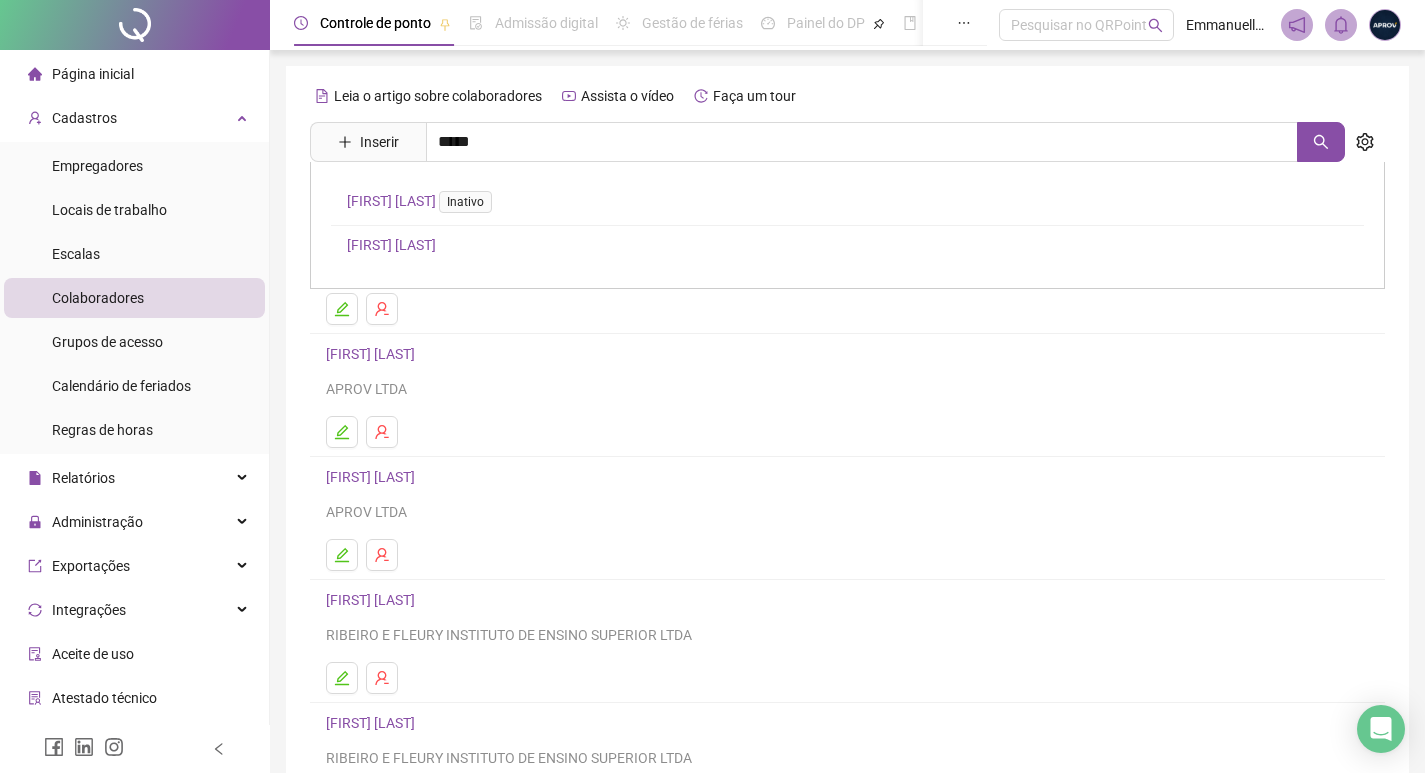 click on "[FIRST] [MIDDLE] [LAST] [LAST]" at bounding box center (391, 245) 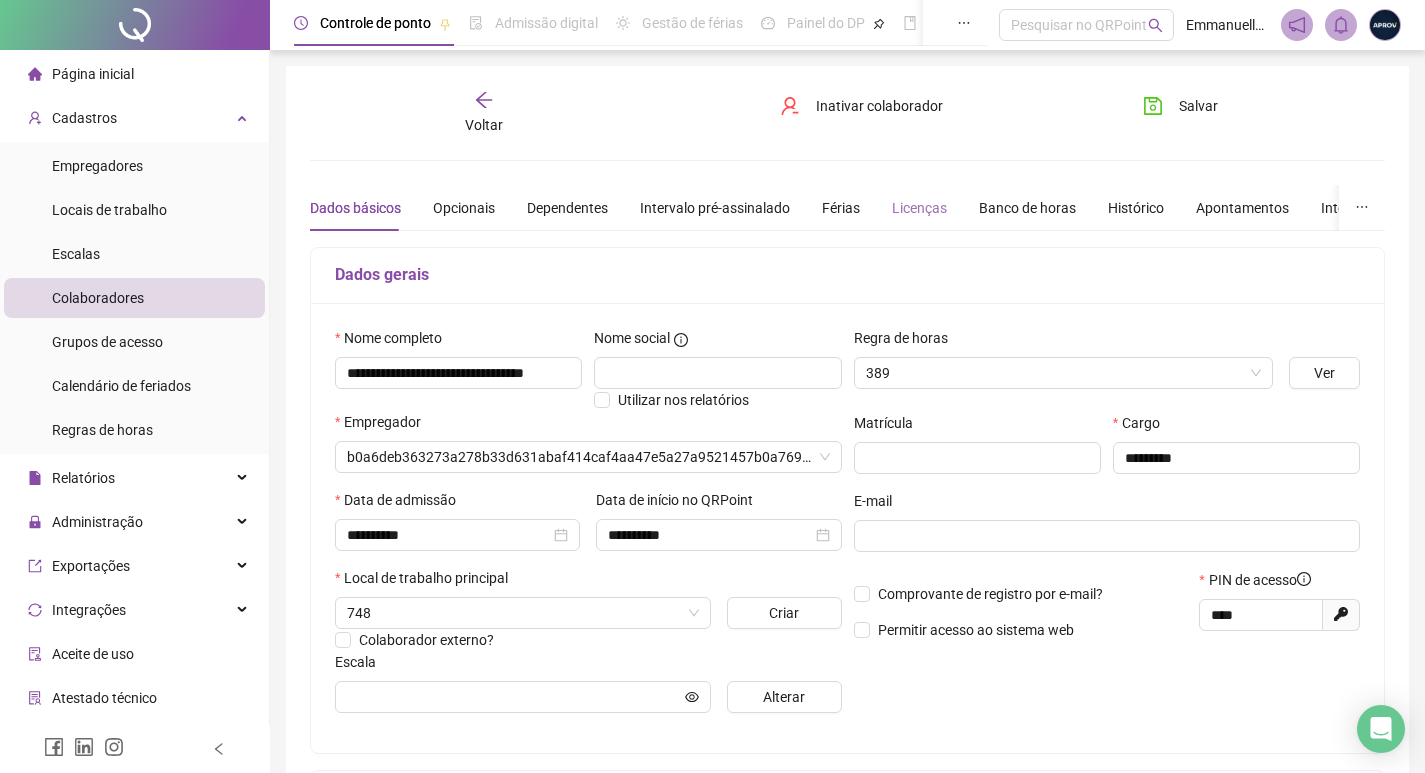 type on "**********" 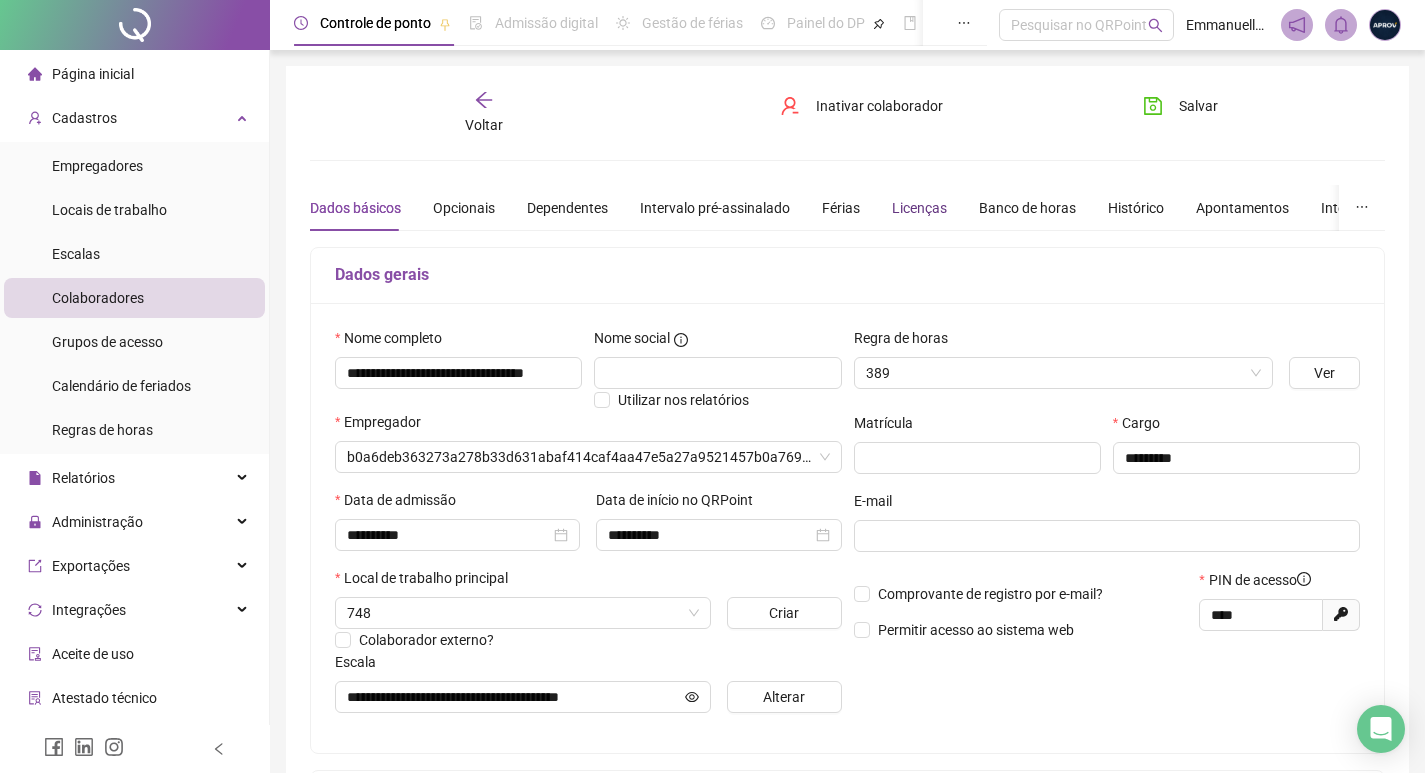 click on "Licenças" at bounding box center [919, 208] 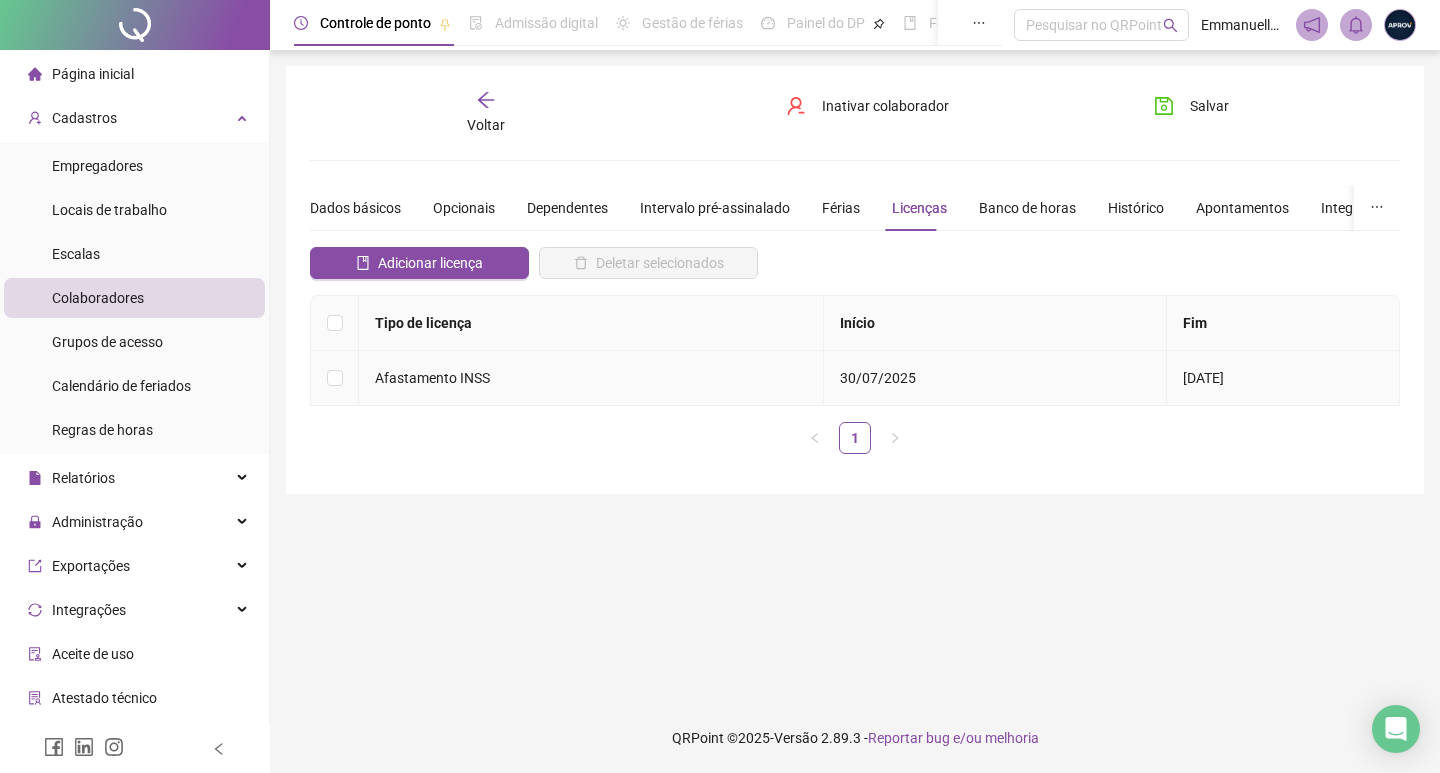 drag, startPoint x: 1107, startPoint y: 377, endPoint x: 1203, endPoint y: 377, distance: 96 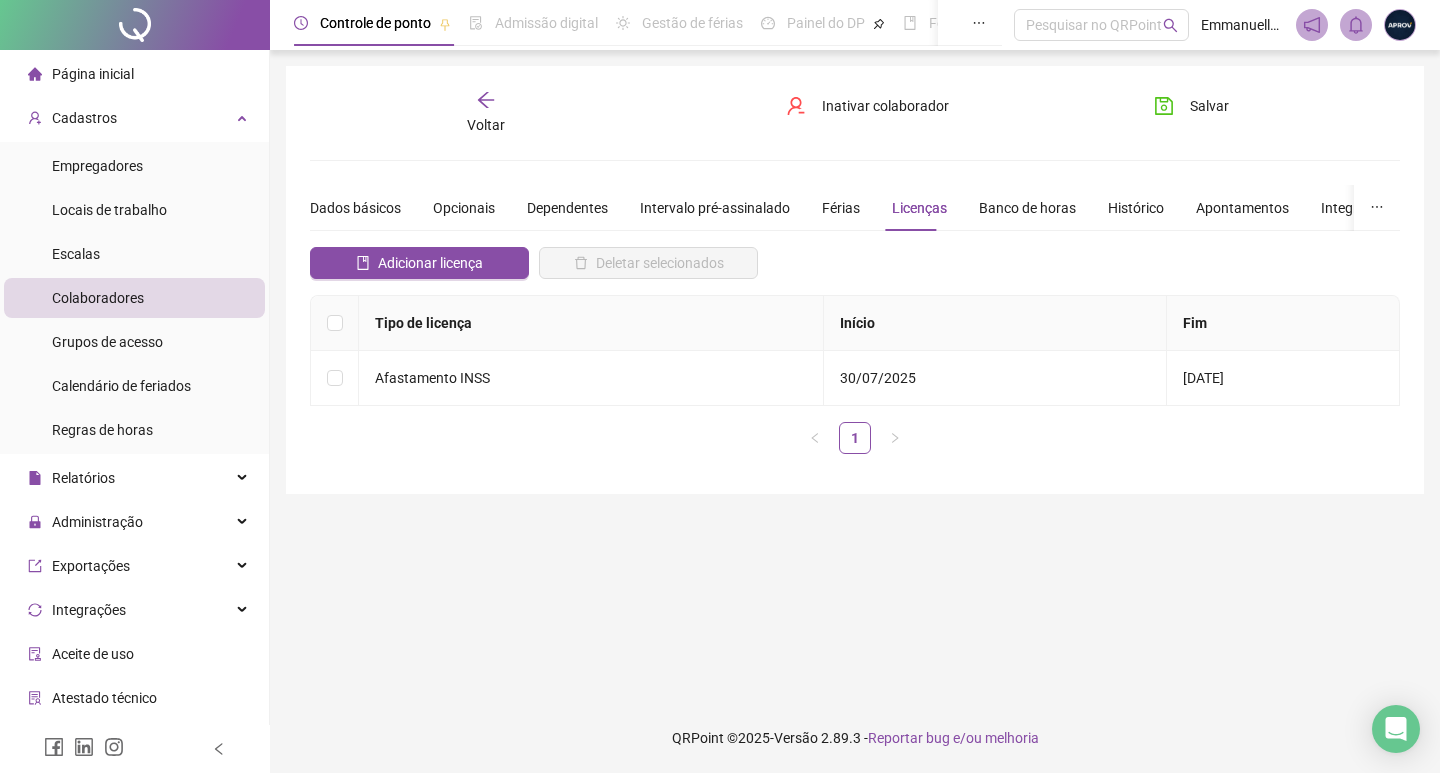 click on "**********" at bounding box center (855, 376) 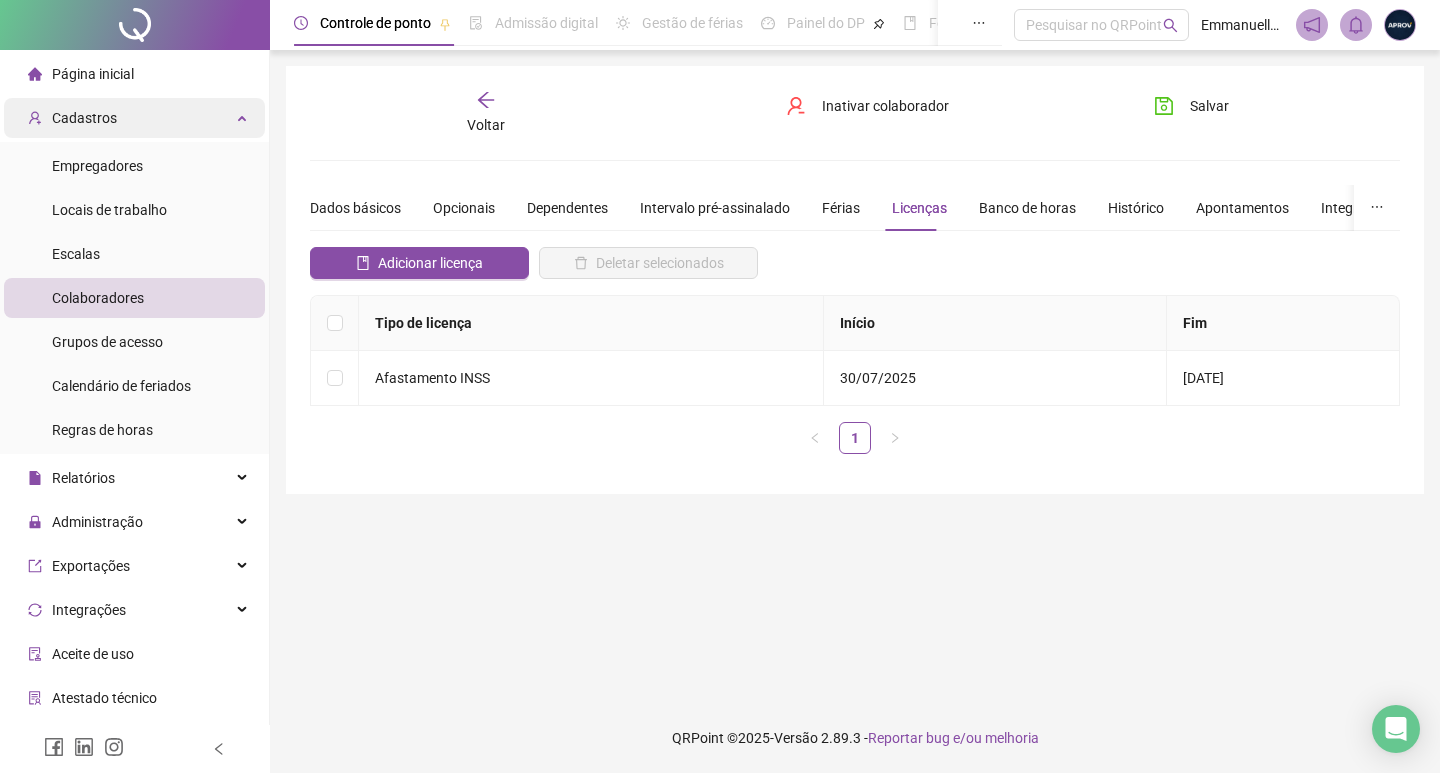 click on "Cadastros" at bounding box center (134, 118) 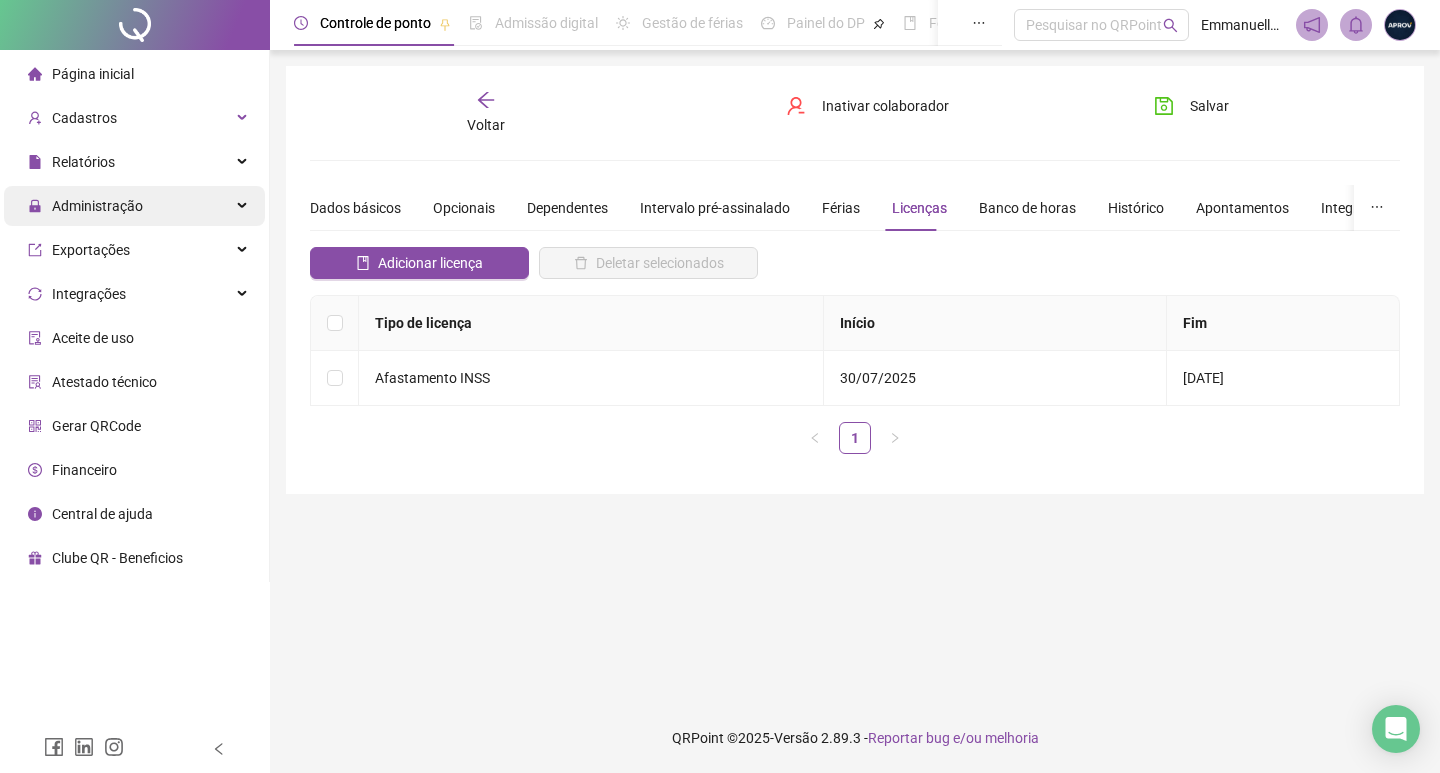 click on "Administração" at bounding box center (97, 206) 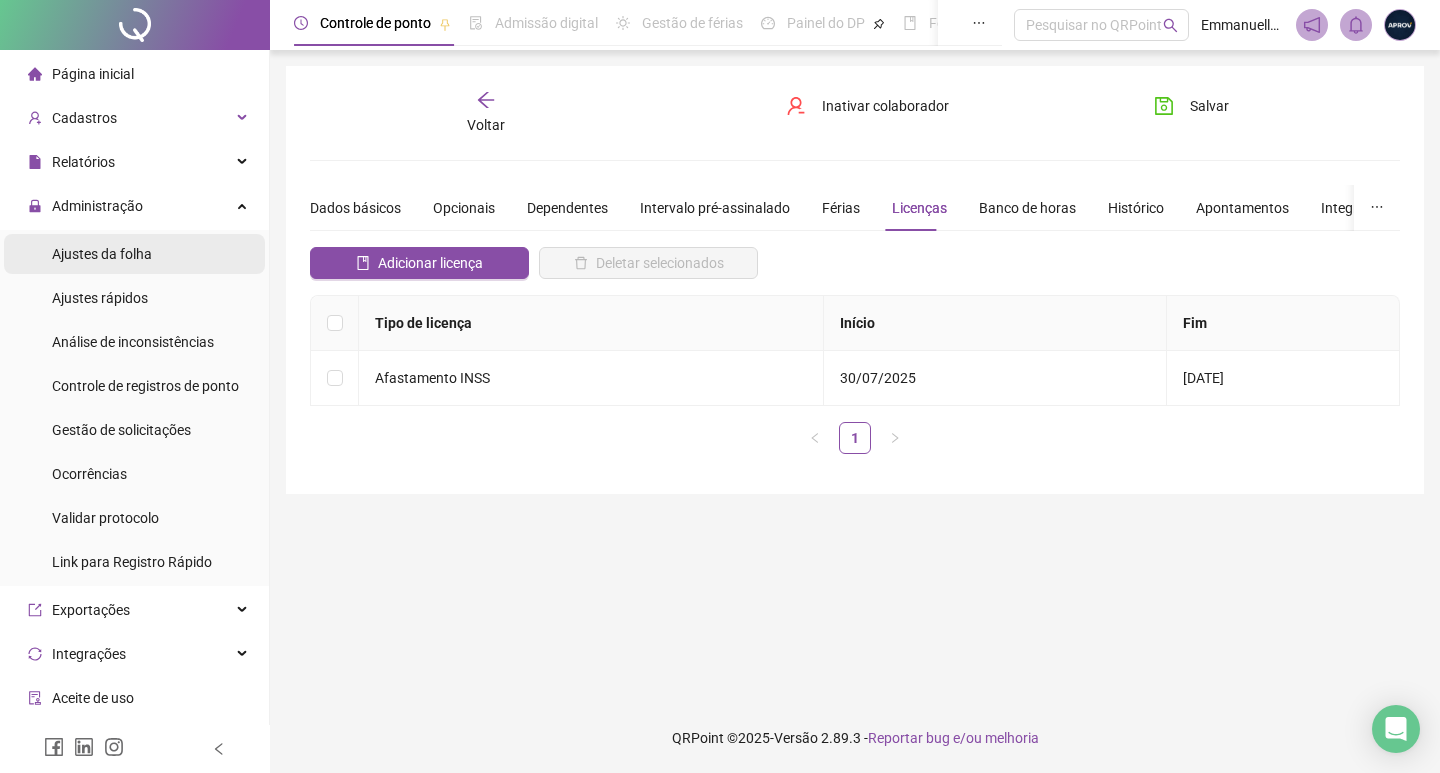 click on "Ajustes da folha" at bounding box center (102, 254) 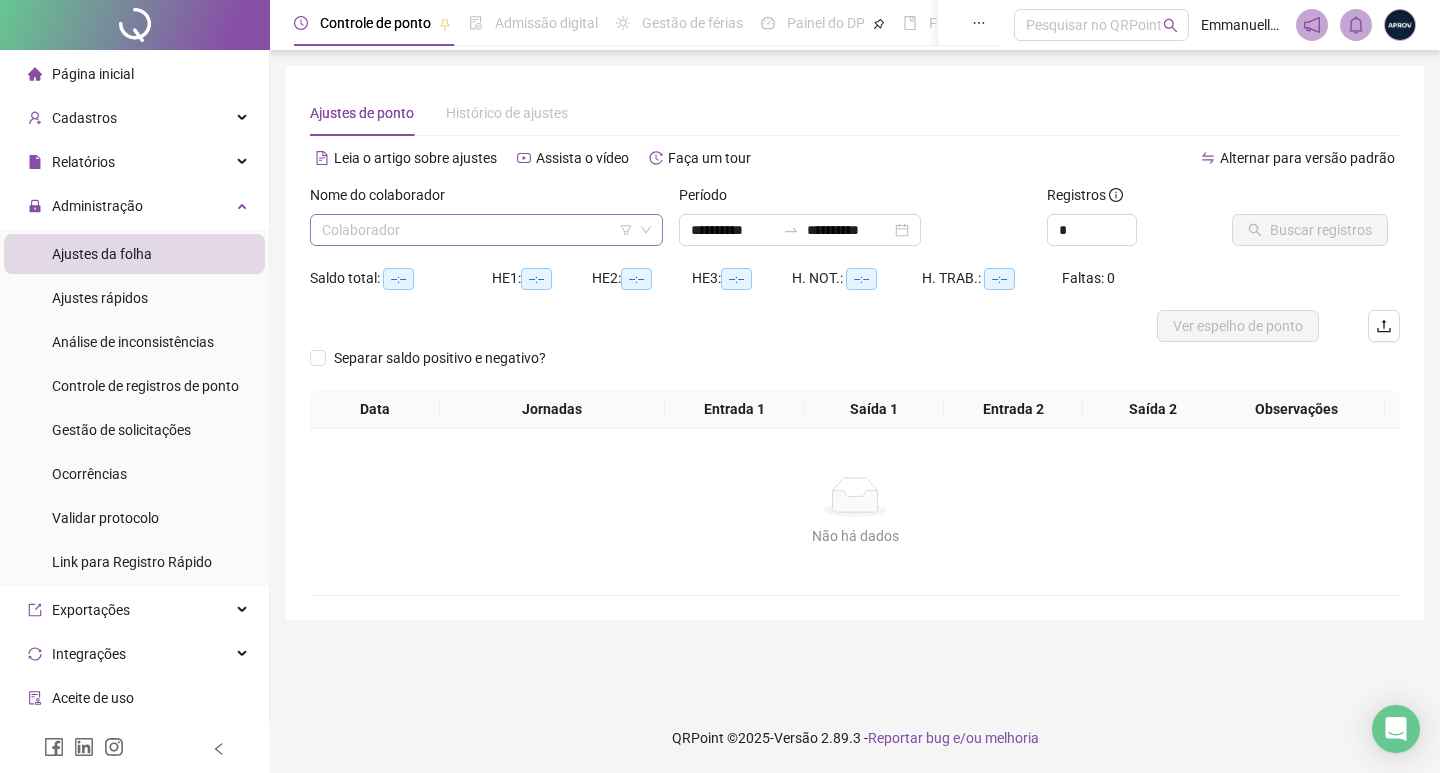 click at bounding box center [477, 230] 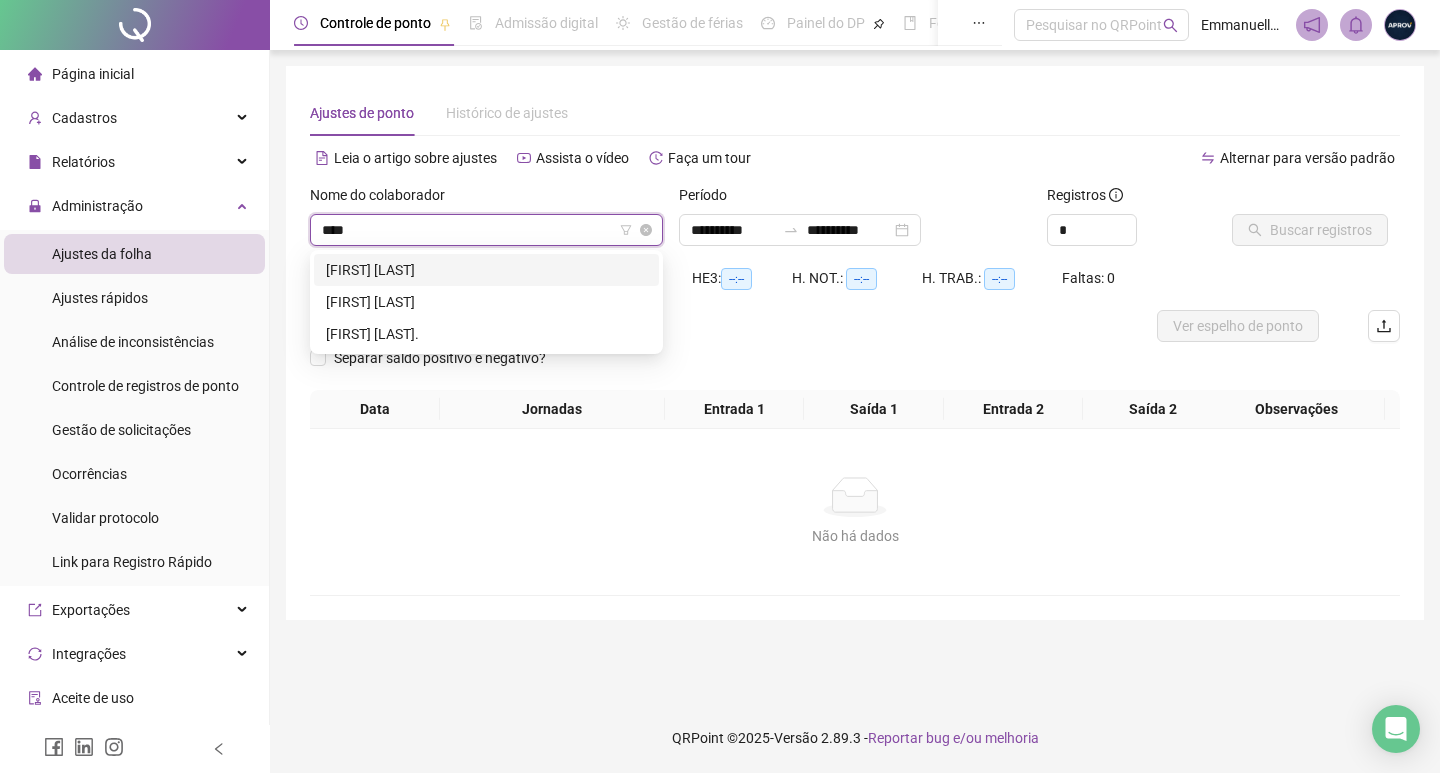 type on "*****" 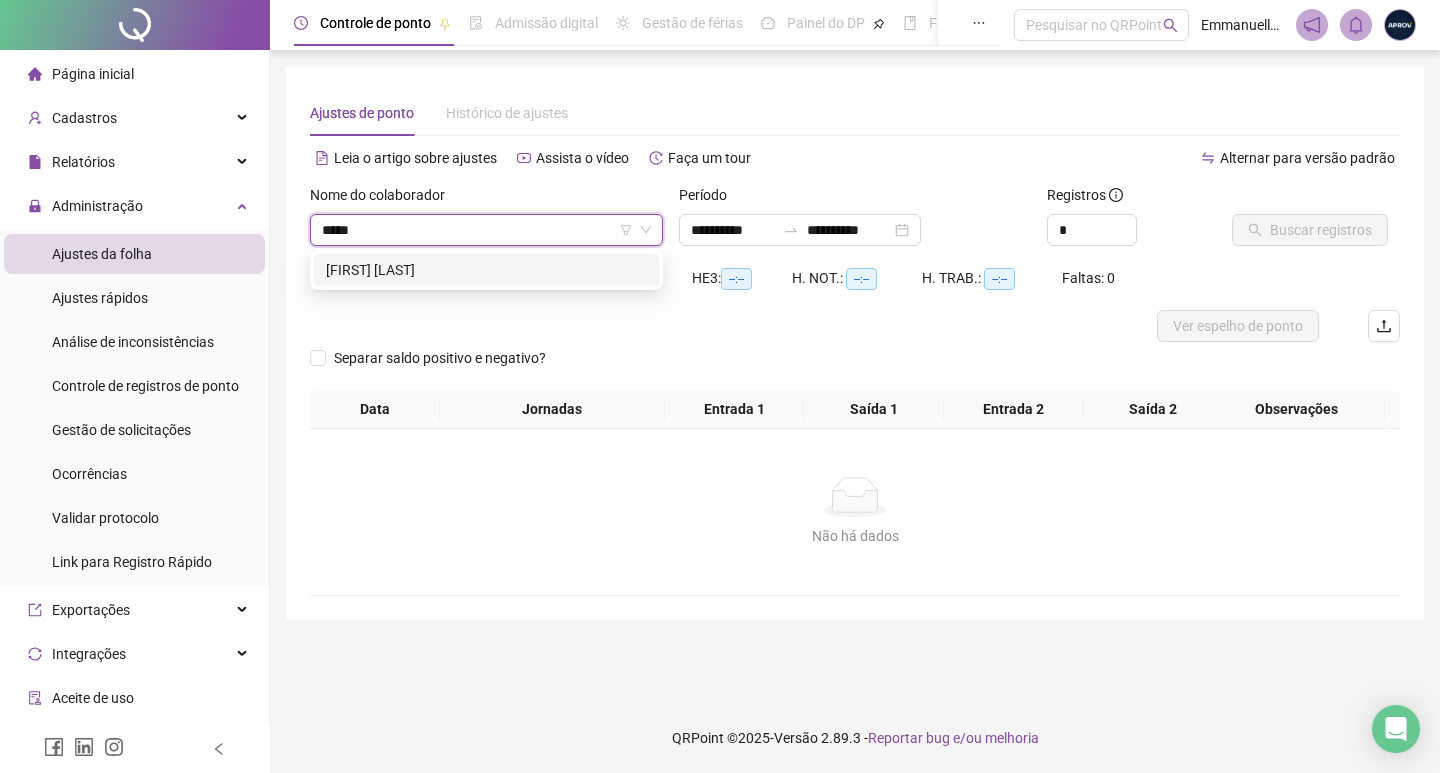 click on "[FIRST] [MIDDLE] [LAST]" at bounding box center (486, 270) 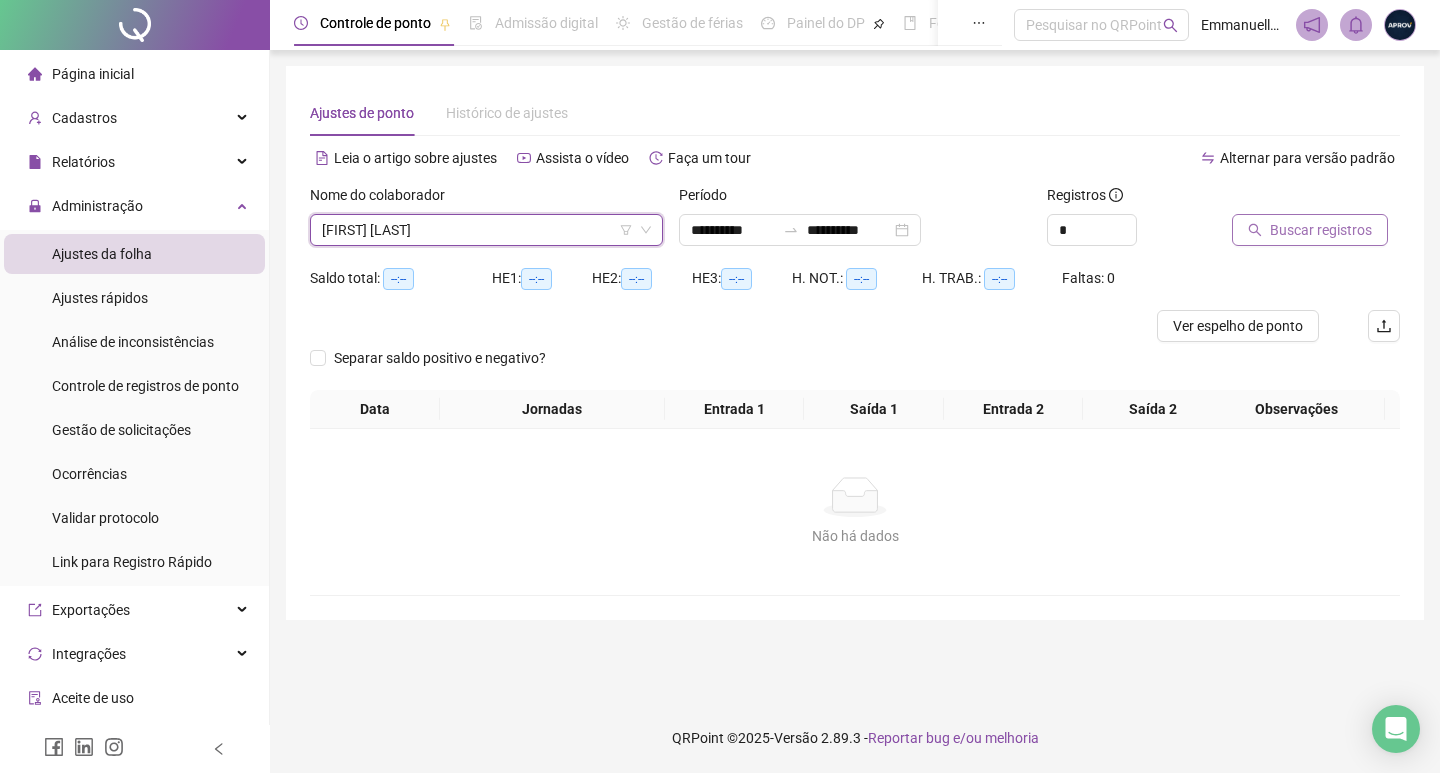 click on "Buscar registros" at bounding box center [1321, 230] 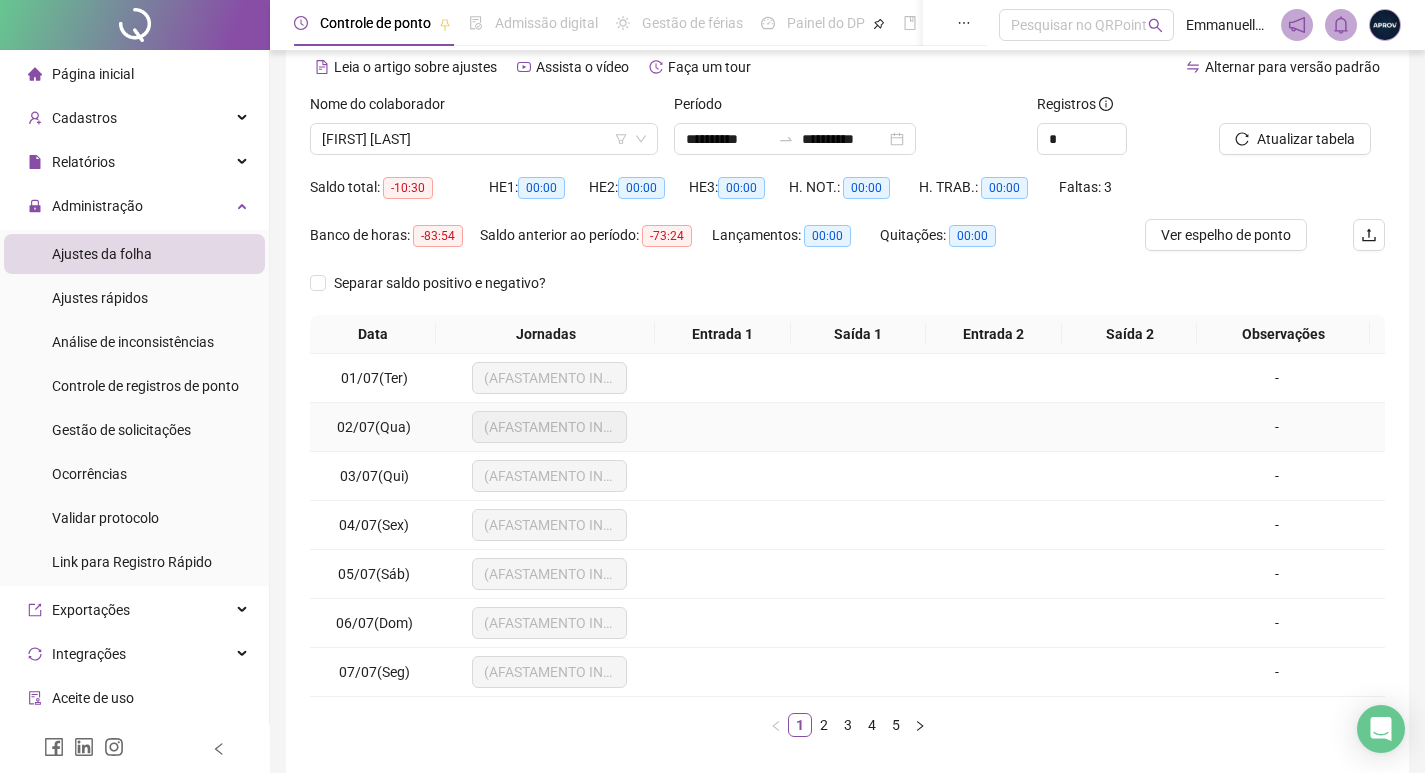 scroll, scrollTop: 181, scrollLeft: 0, axis: vertical 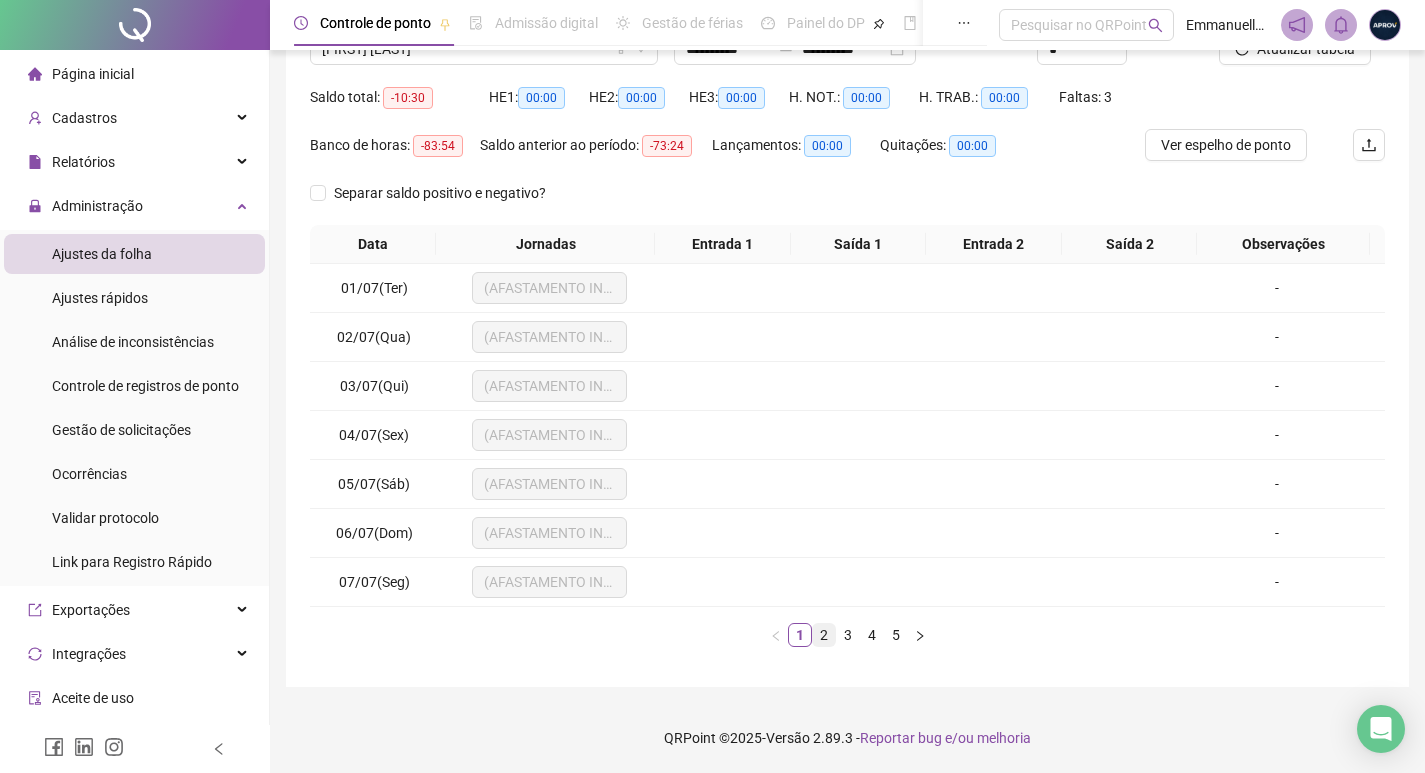 click on "2" at bounding box center (824, 635) 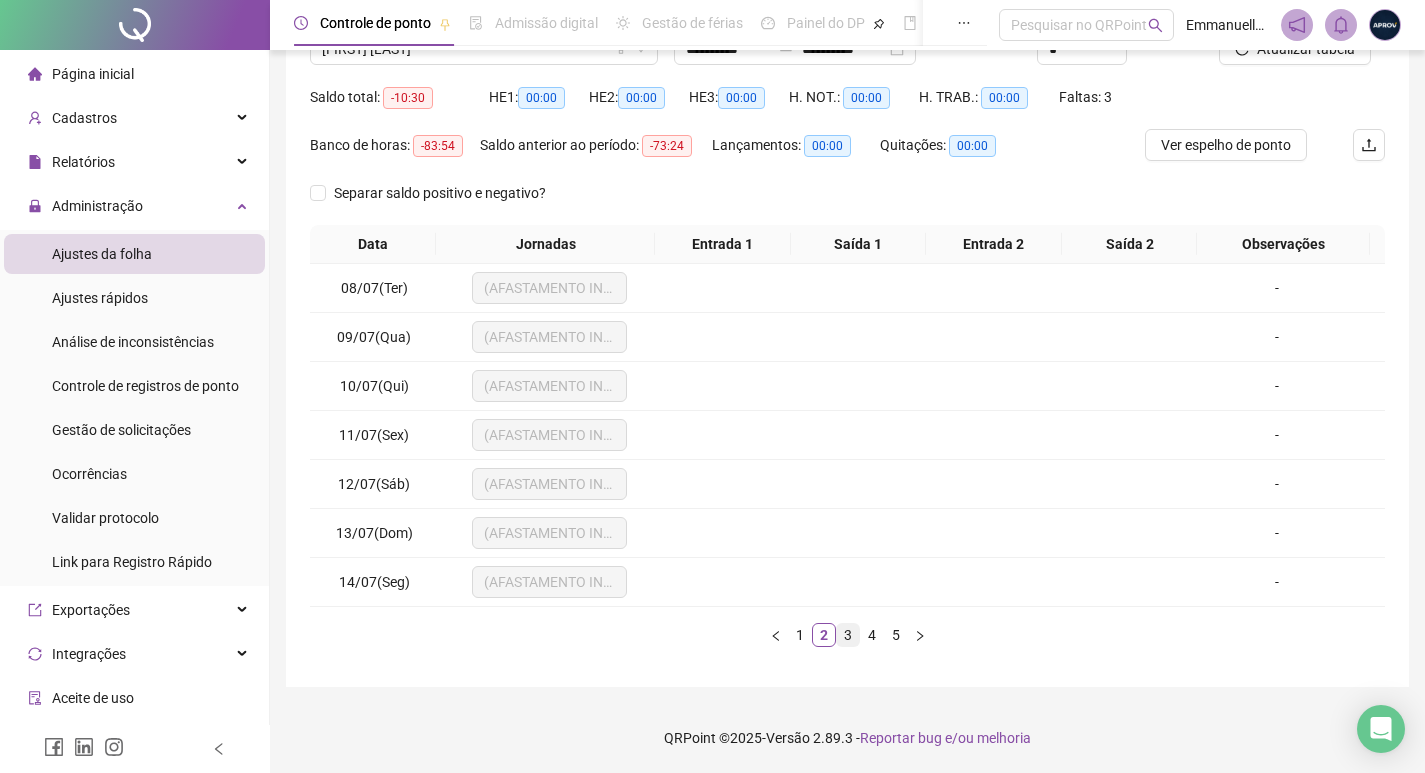 click on "3" at bounding box center (848, 635) 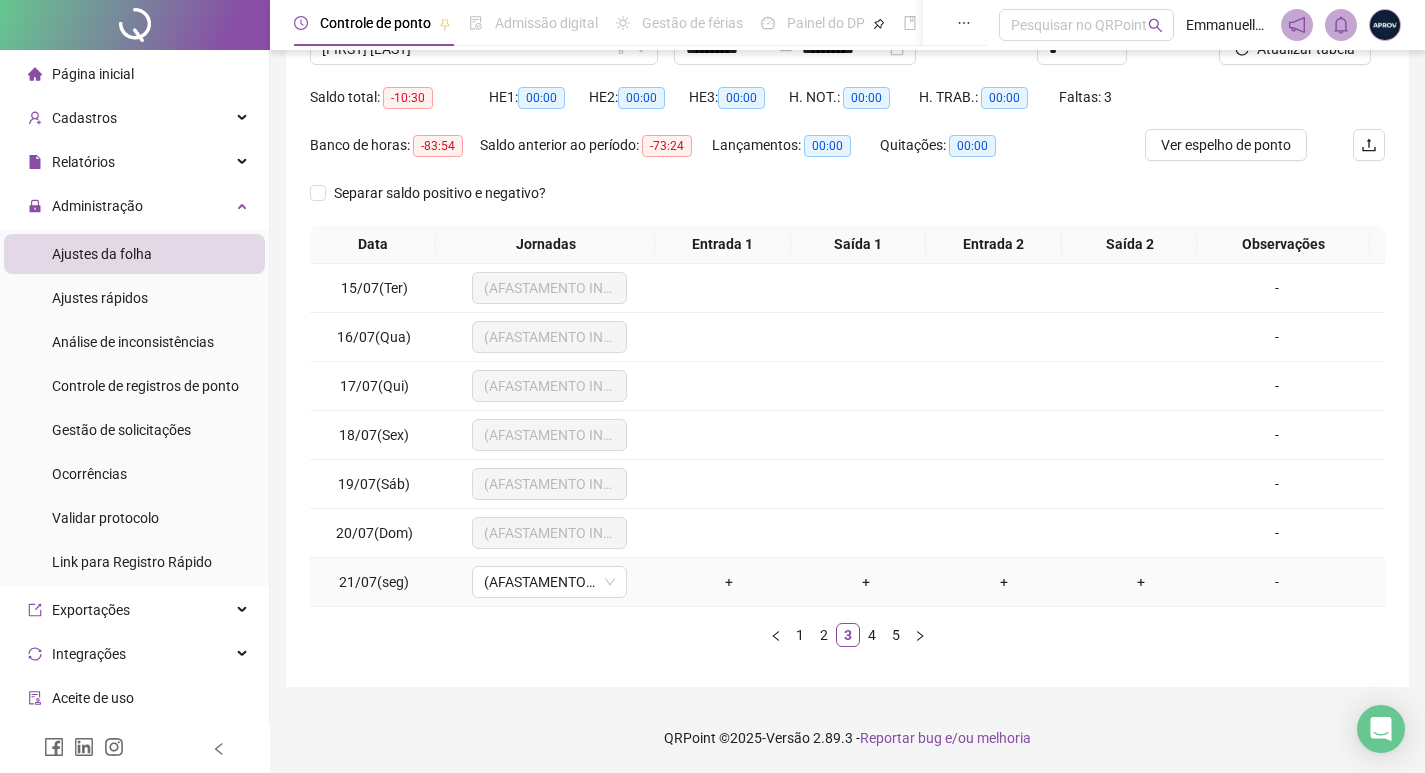 click on "-" at bounding box center (1277, 582) 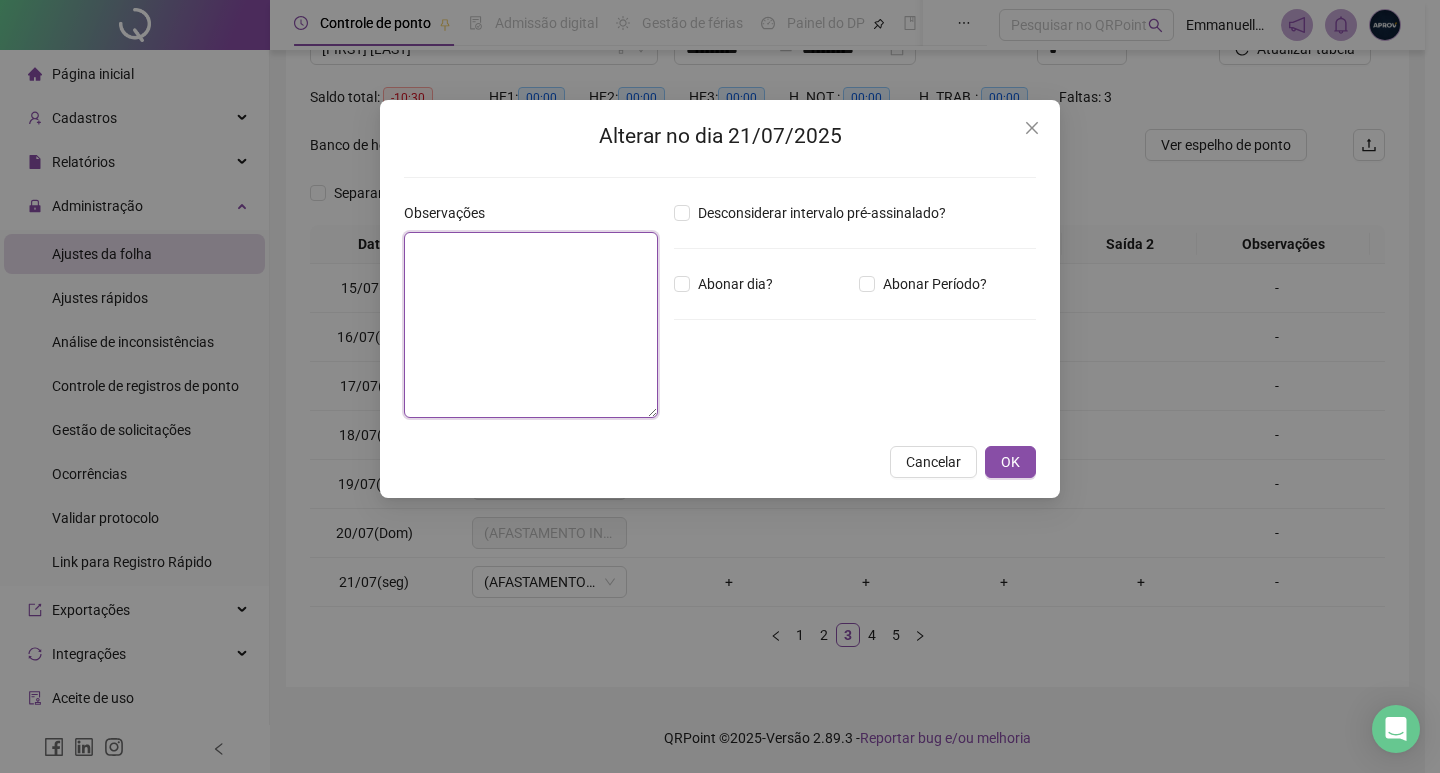 click at bounding box center (531, 325) 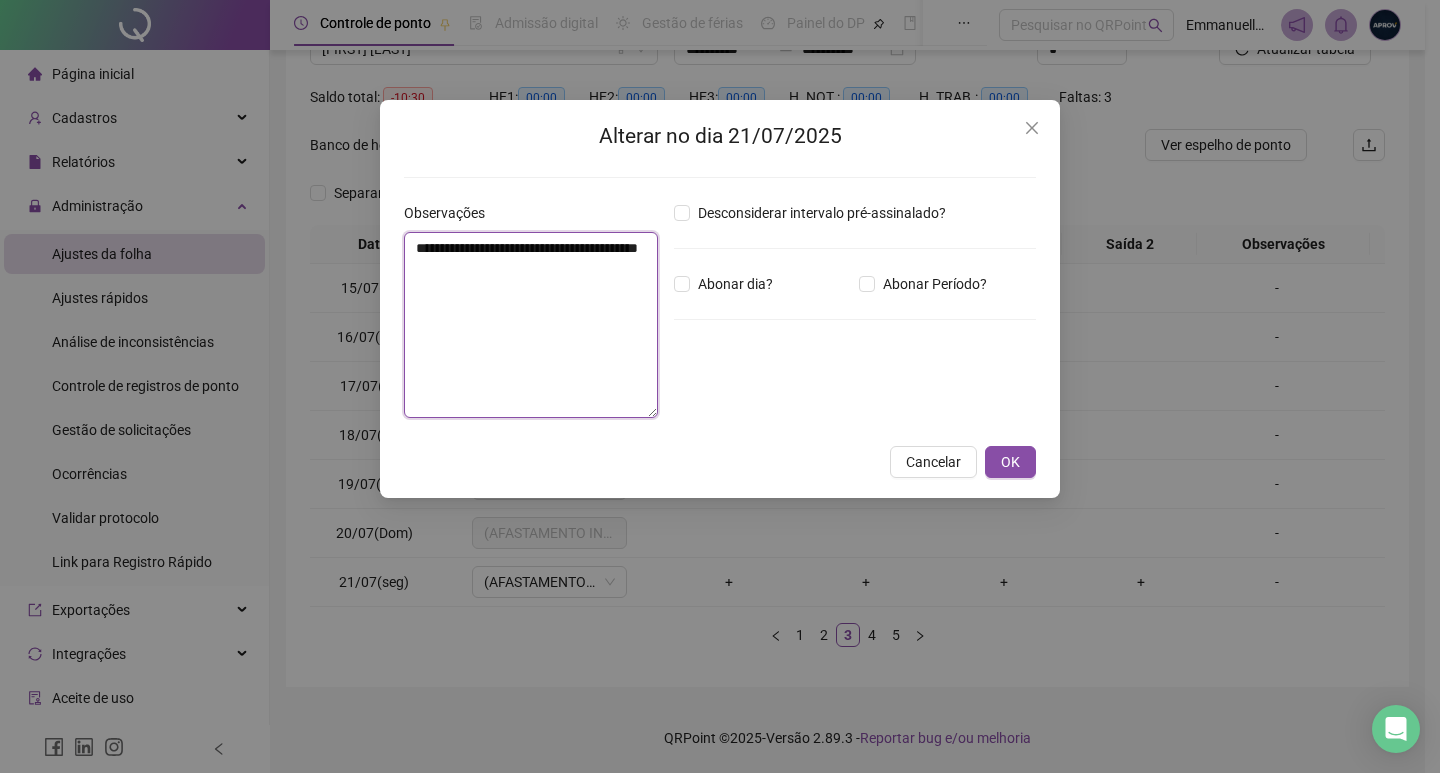 click on "**********" at bounding box center (531, 325) 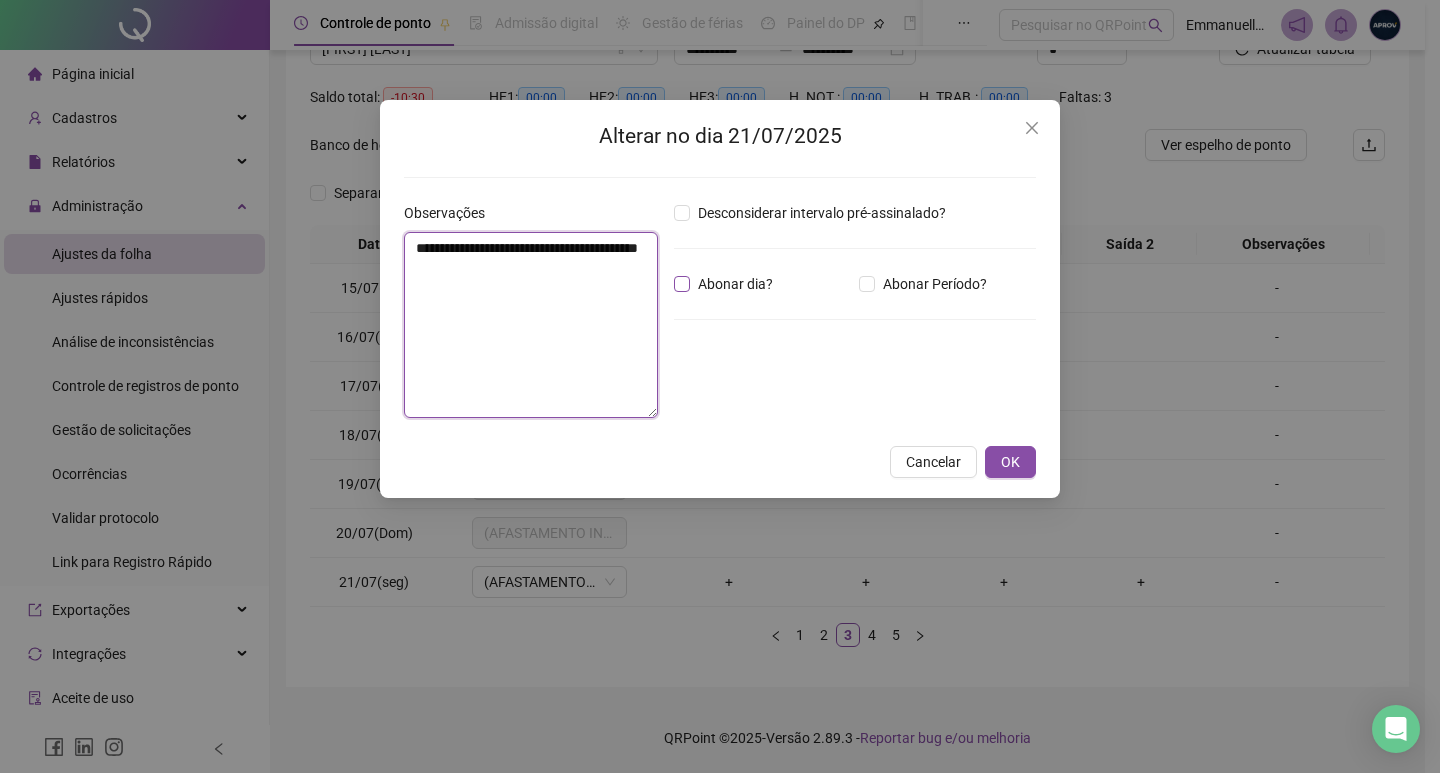 type on "**********" 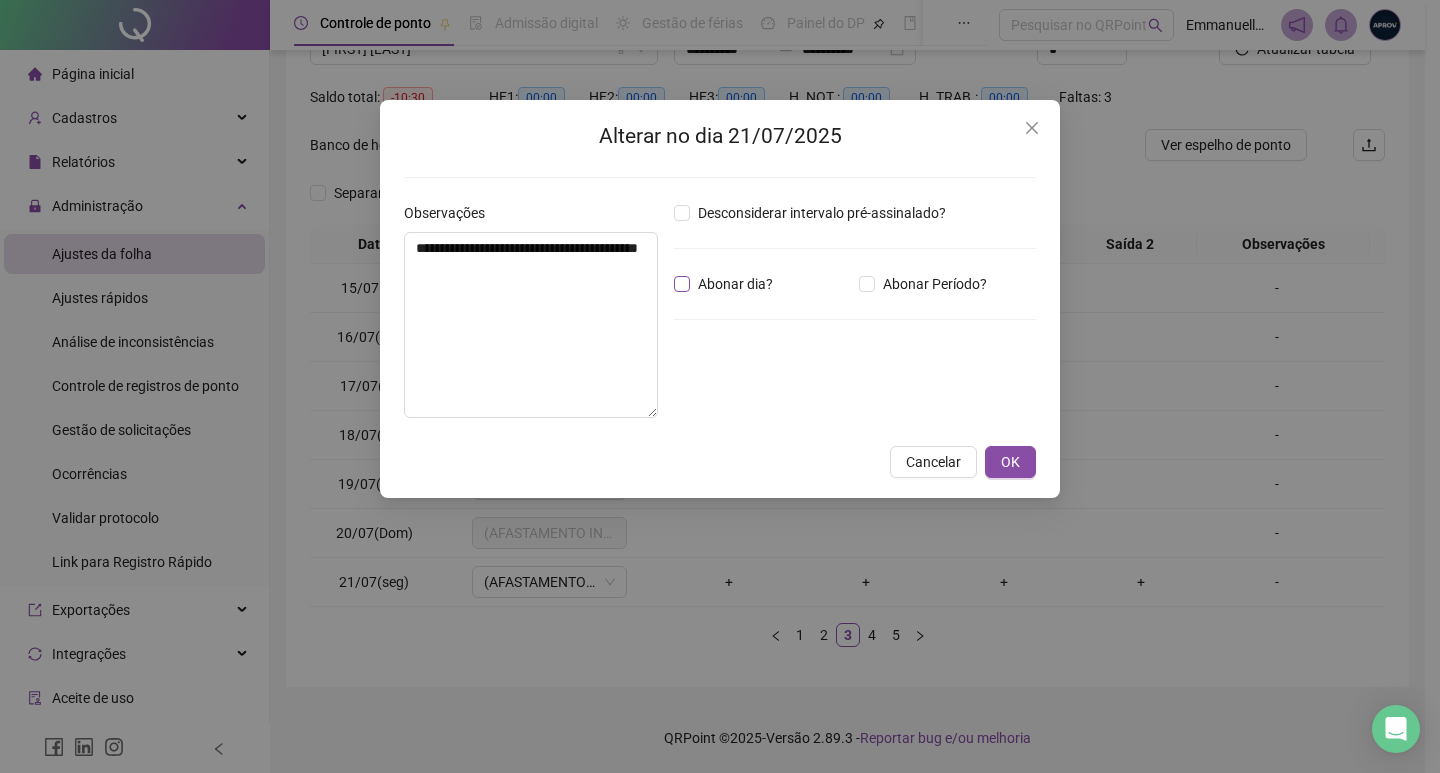 click on "Abonar dia?" at bounding box center (735, 284) 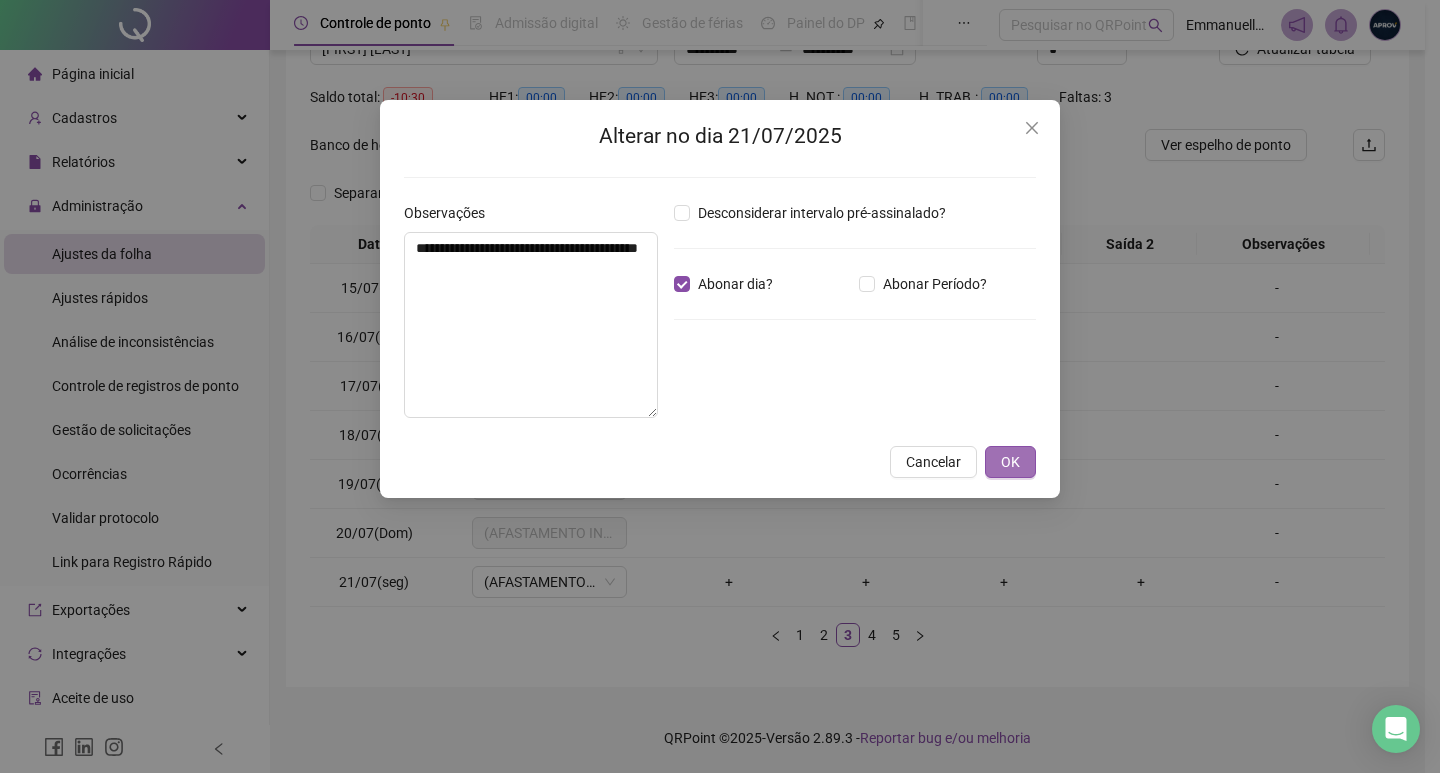 click on "OK" at bounding box center (1010, 462) 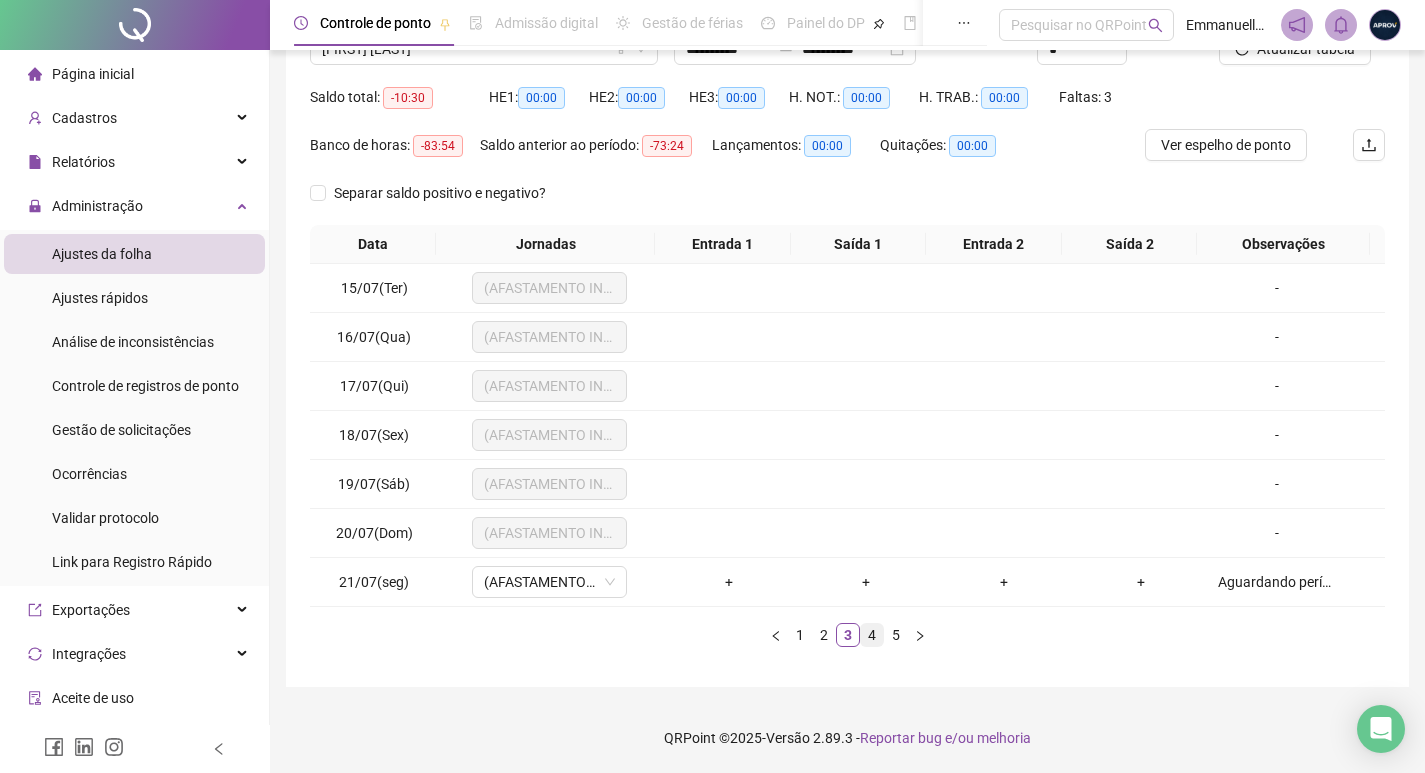 click on "4" at bounding box center [872, 635] 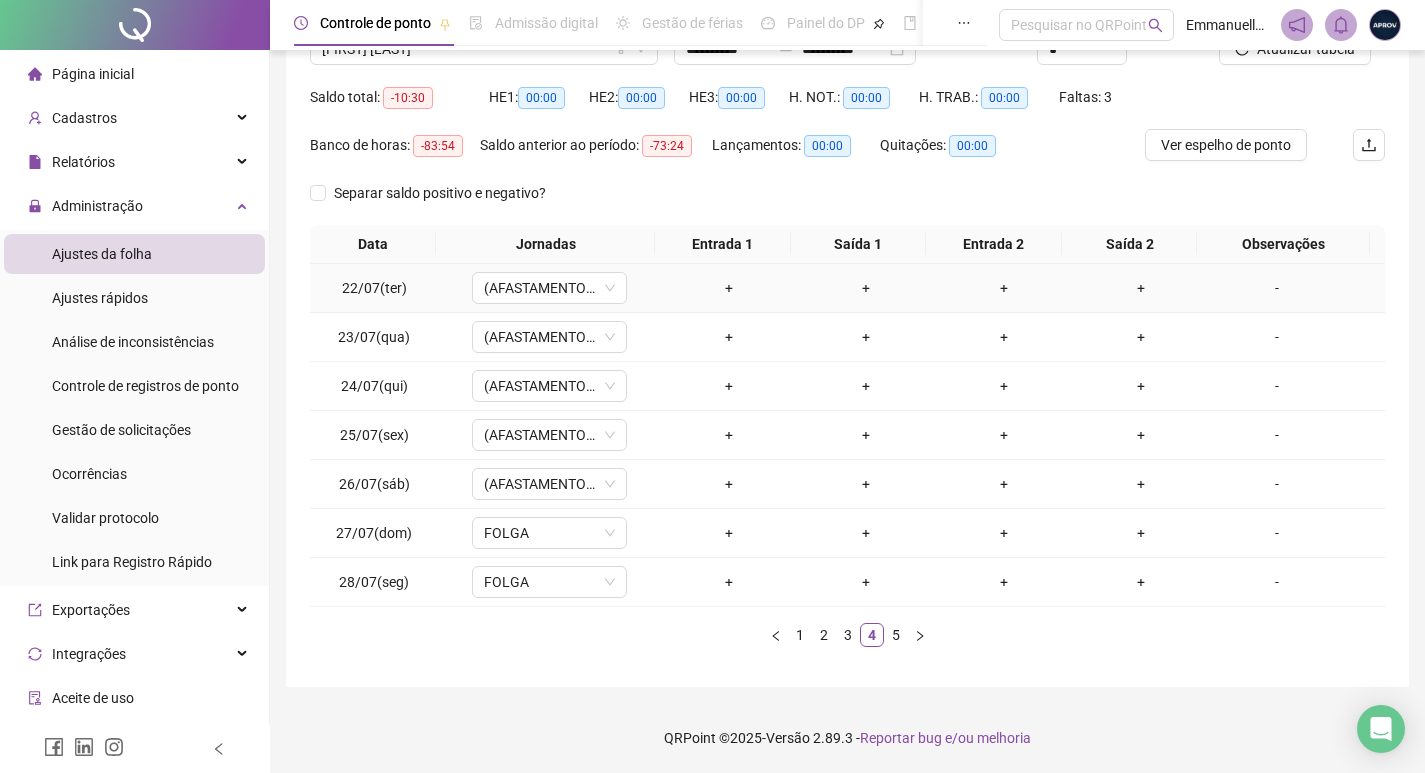 drag, startPoint x: 1284, startPoint y: 289, endPoint x: 1147, endPoint y: 297, distance: 137.23338 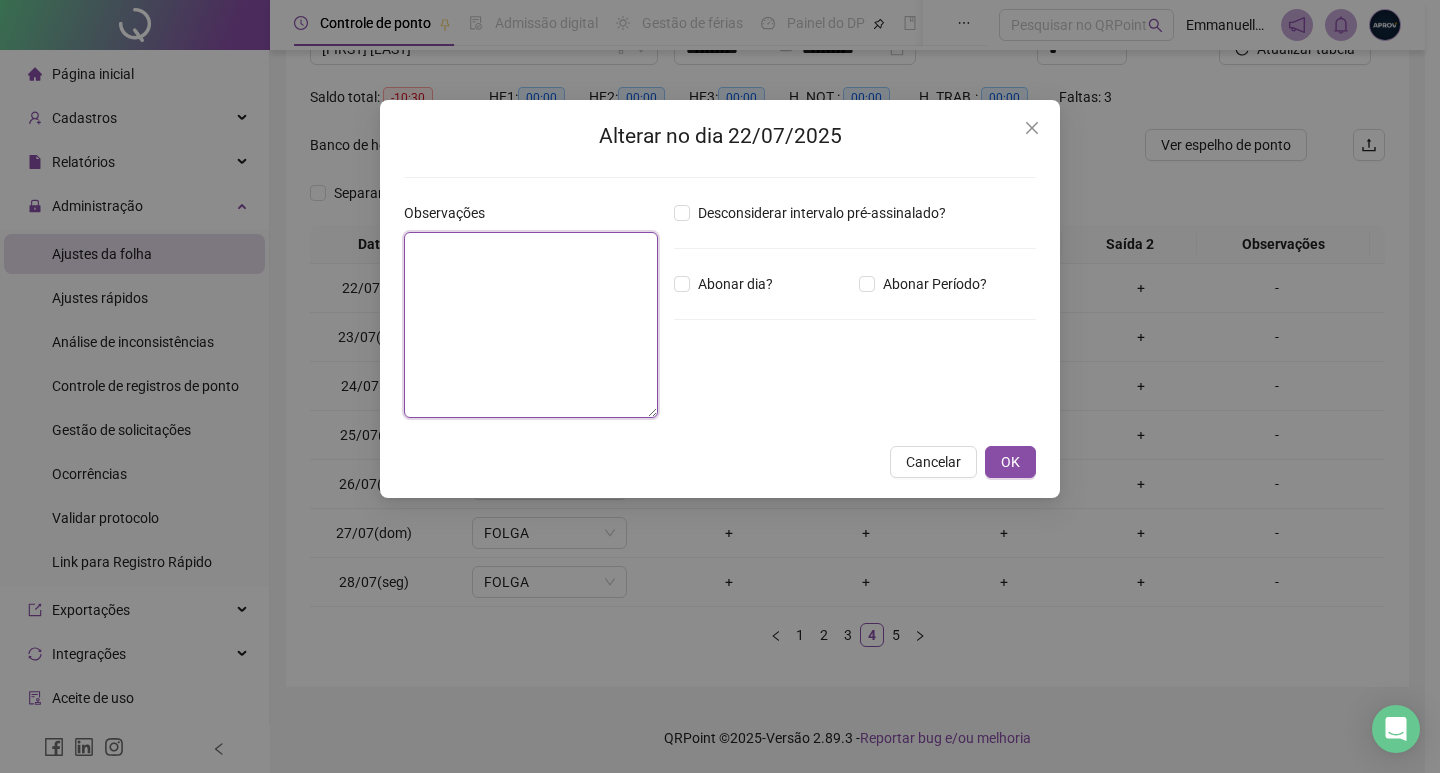 click at bounding box center [531, 325] 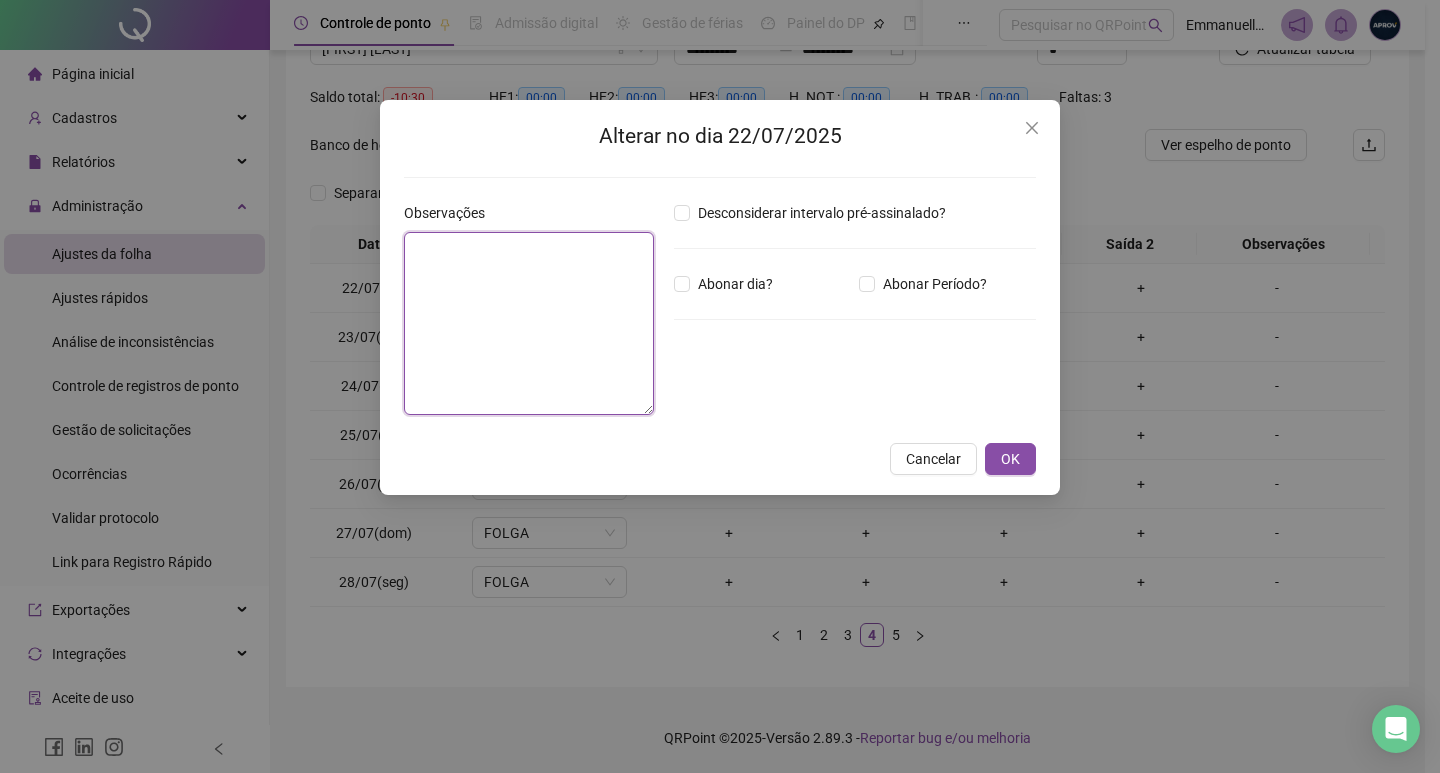 paste on "**********" 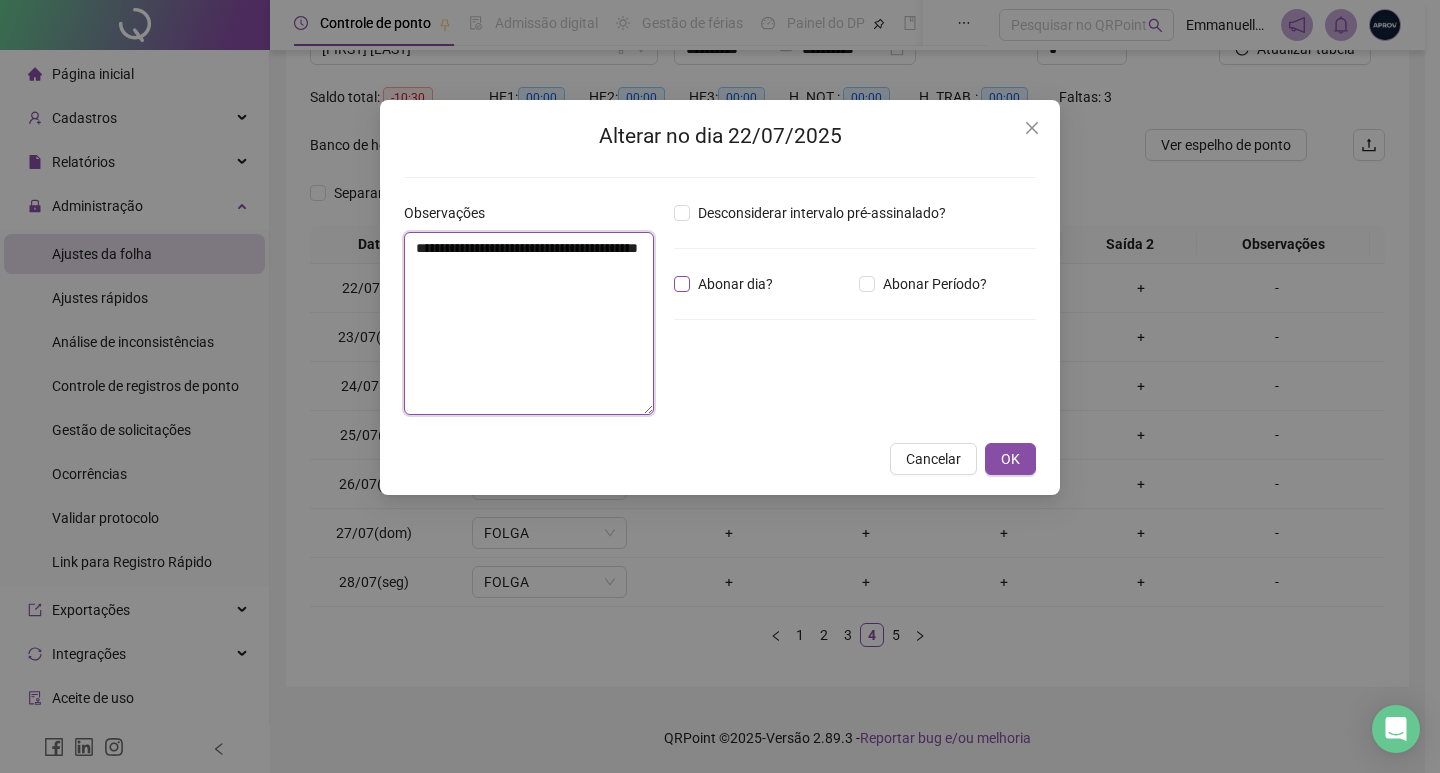 type on "**********" 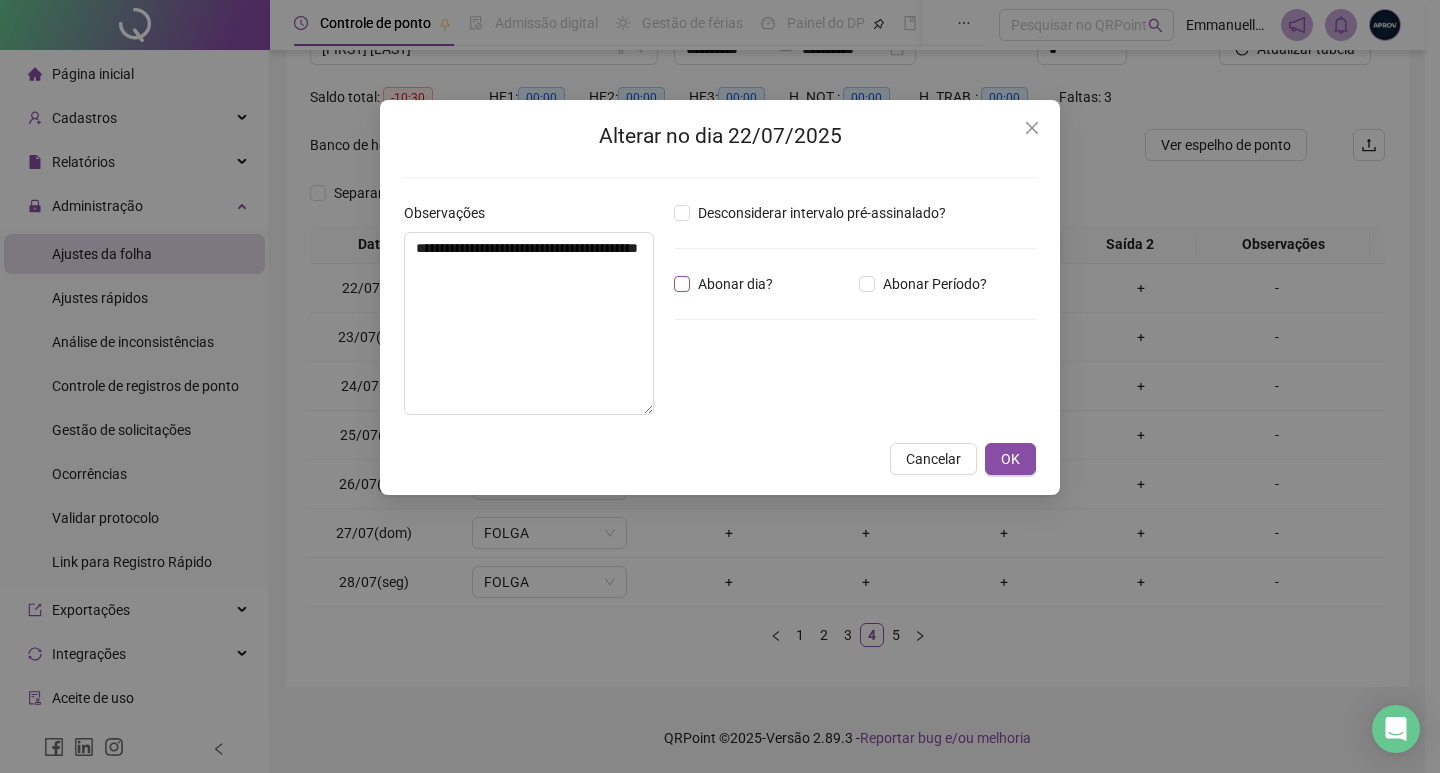 click on "Abonar dia?" at bounding box center (735, 284) 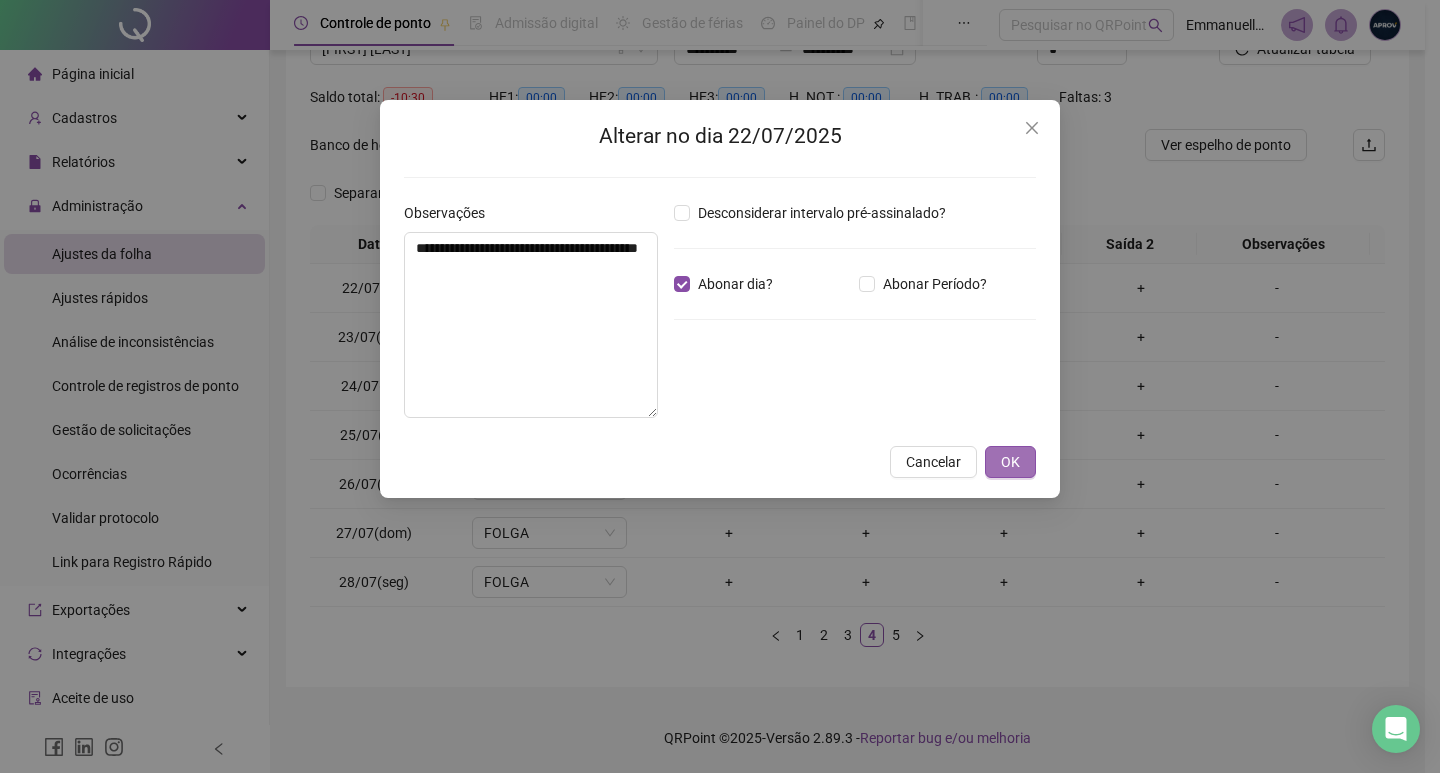 click on "OK" at bounding box center (1010, 462) 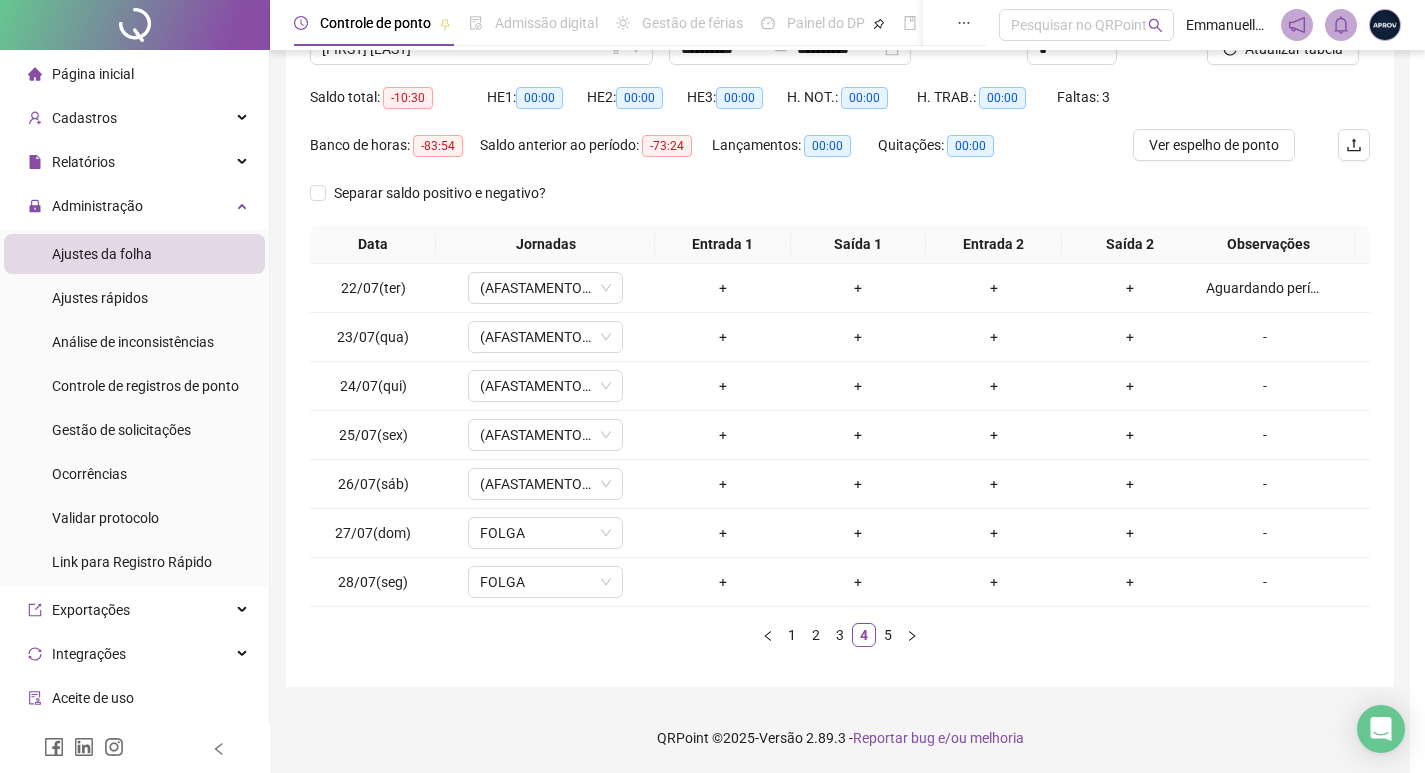 click on "-" at bounding box center (1265, 337) 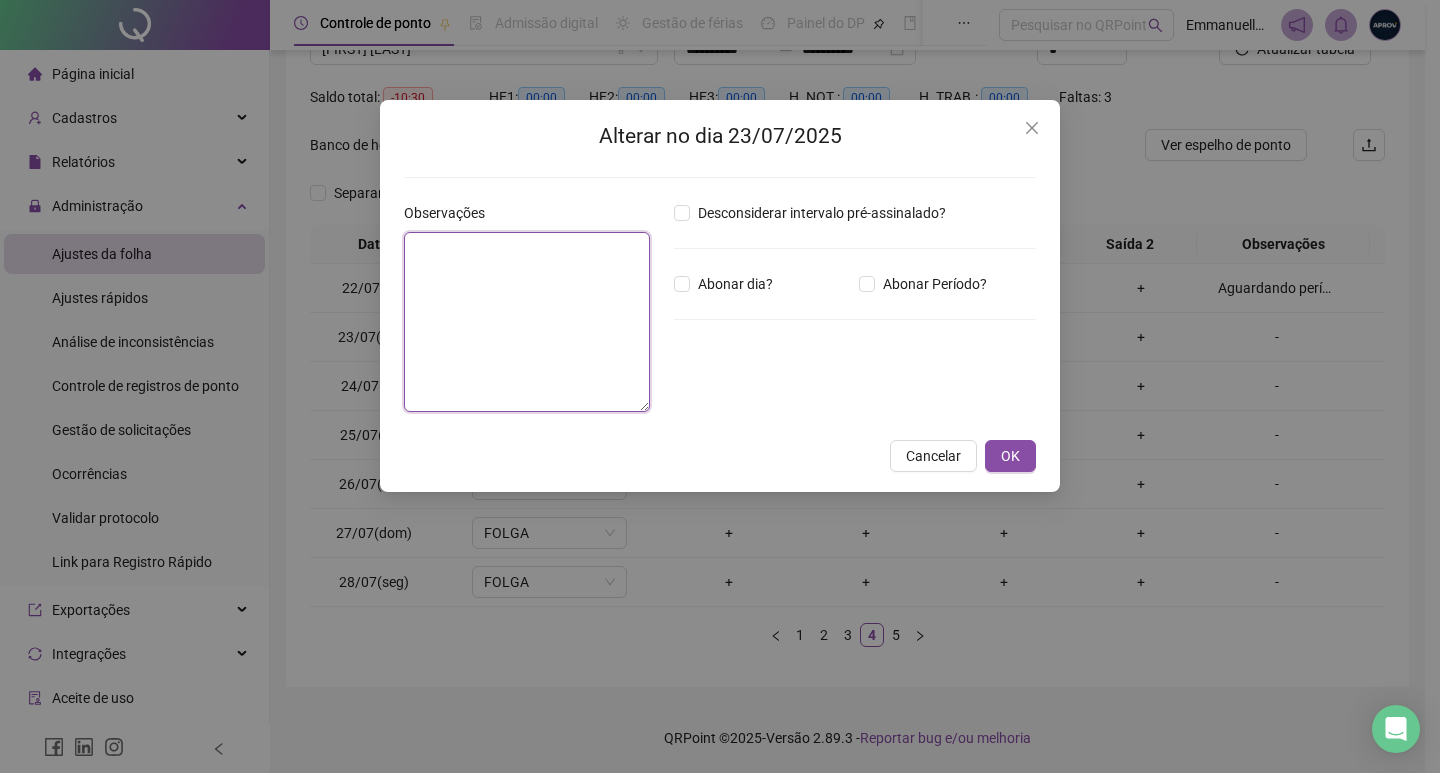 click at bounding box center [527, 322] 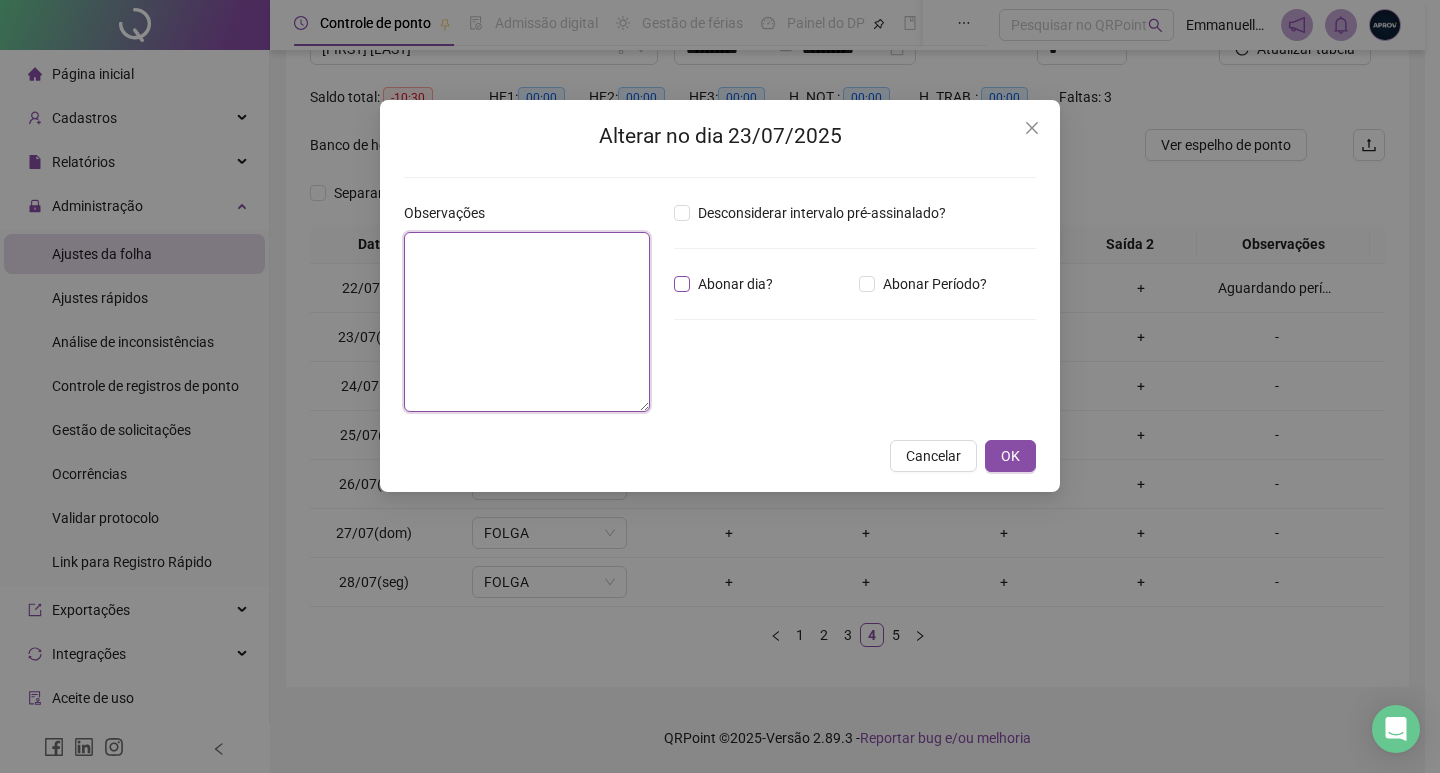 paste on "**********" 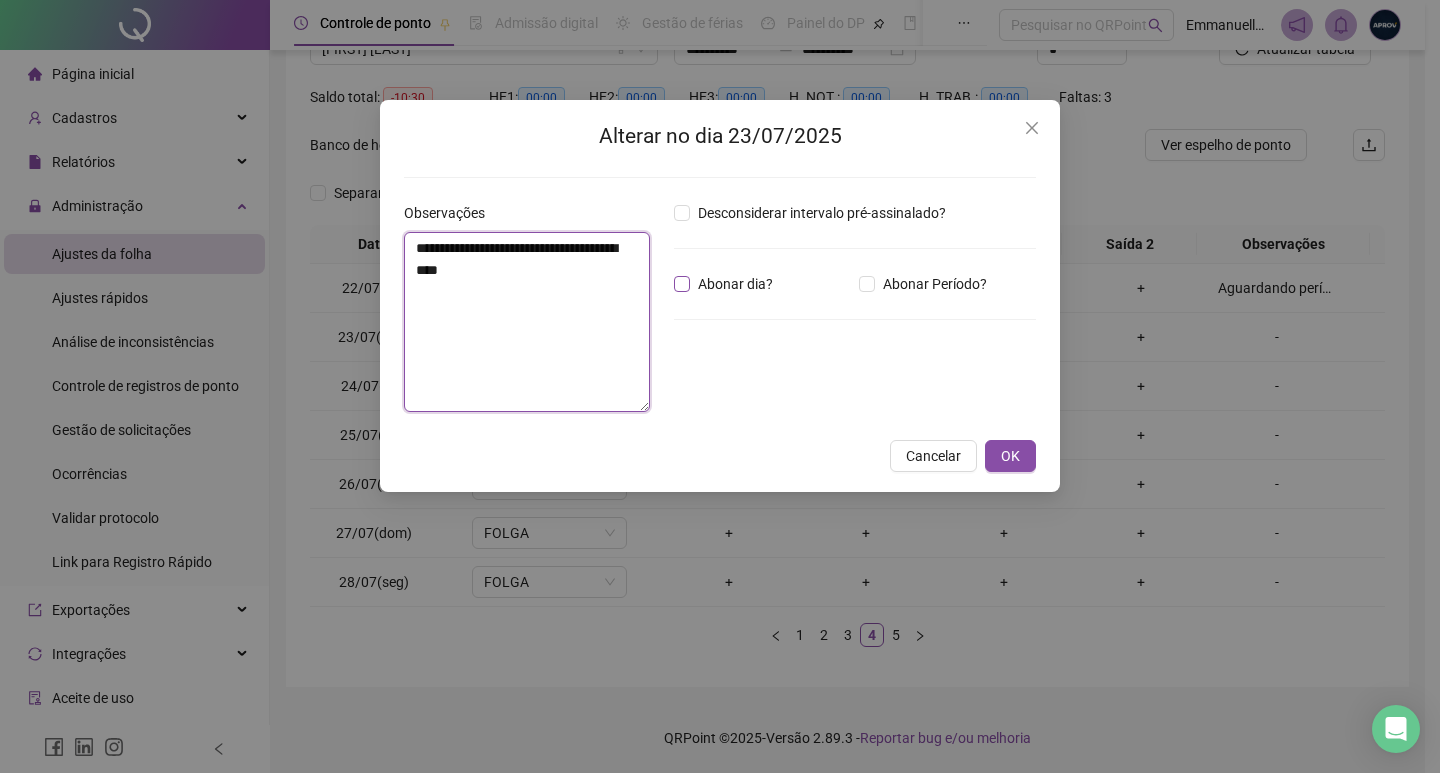 type on "**********" 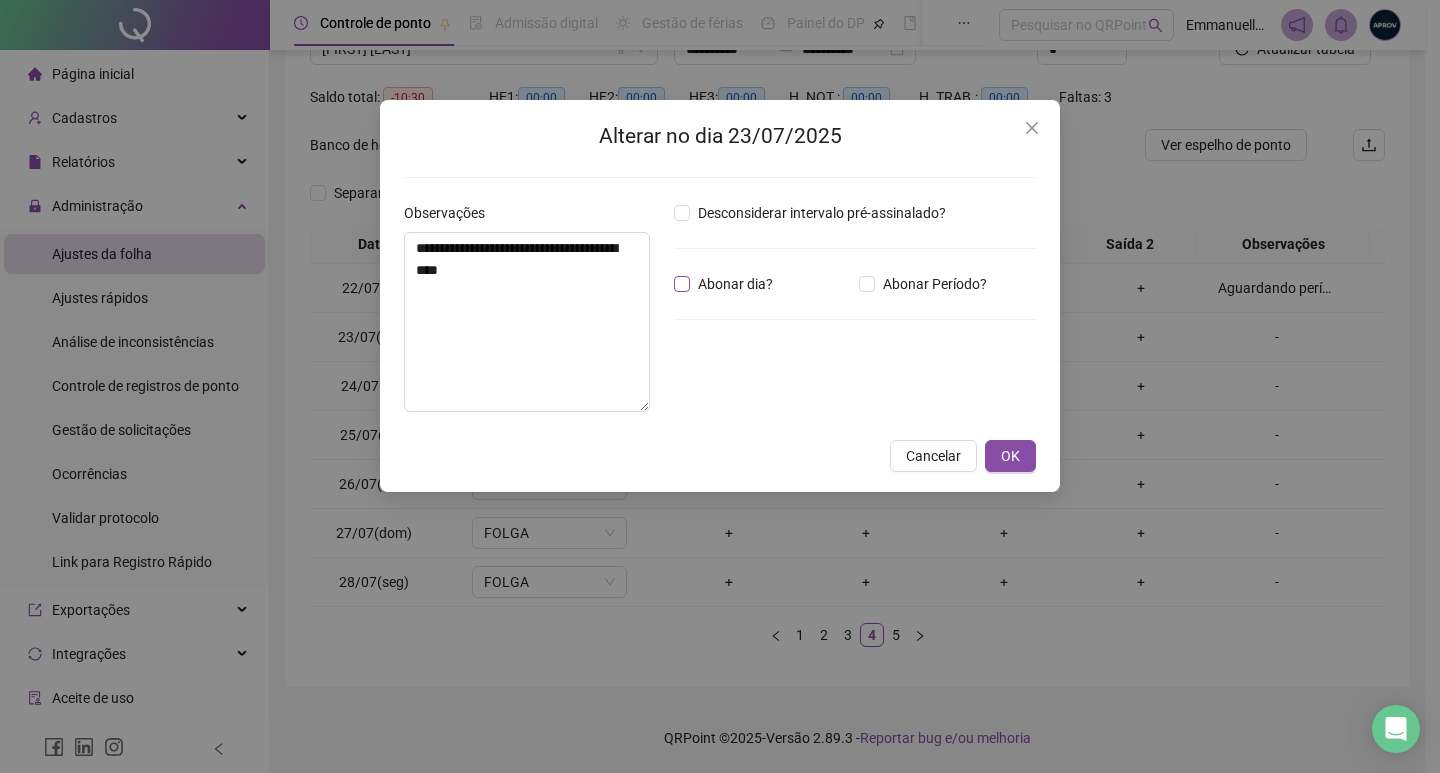 click on "Abonar dia?" at bounding box center [735, 284] 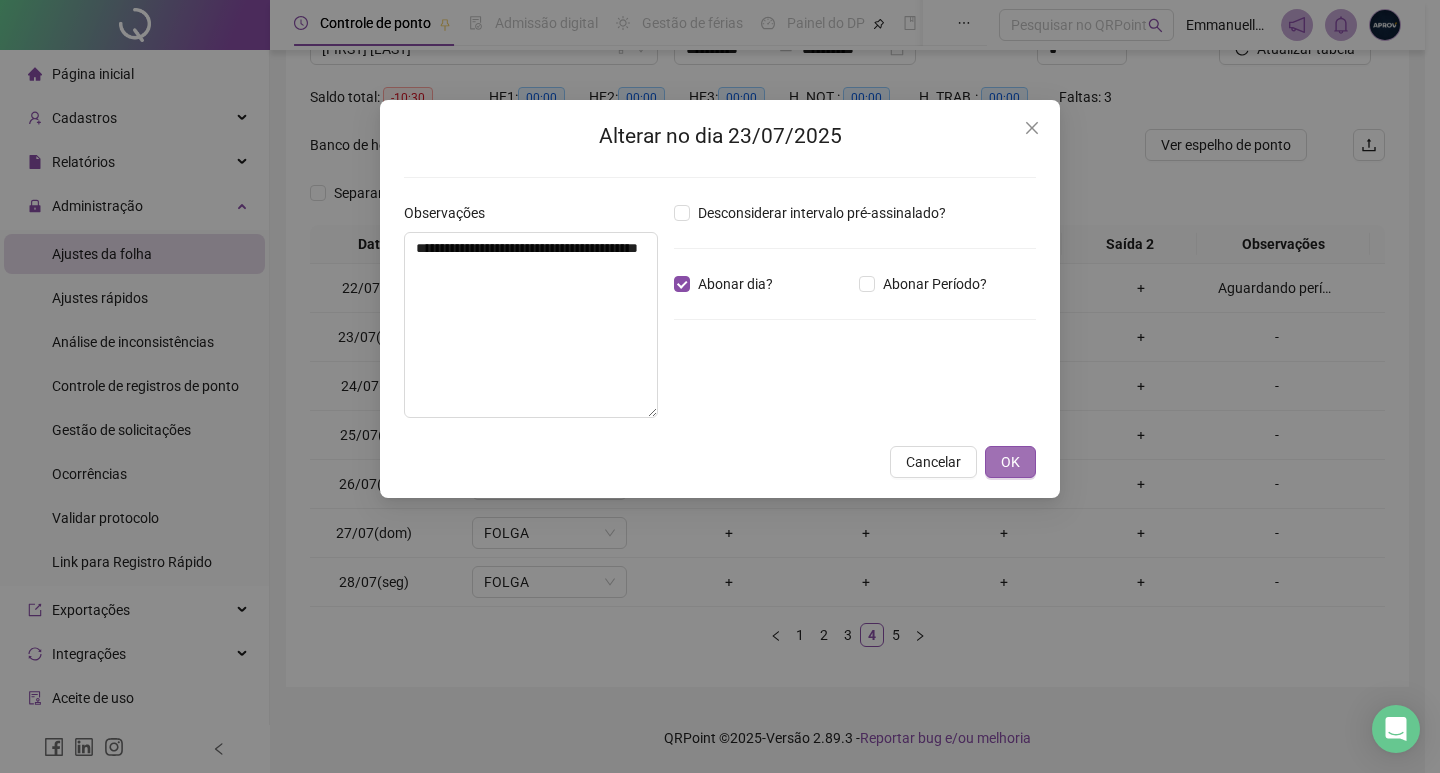 click on "OK" at bounding box center (1010, 462) 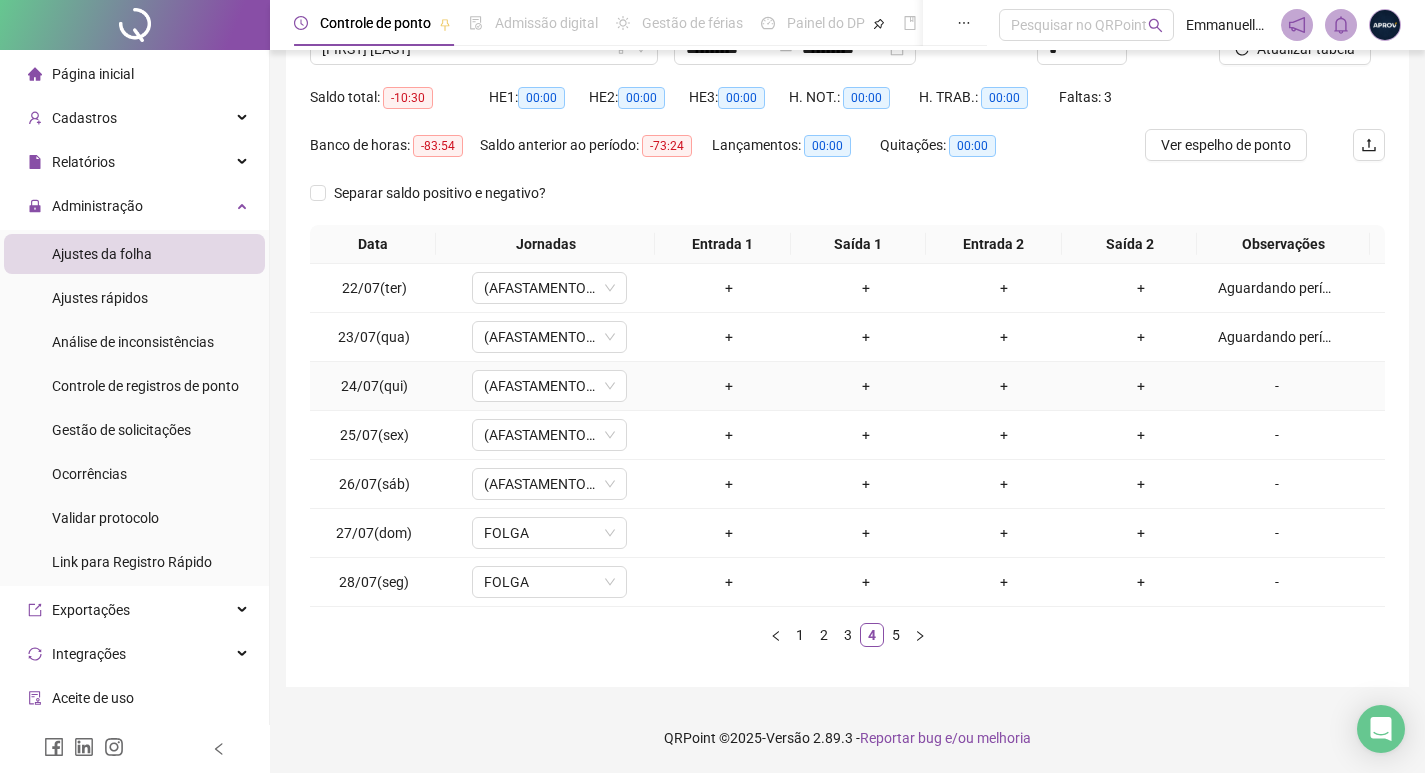 click on "-" at bounding box center (1297, 386) 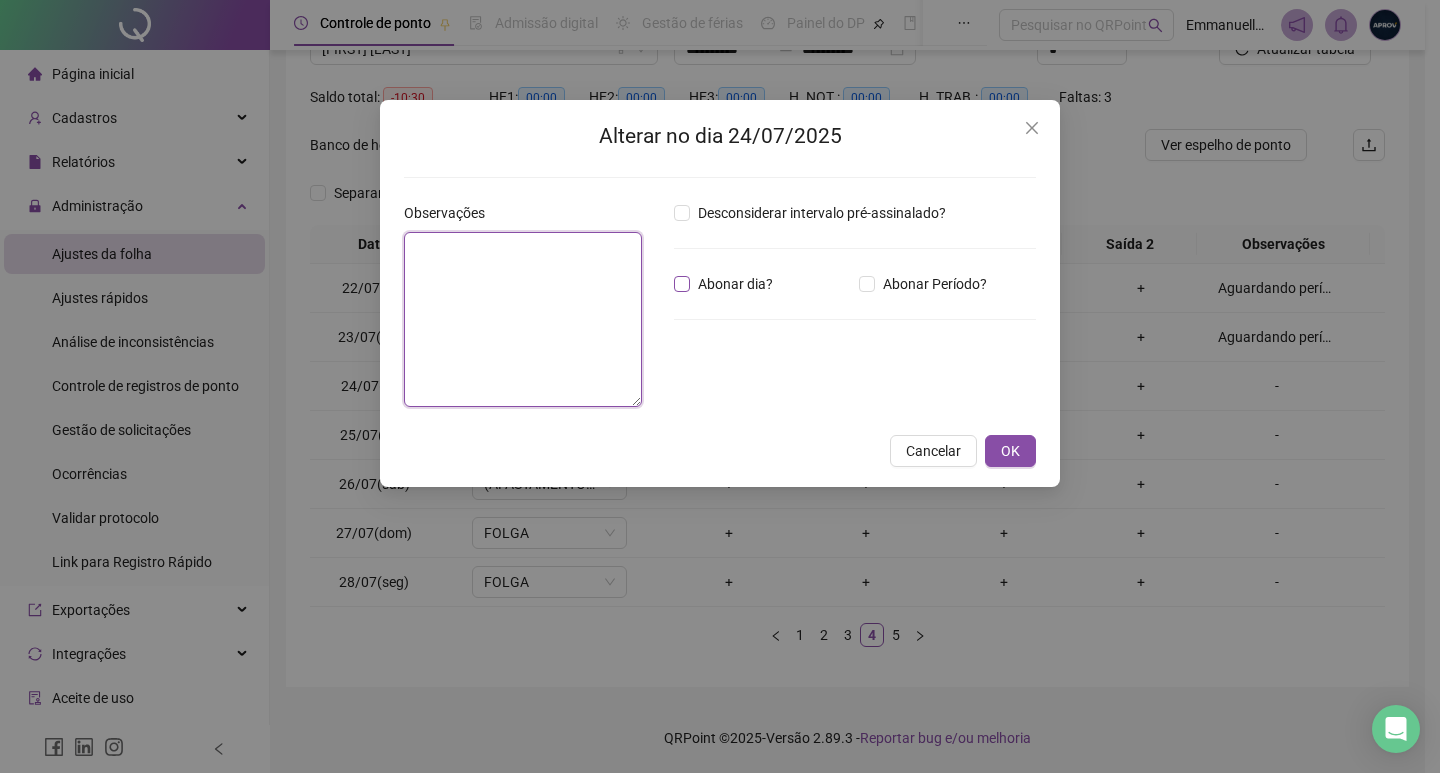 drag, startPoint x: 578, startPoint y: 354, endPoint x: 719, endPoint y: 291, distance: 154.43445 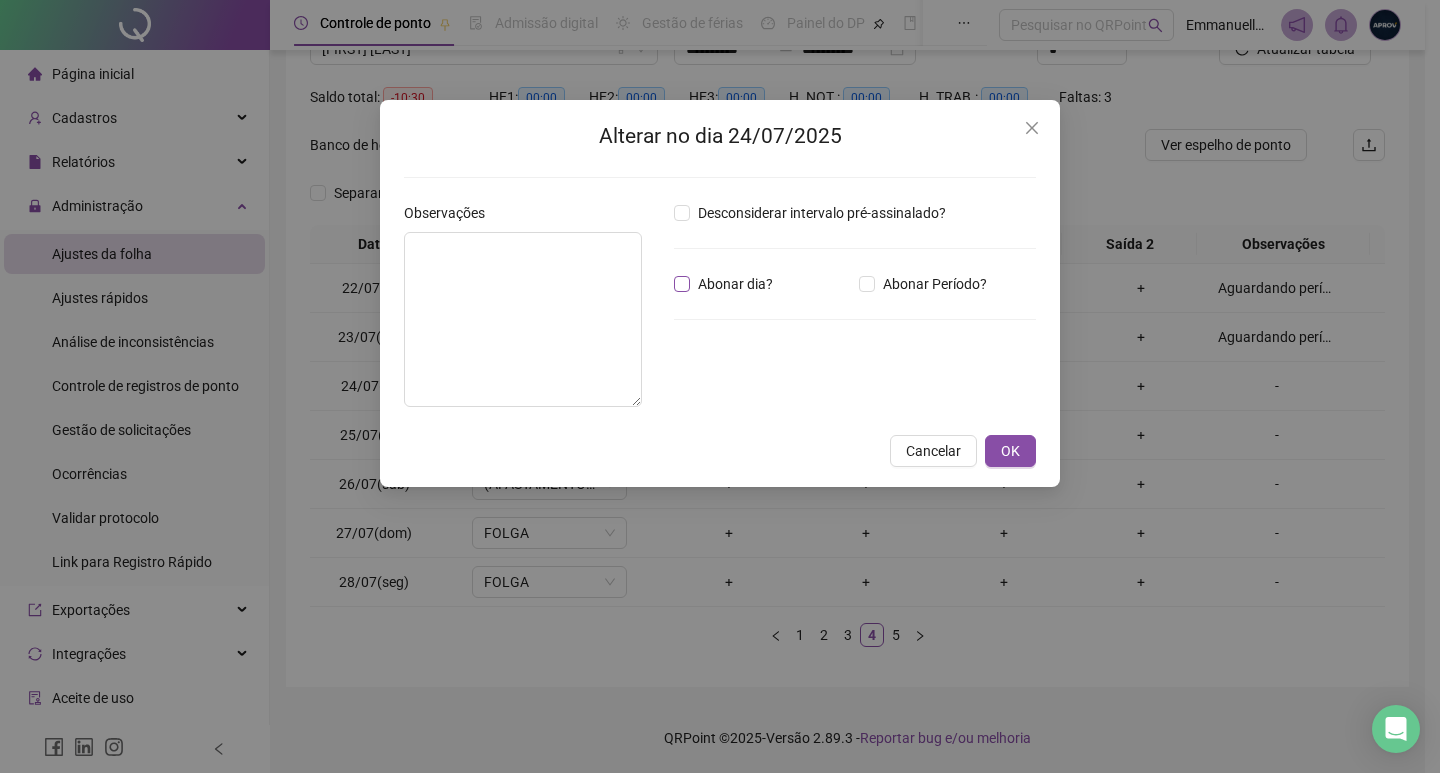 click on "Abonar dia?" at bounding box center [735, 284] 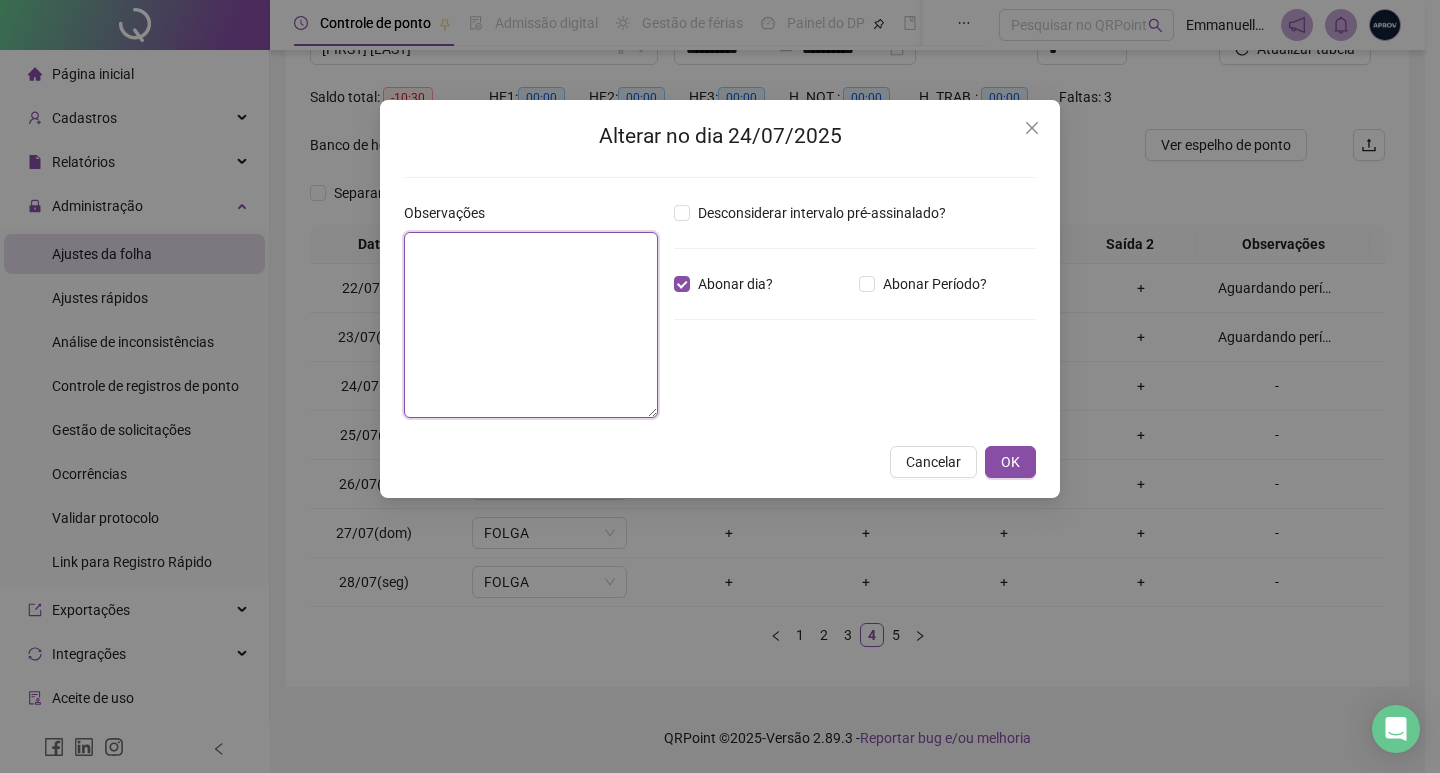 click at bounding box center (531, 325) 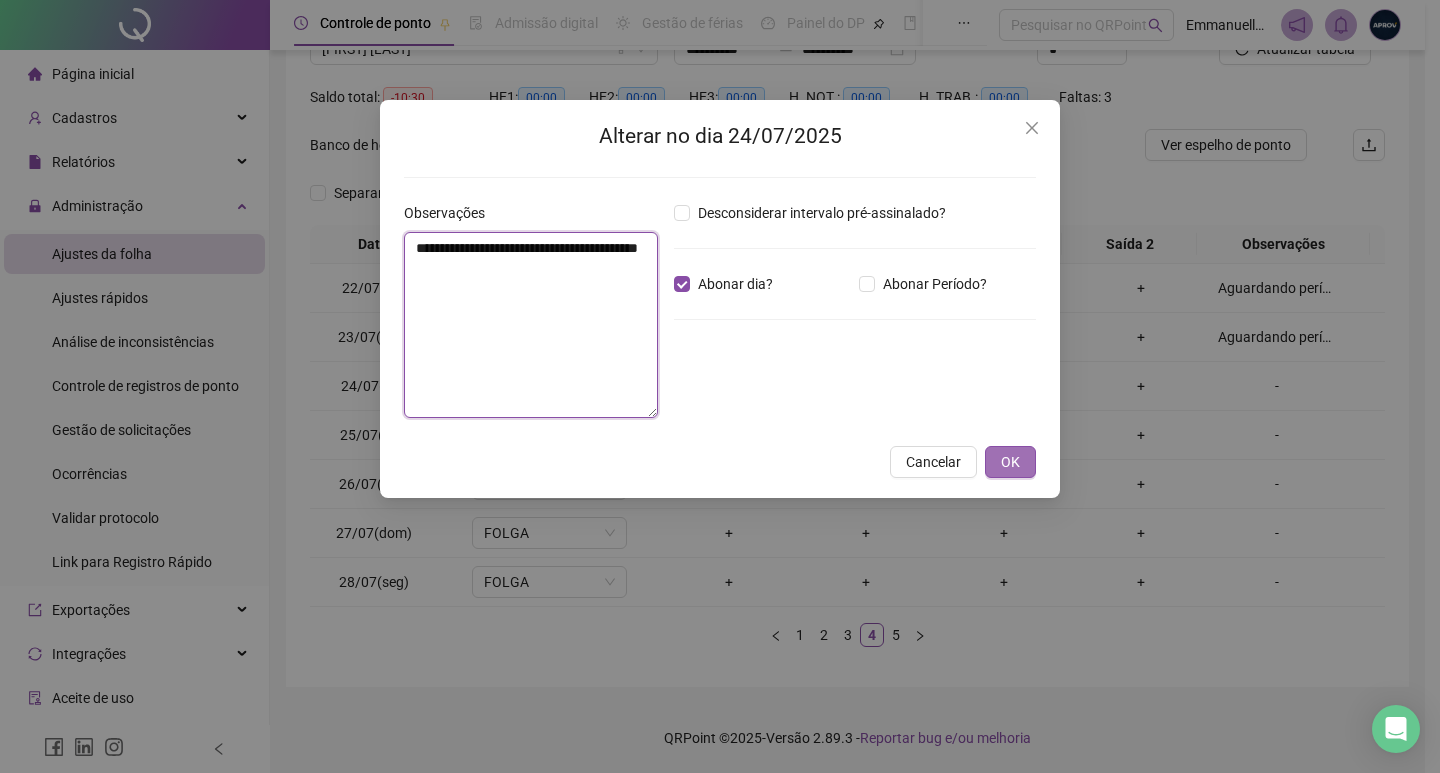 type on "**********" 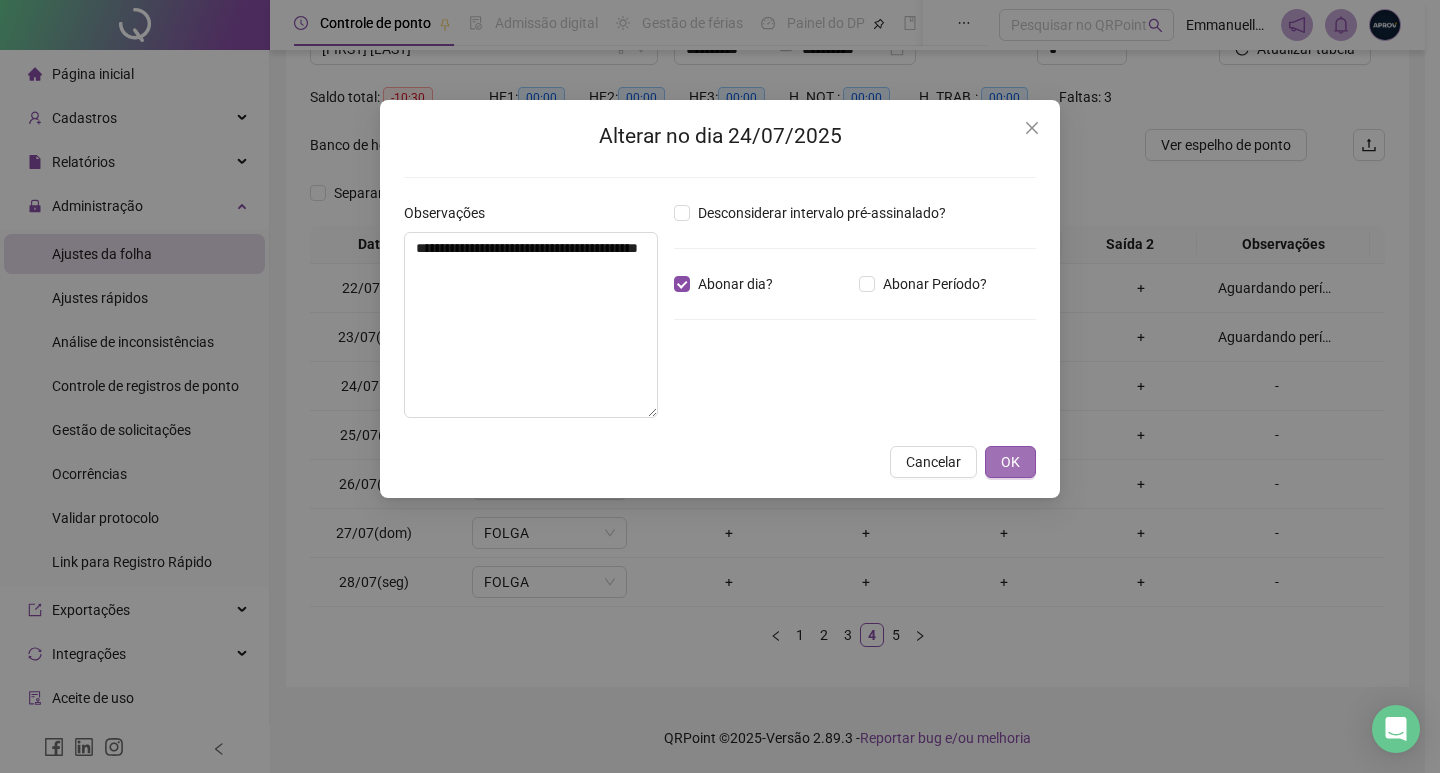 click on "OK" at bounding box center [1010, 462] 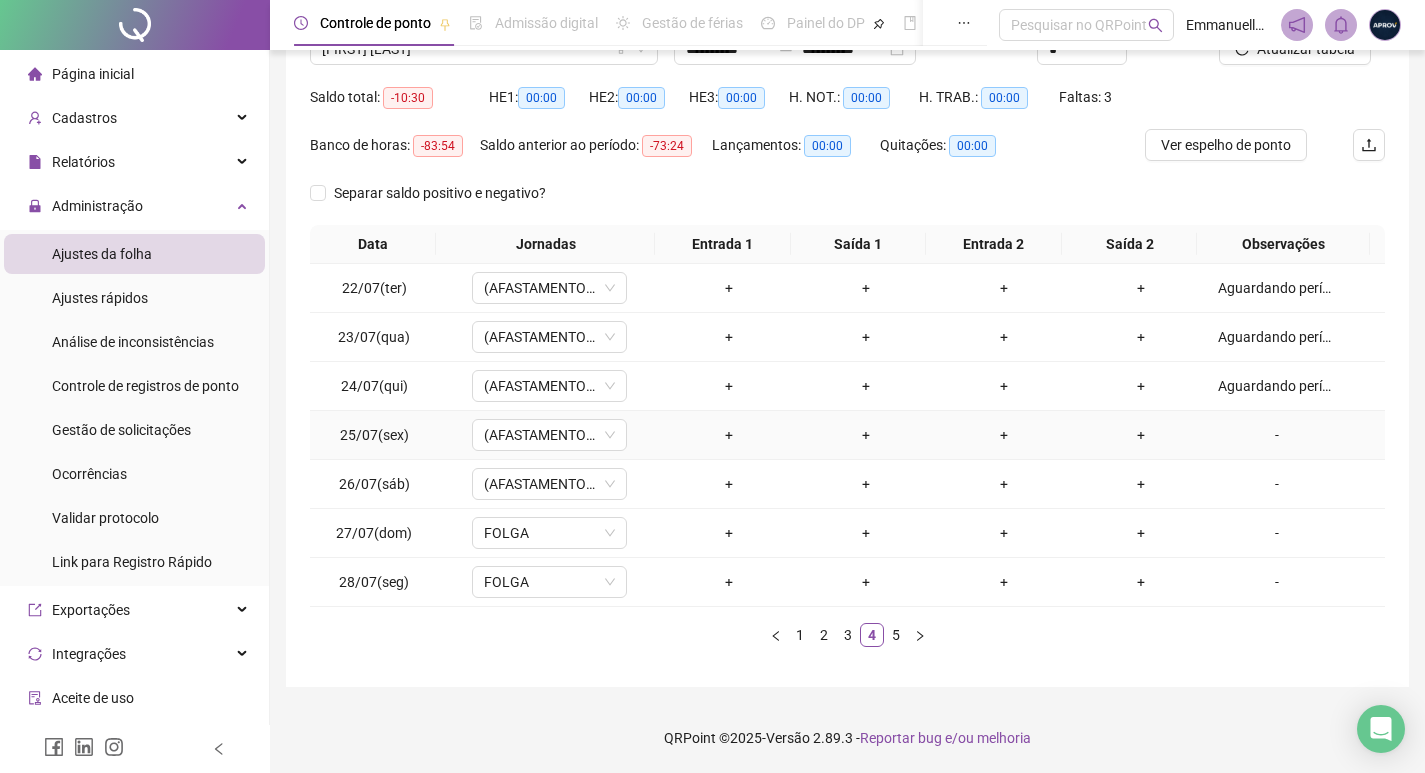 click on "-" at bounding box center [1277, 435] 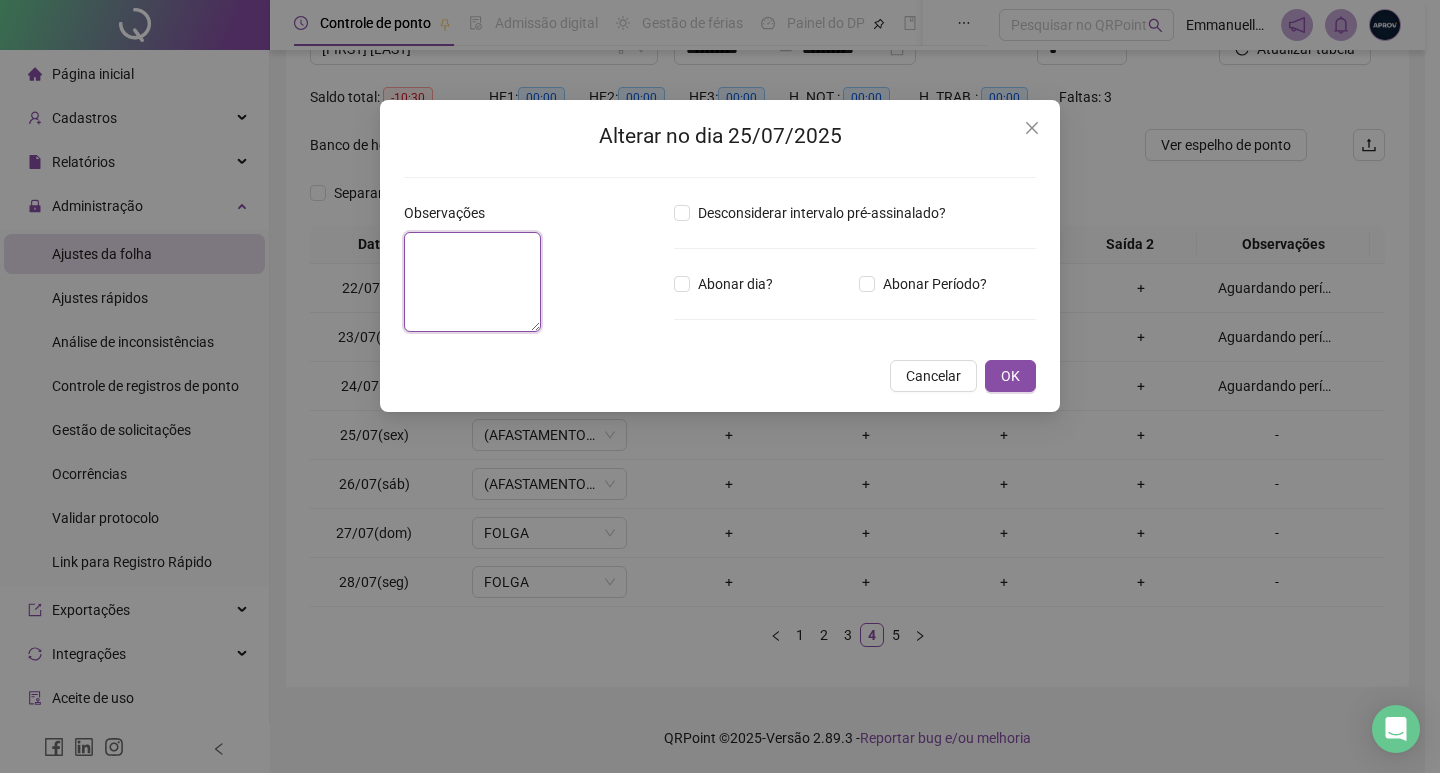 click at bounding box center [472, 282] 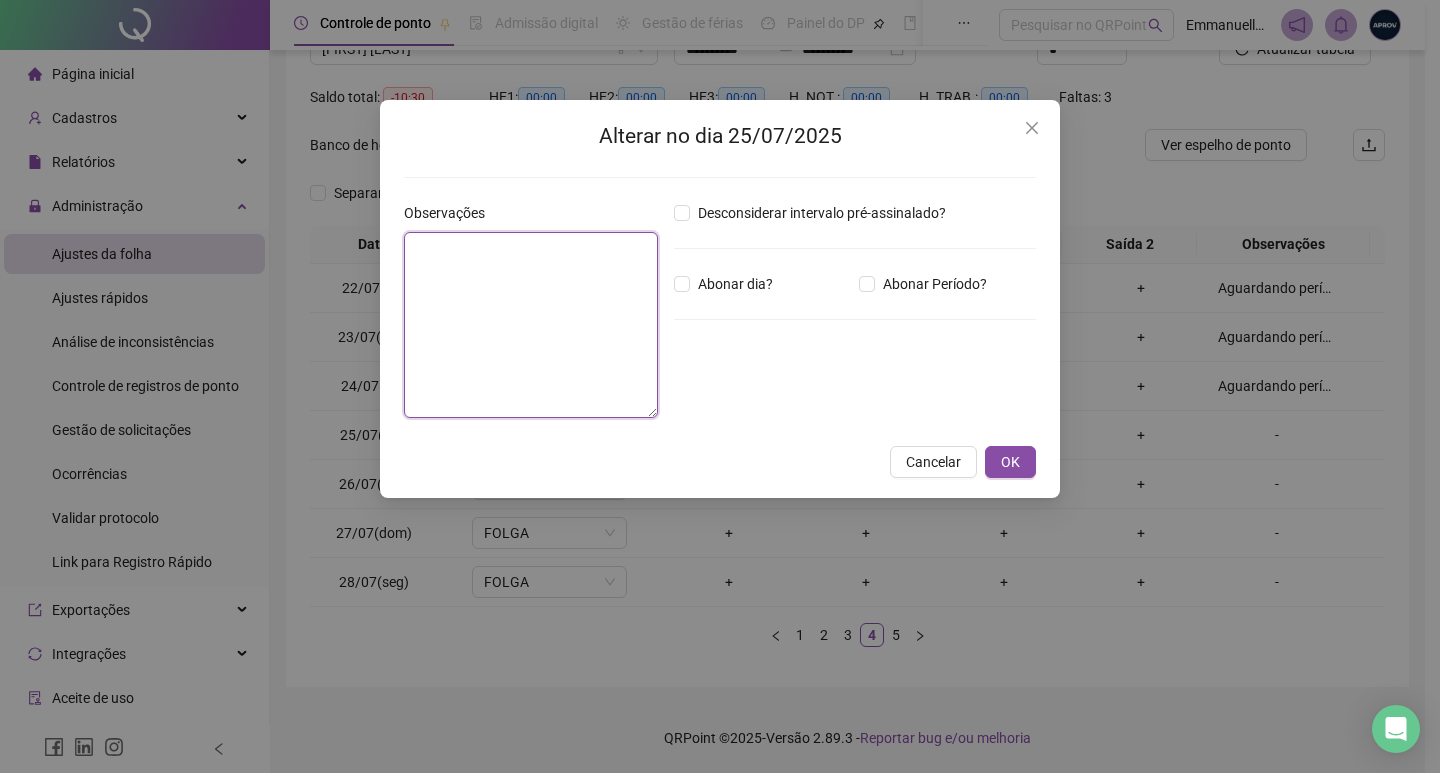 paste on "**********" 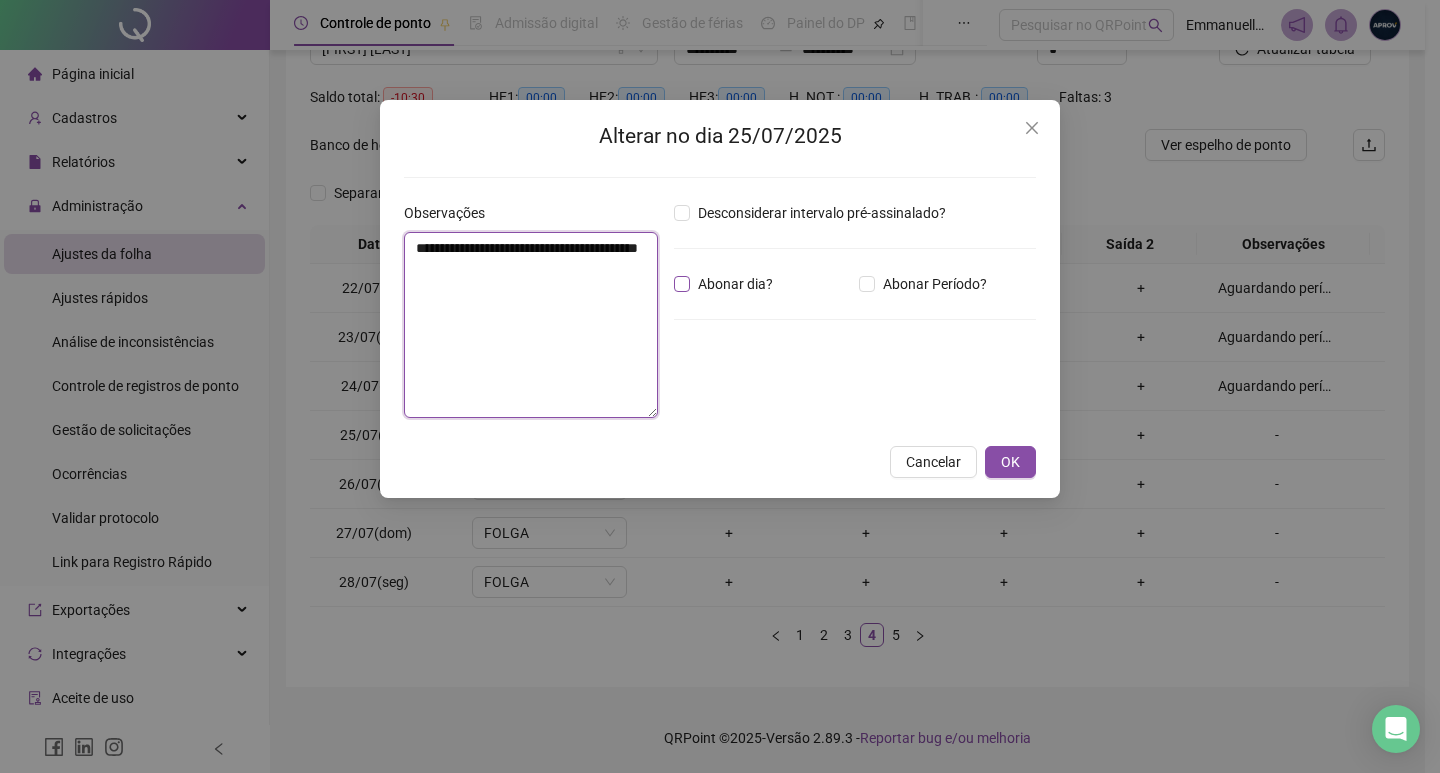 type on "**********" 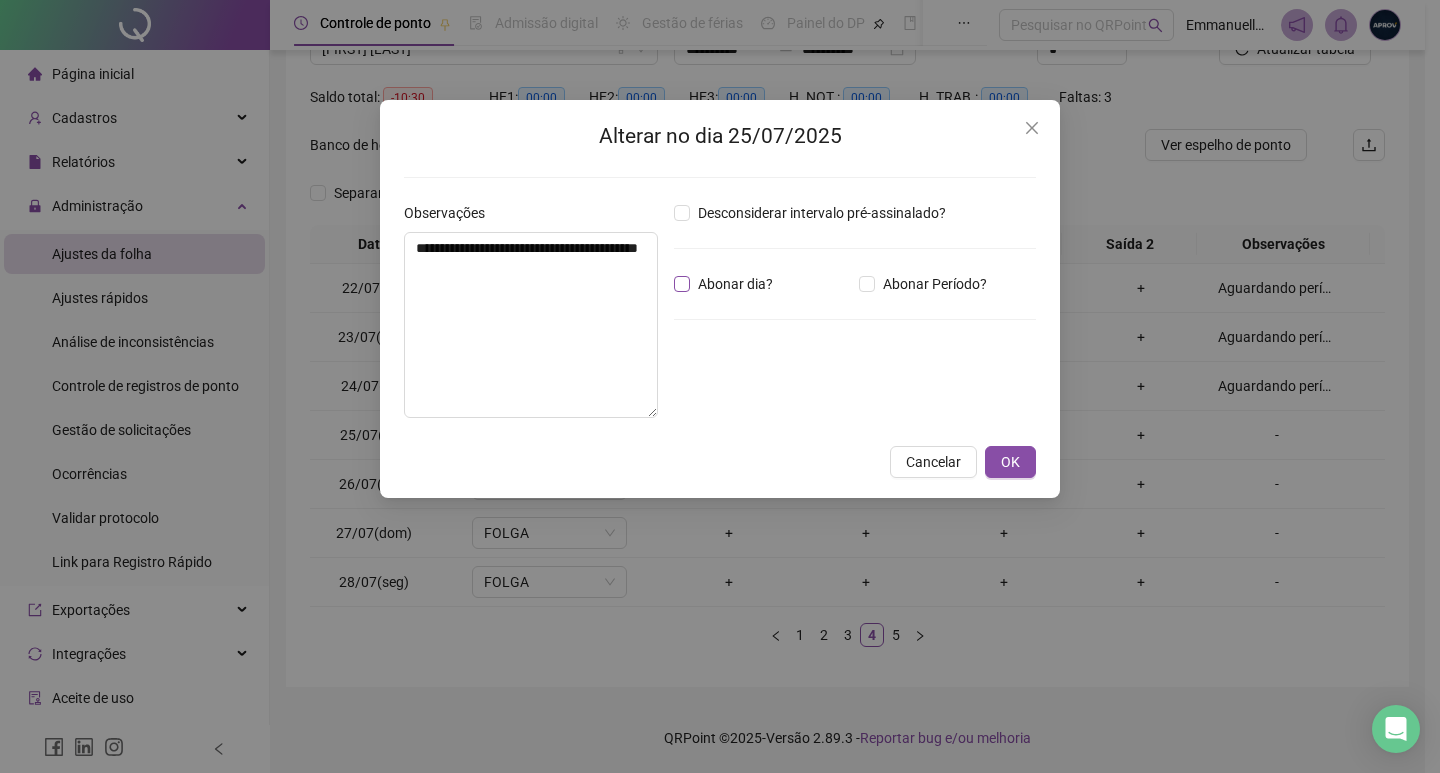 click on "Abonar dia?" at bounding box center (735, 284) 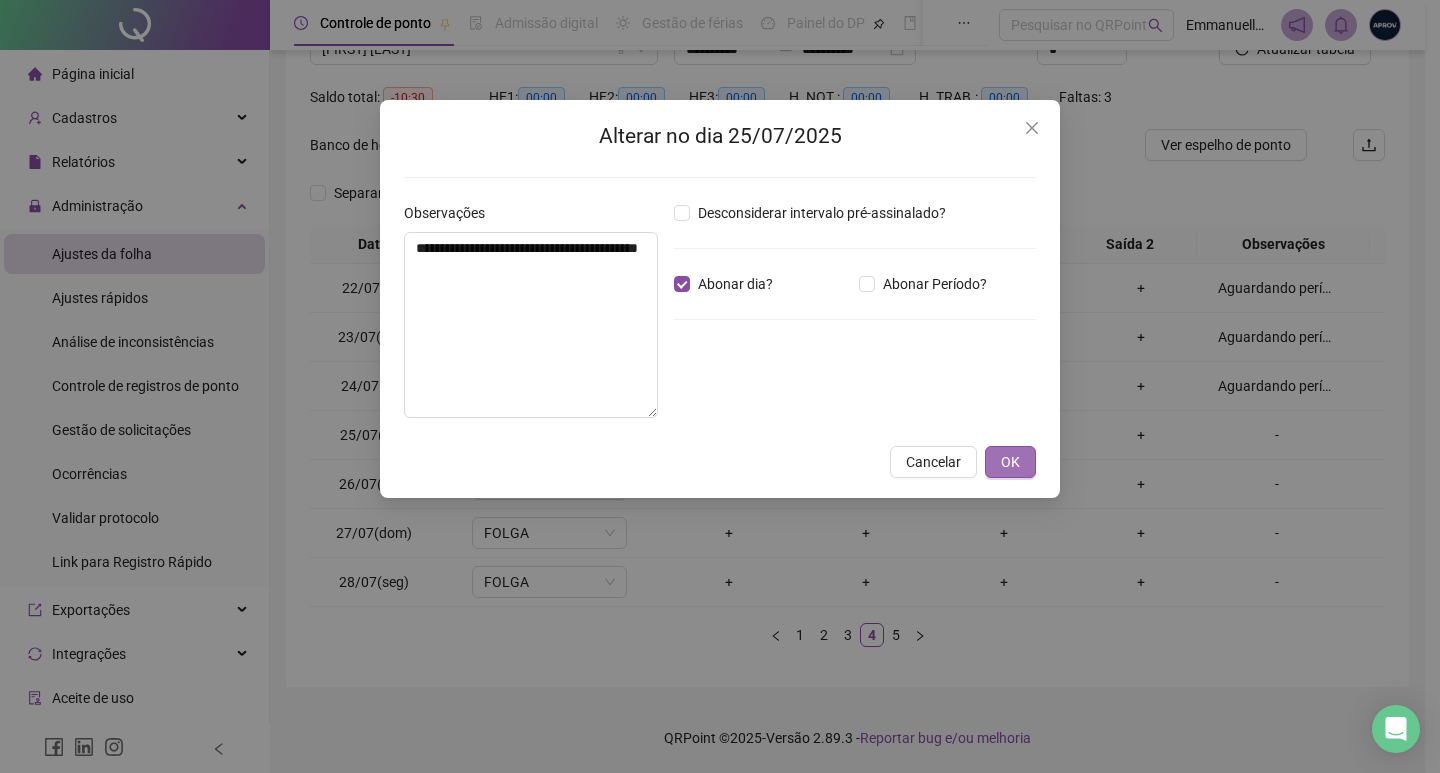 click on "OK" at bounding box center (1010, 462) 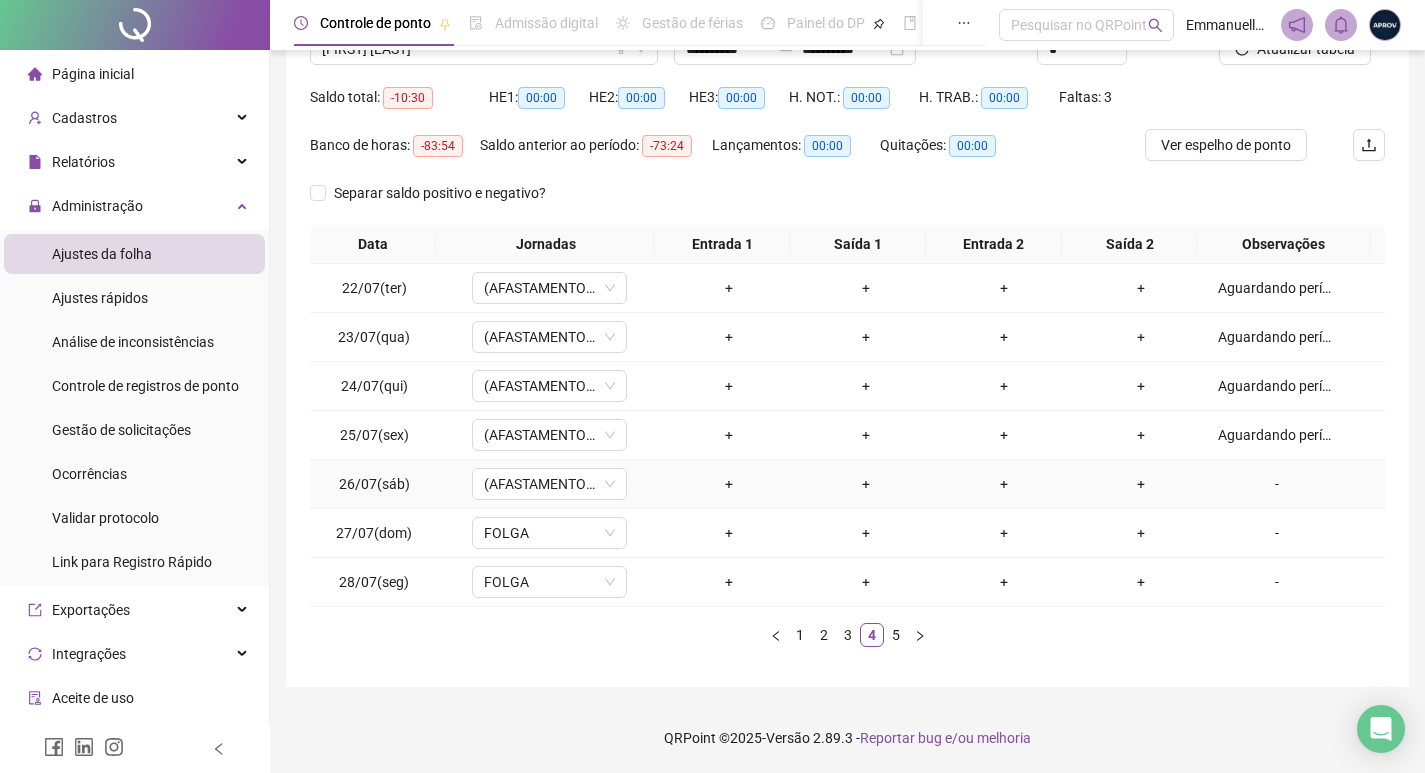 drag, startPoint x: 1249, startPoint y: 483, endPoint x: 1185, endPoint y: 482, distance: 64.00781 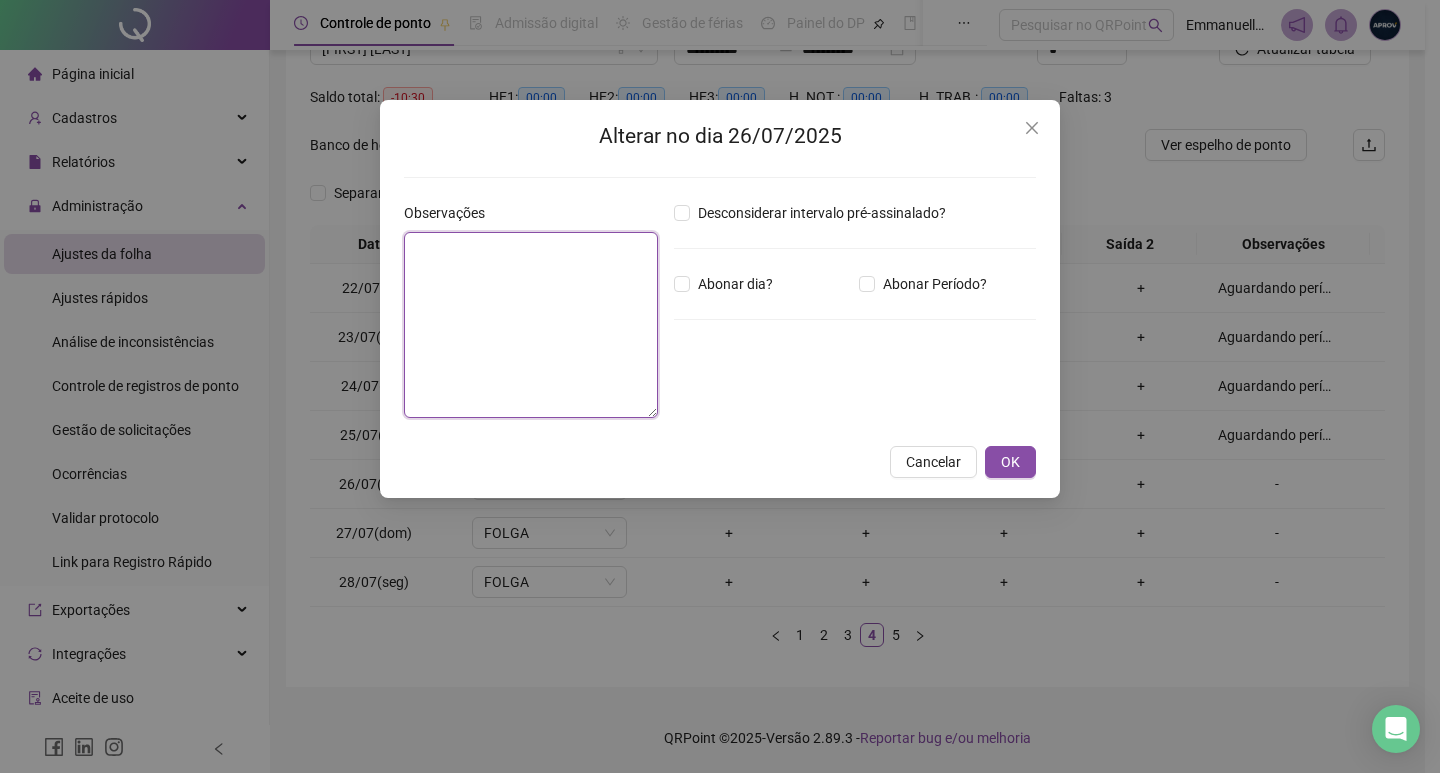 drag, startPoint x: 533, startPoint y: 330, endPoint x: 658, endPoint y: 318, distance: 125.57468 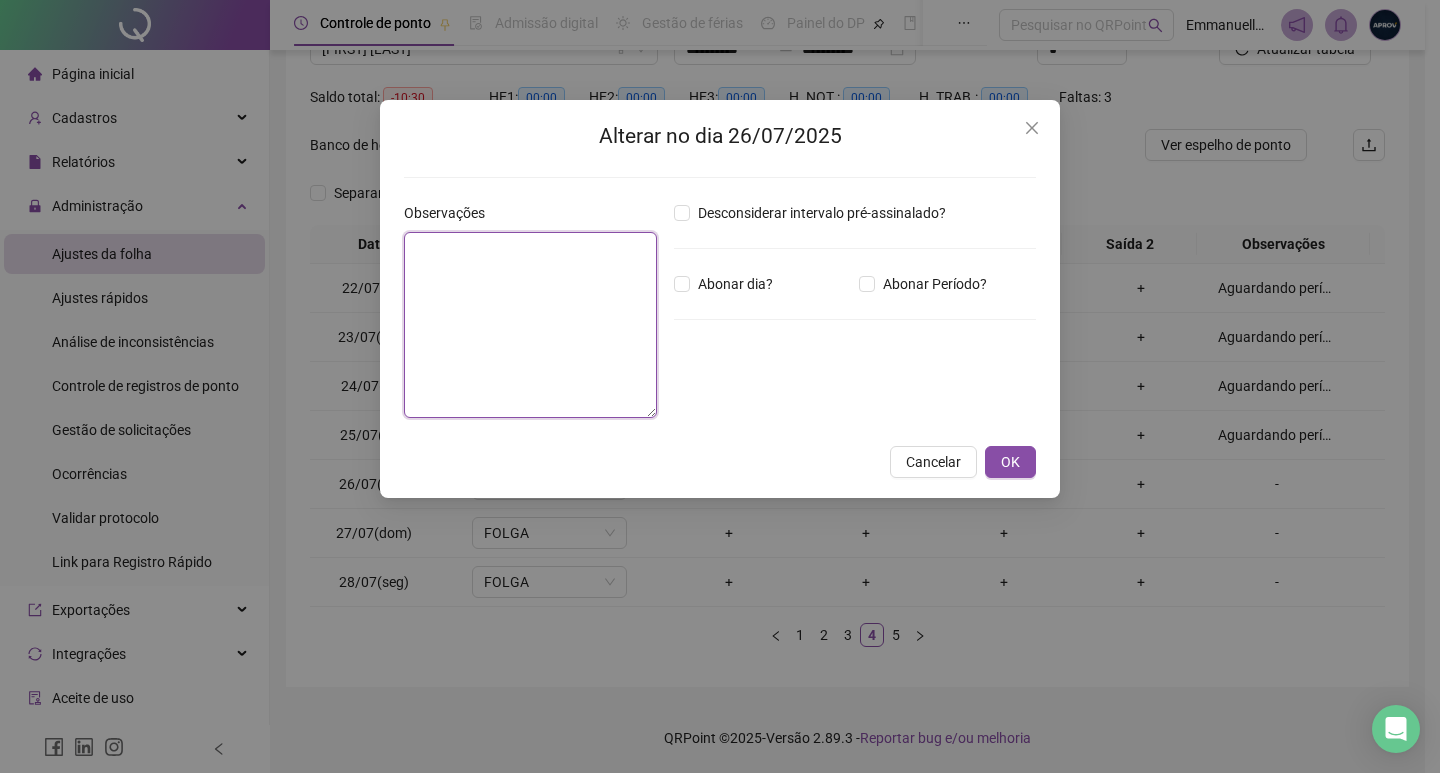 paste on "**********" 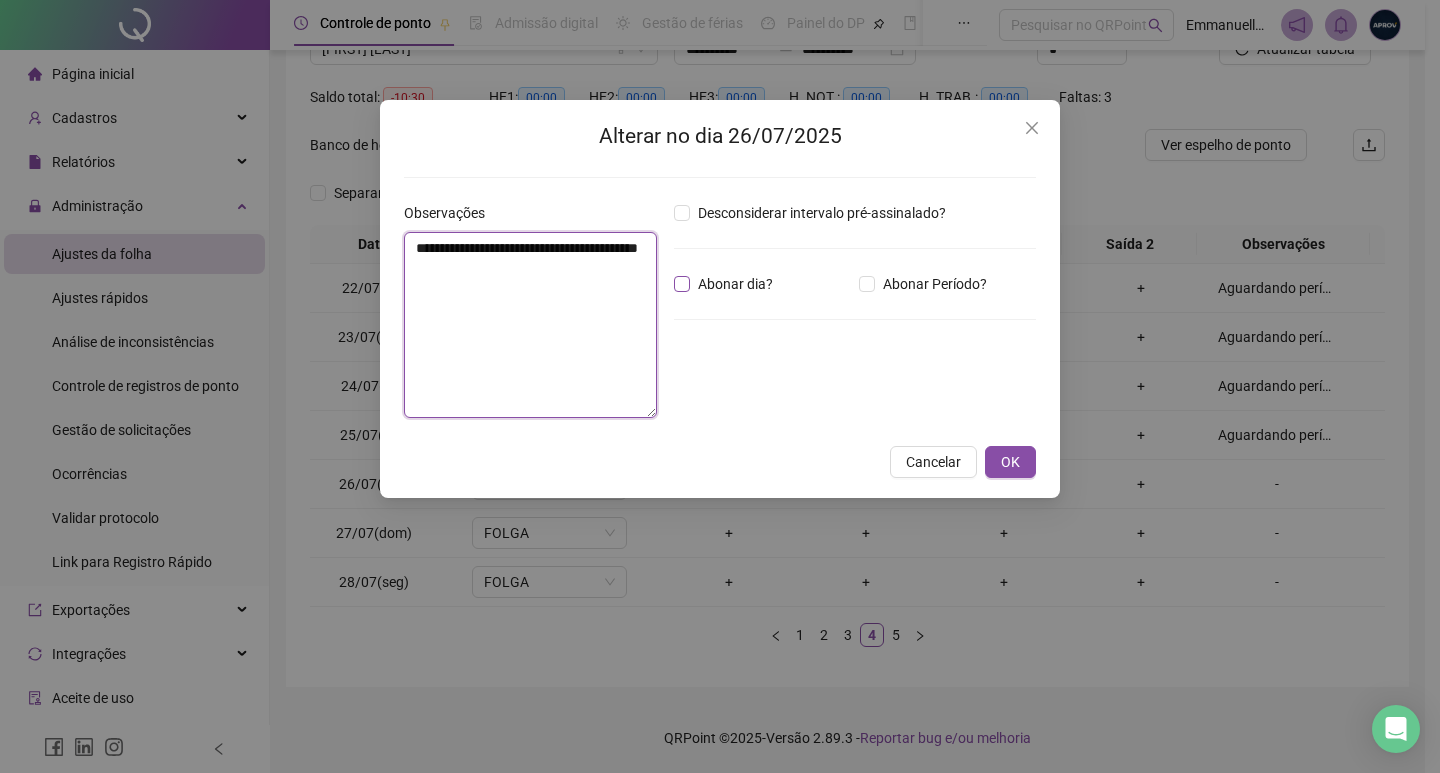 type on "**********" 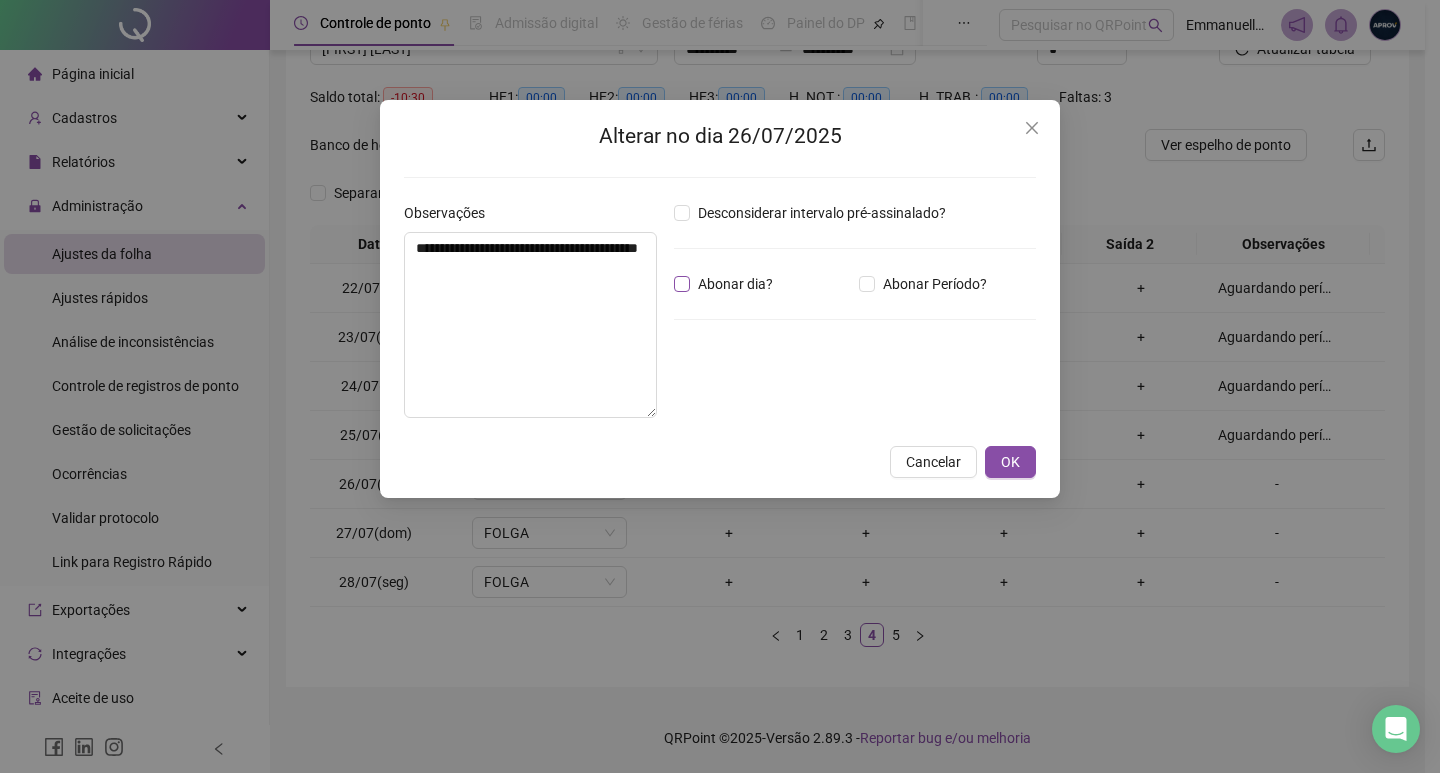 click on "Abonar dia?" at bounding box center [735, 284] 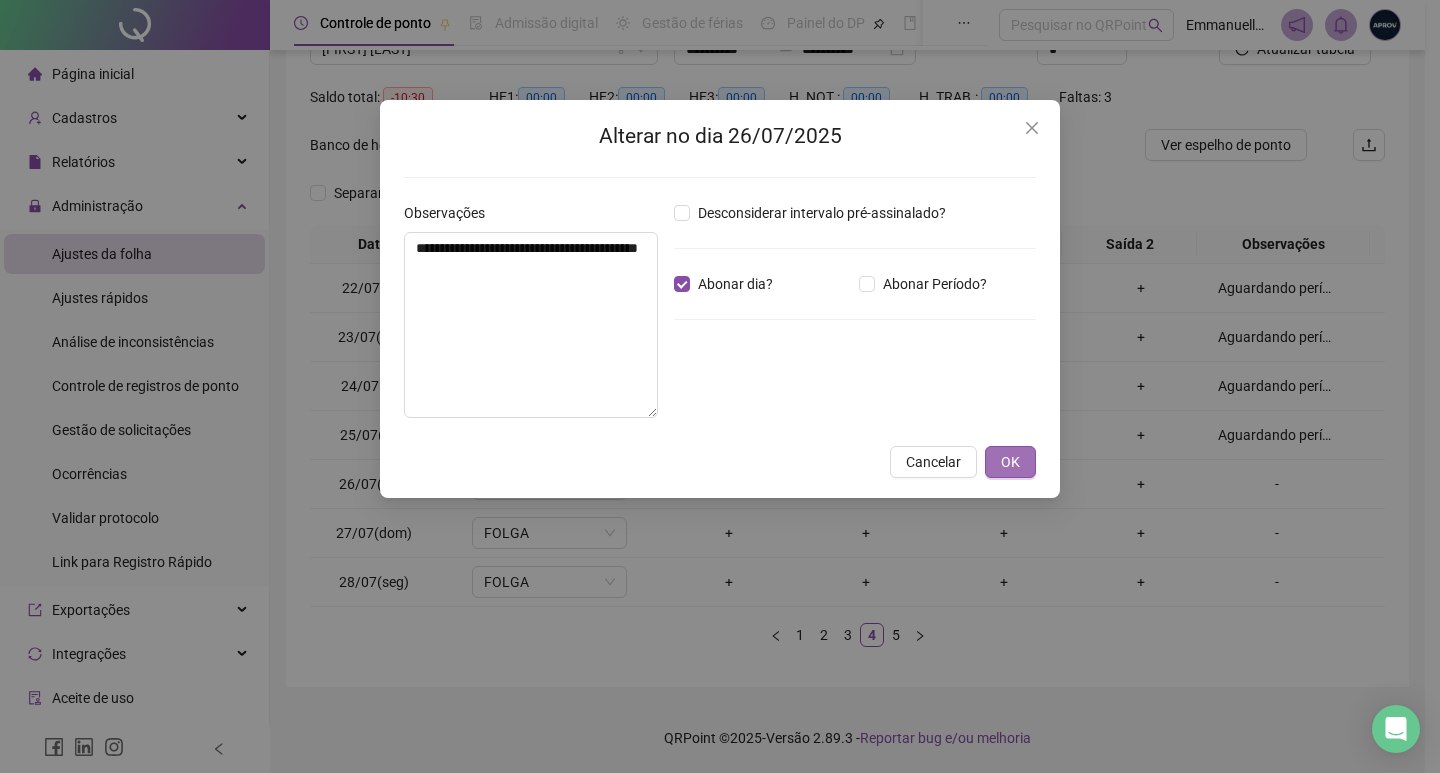 click on "OK" at bounding box center [1010, 462] 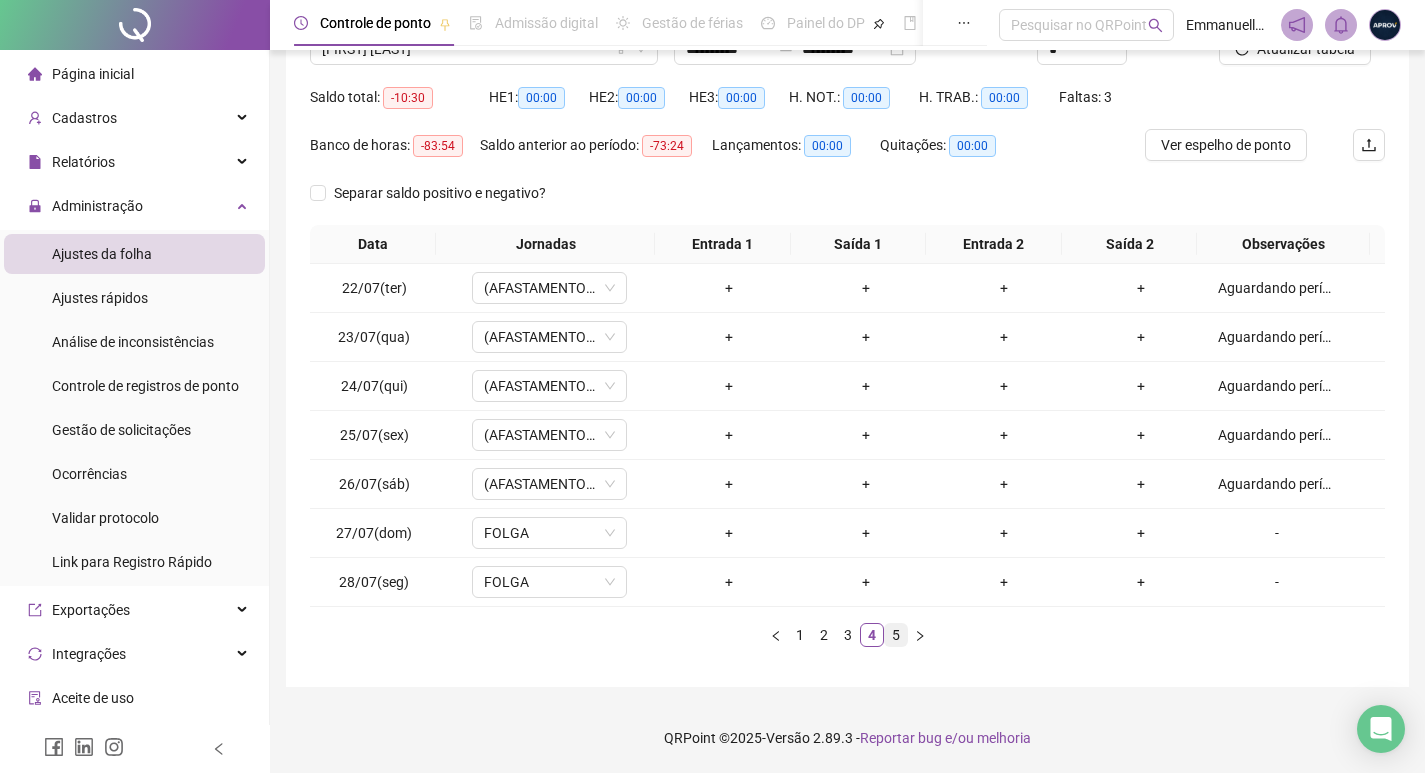 click on "5" at bounding box center [896, 635] 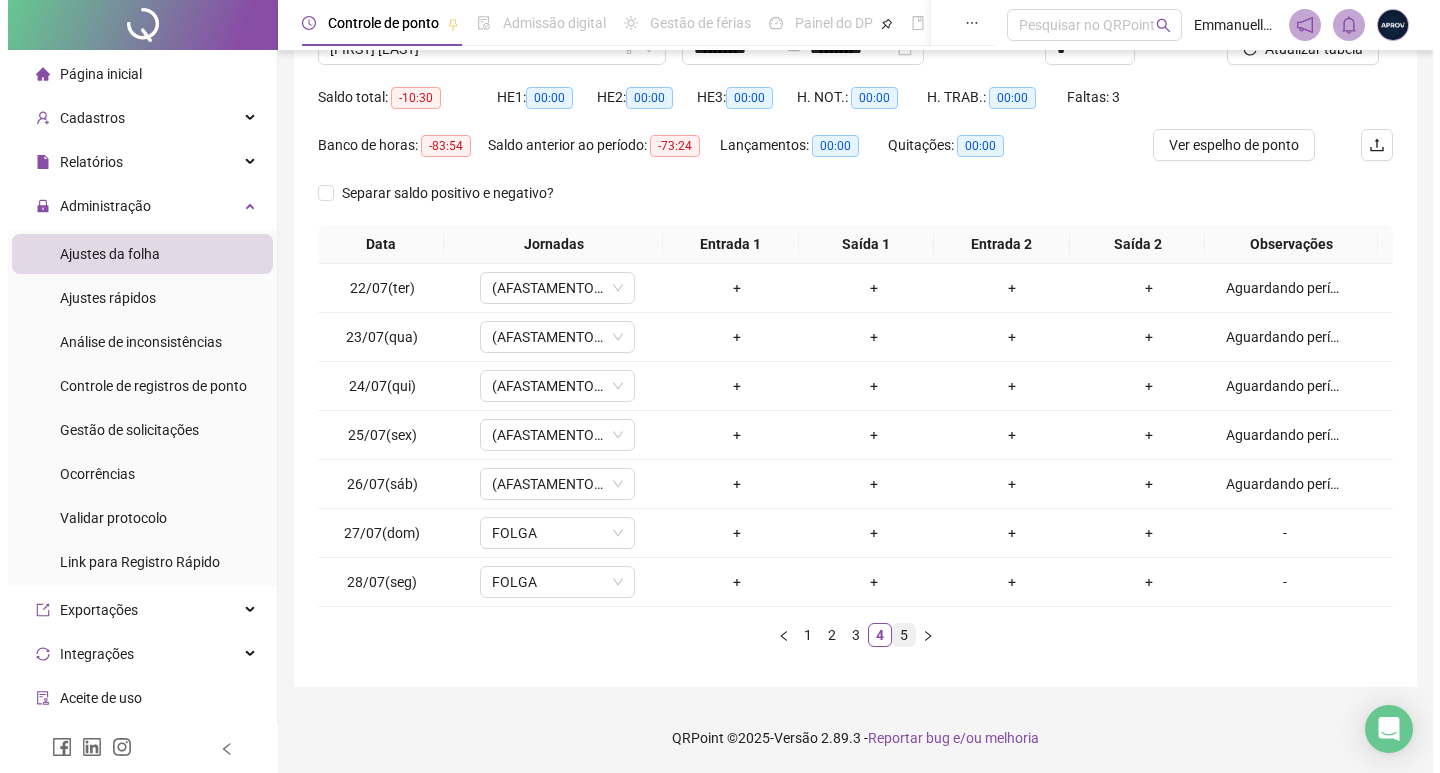 scroll, scrollTop: 0, scrollLeft: 0, axis: both 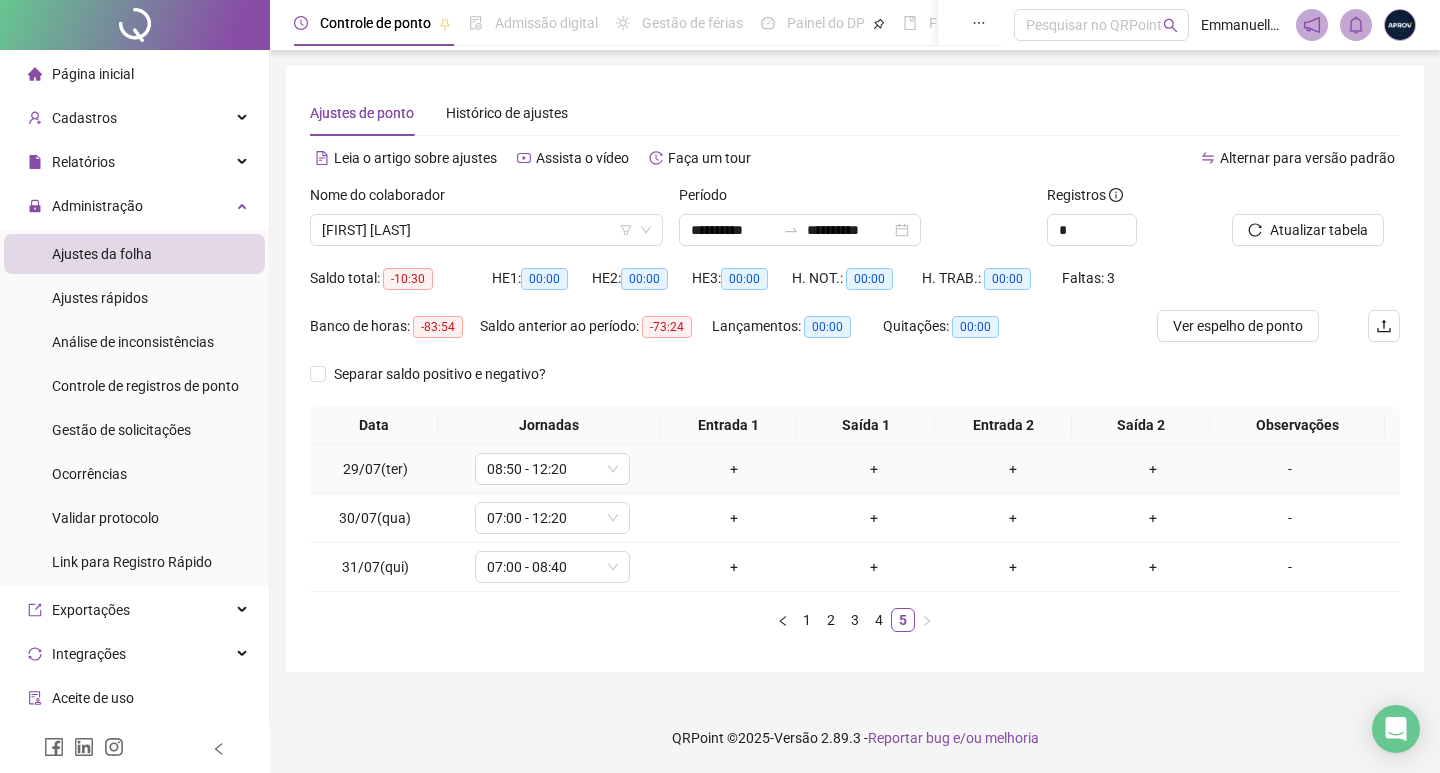 click on "-" at bounding box center [1290, 469] 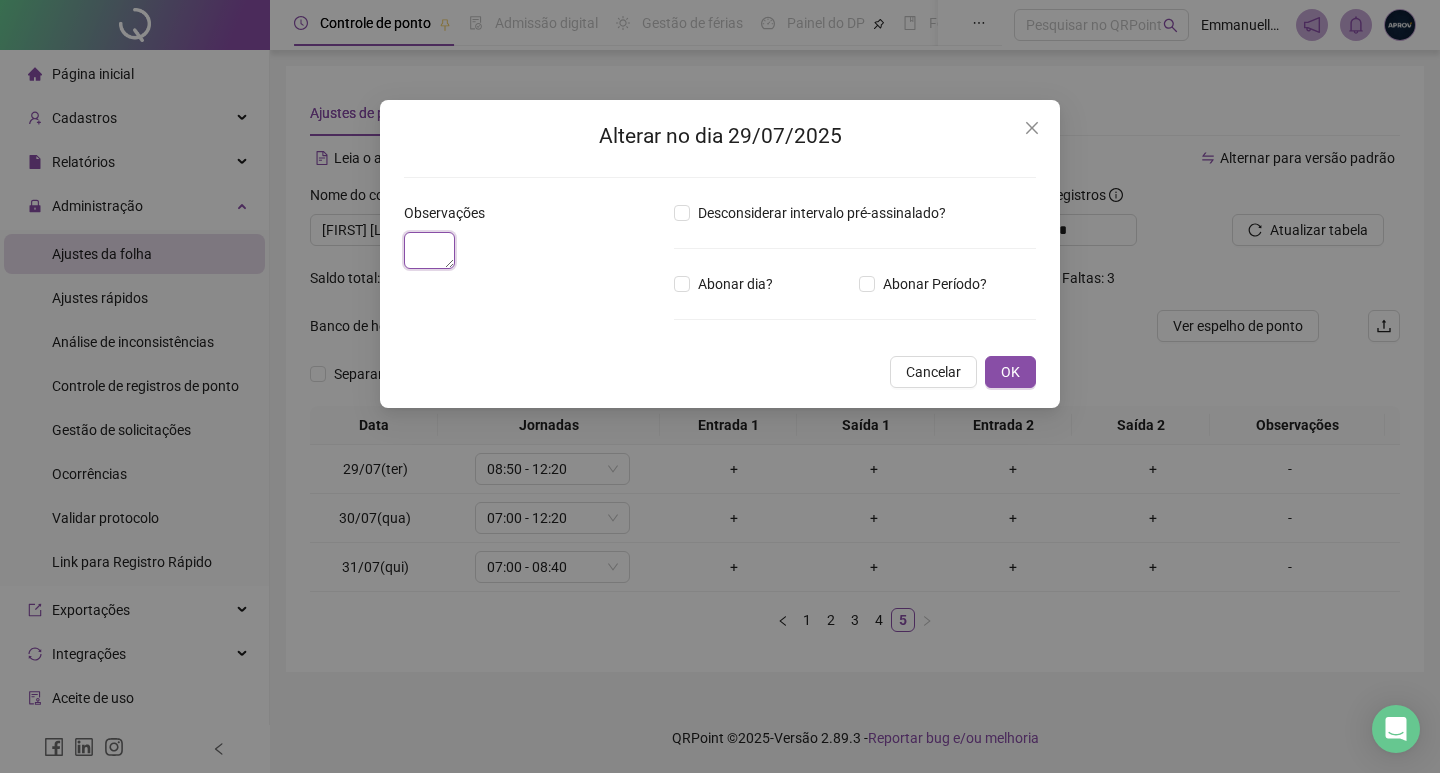 drag, startPoint x: 485, startPoint y: 347, endPoint x: 542, endPoint y: 337, distance: 57.870544 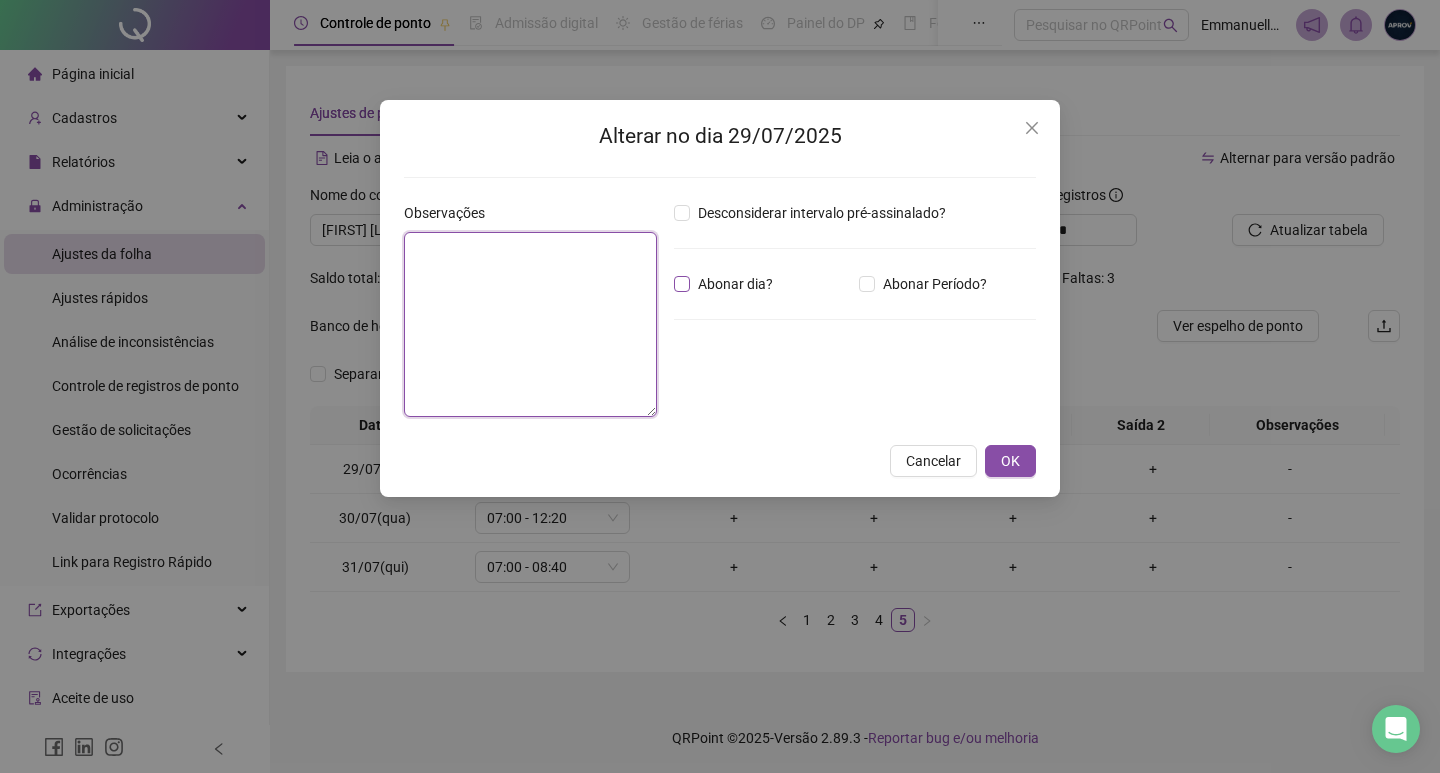 paste on "**********" 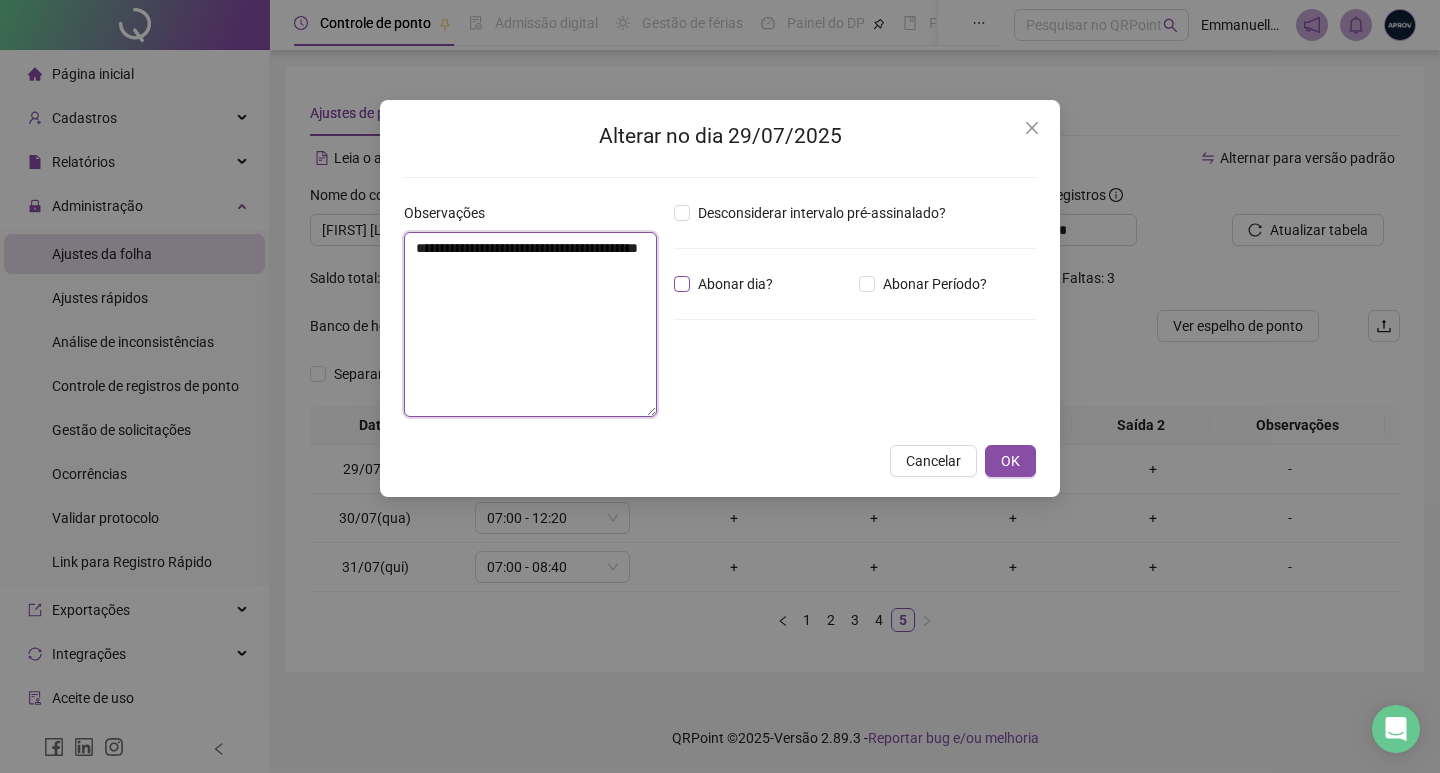 type on "**********" 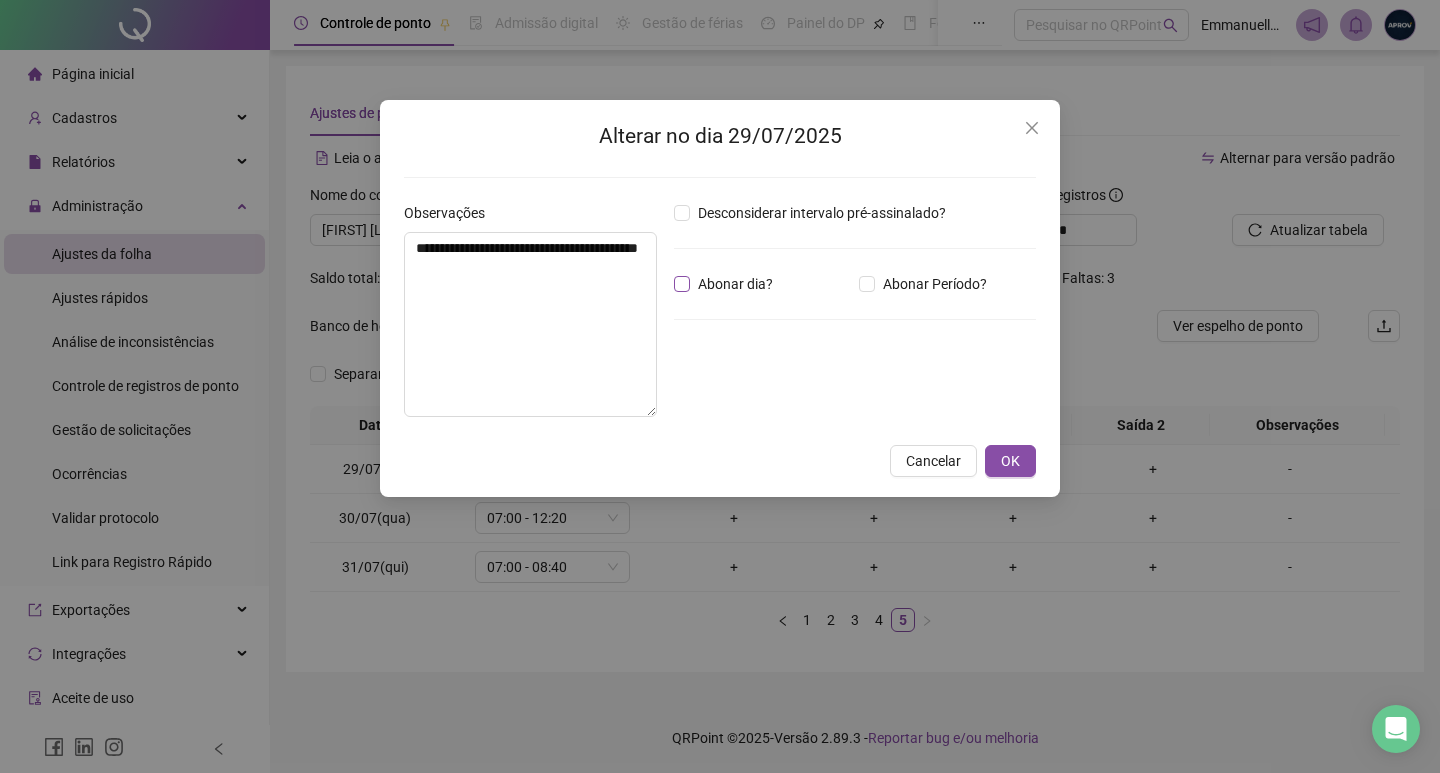 click on "Abonar dia?" at bounding box center [735, 284] 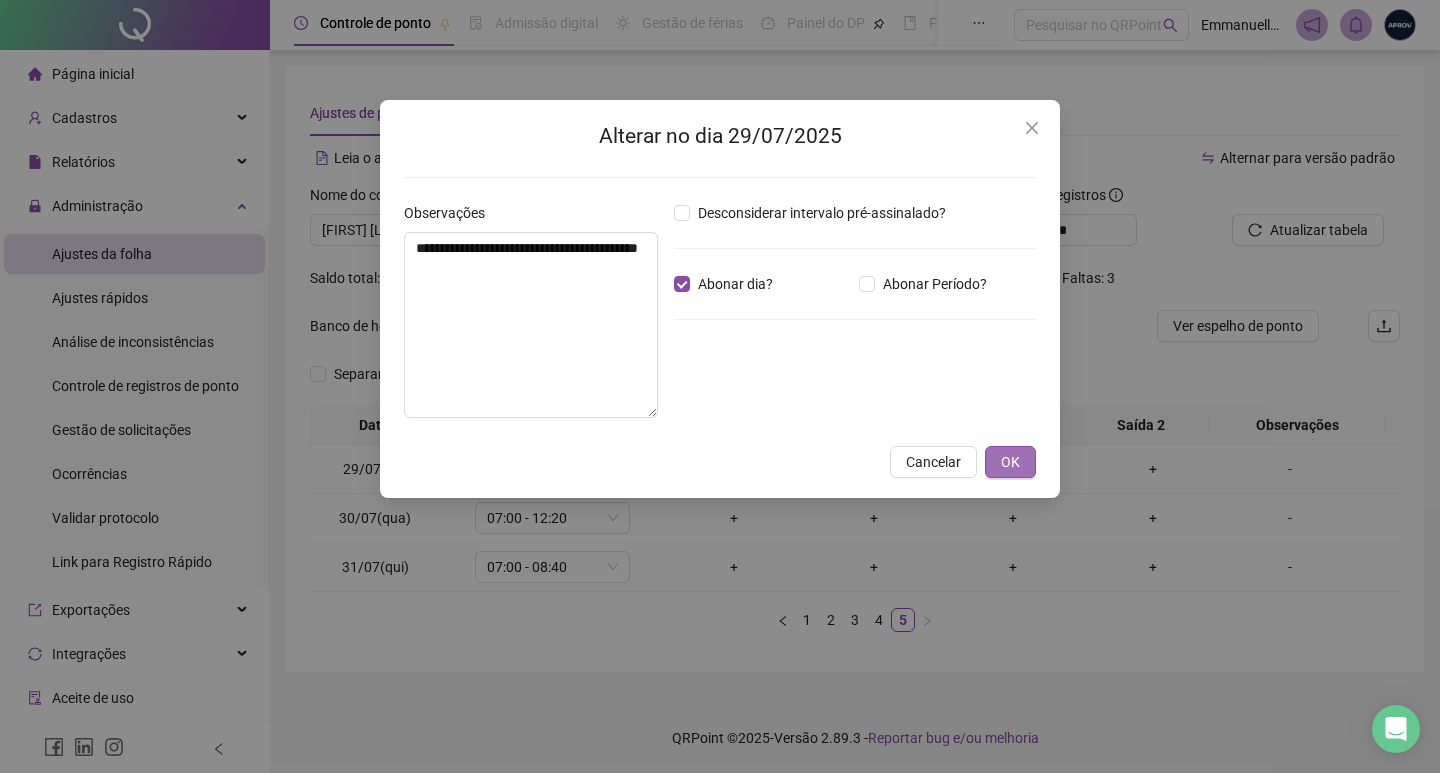 click on "OK" at bounding box center [1010, 462] 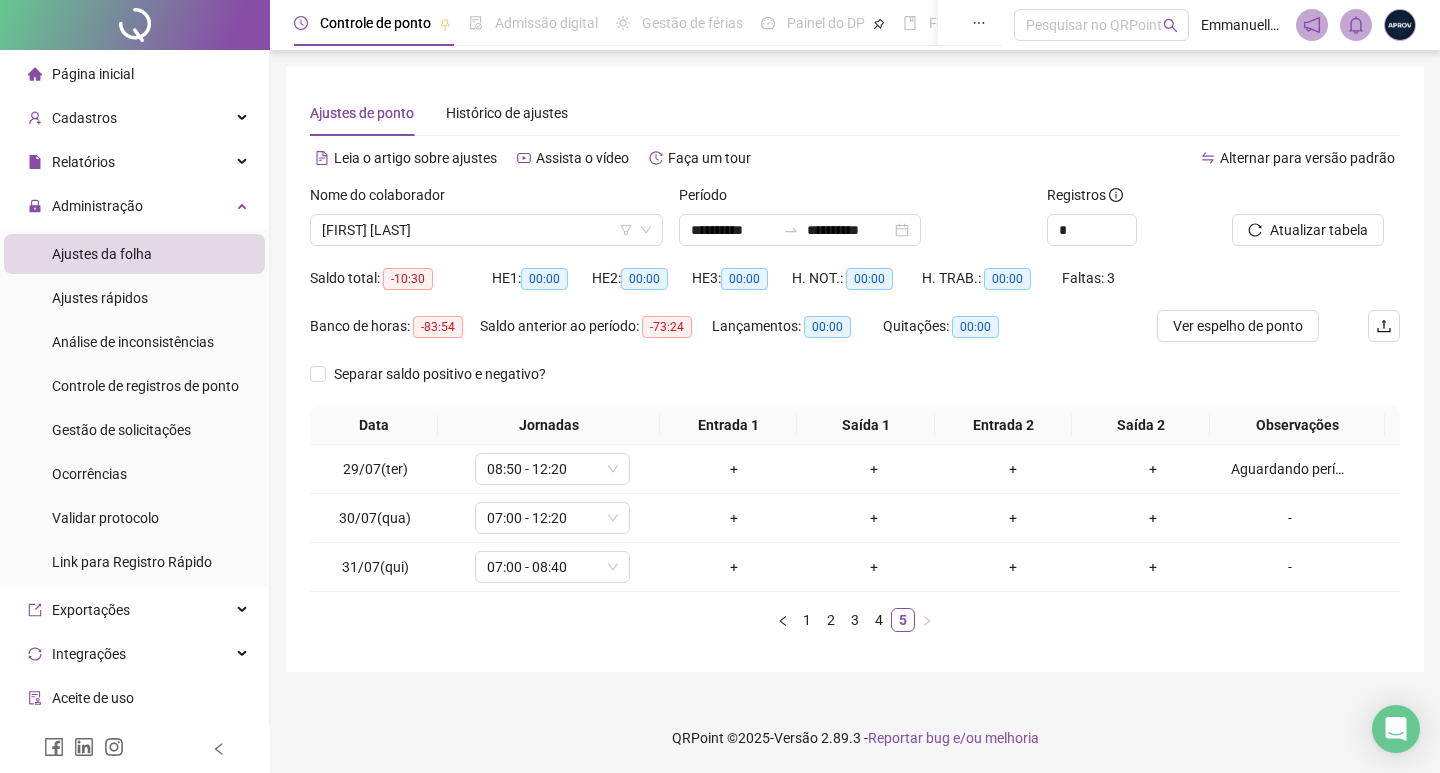 click on "-" at bounding box center (1290, 518) 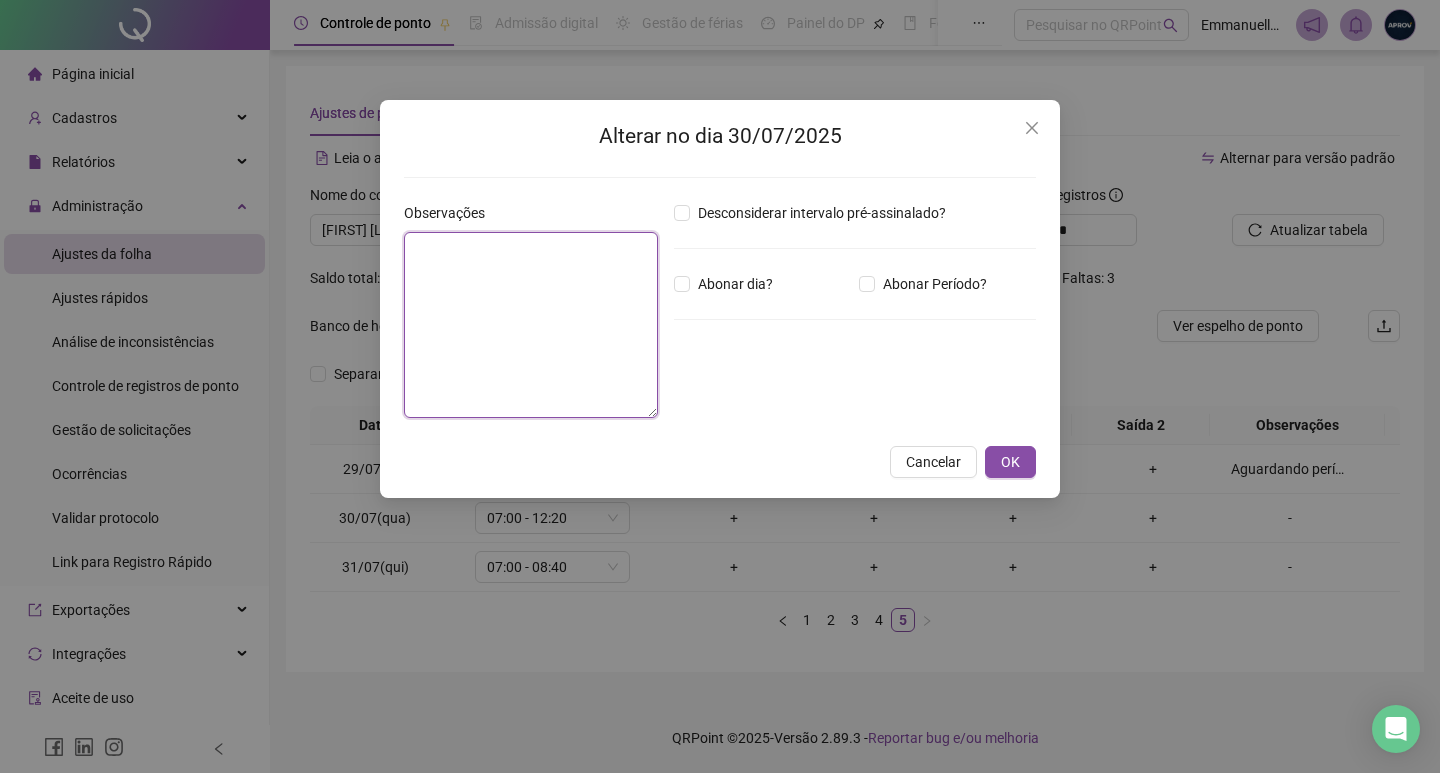 click at bounding box center [531, 325] 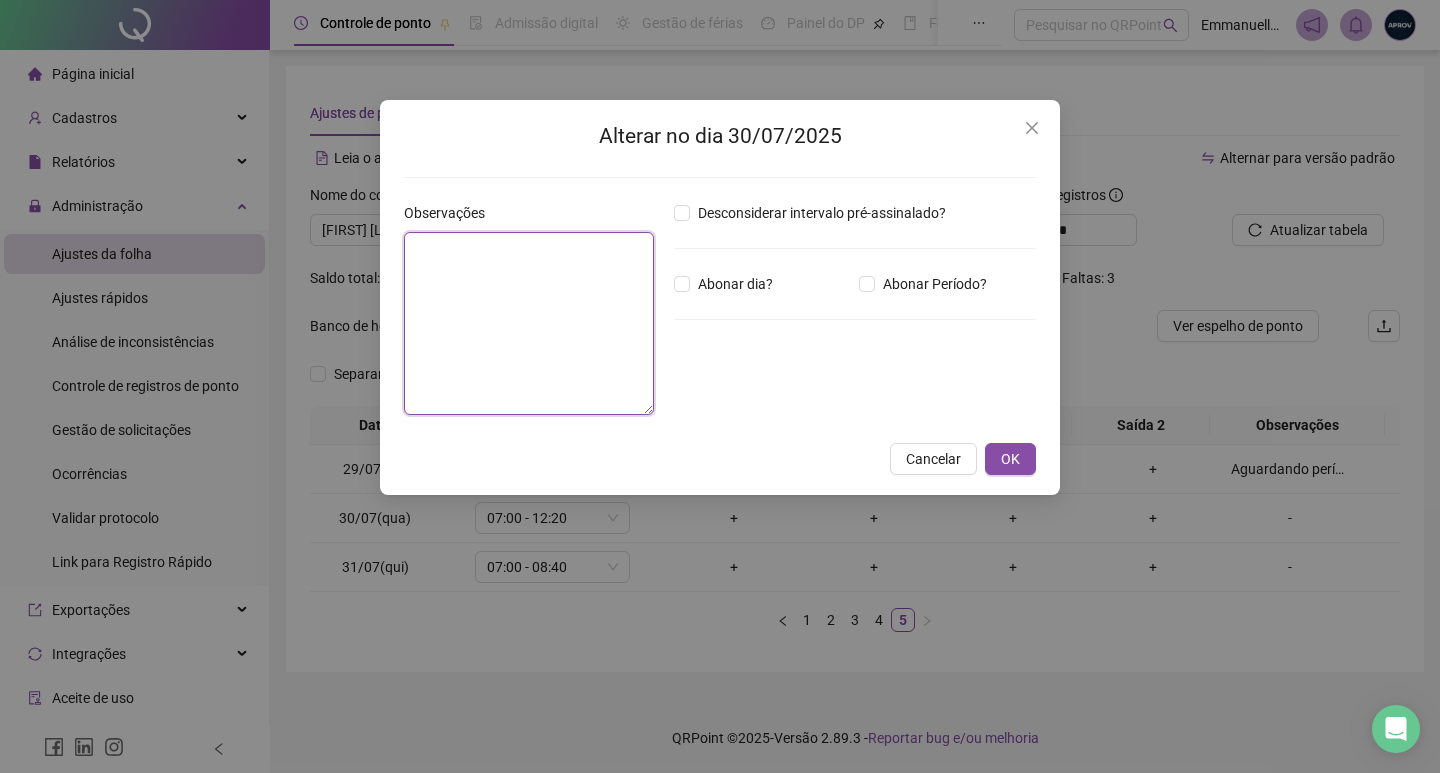 paste on "**********" 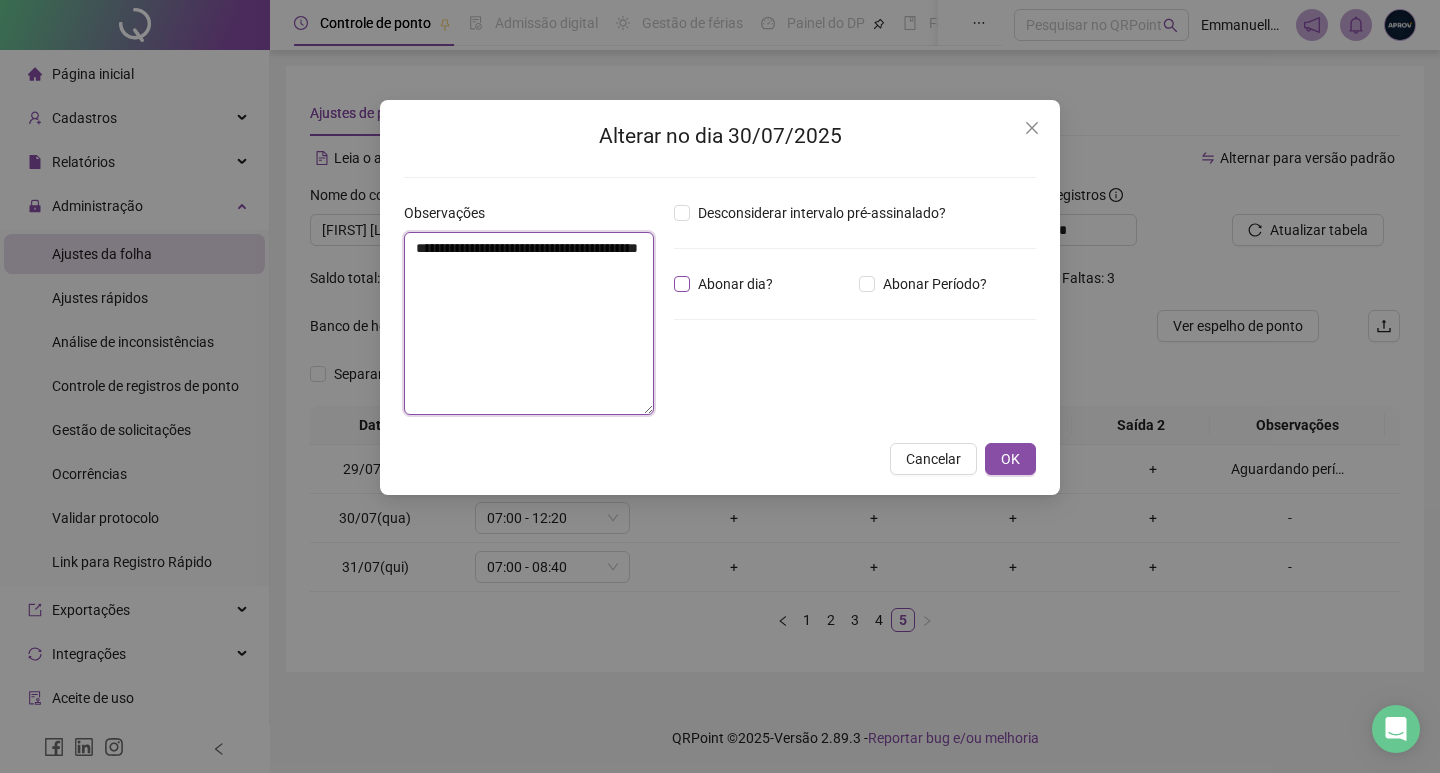 type on "**********" 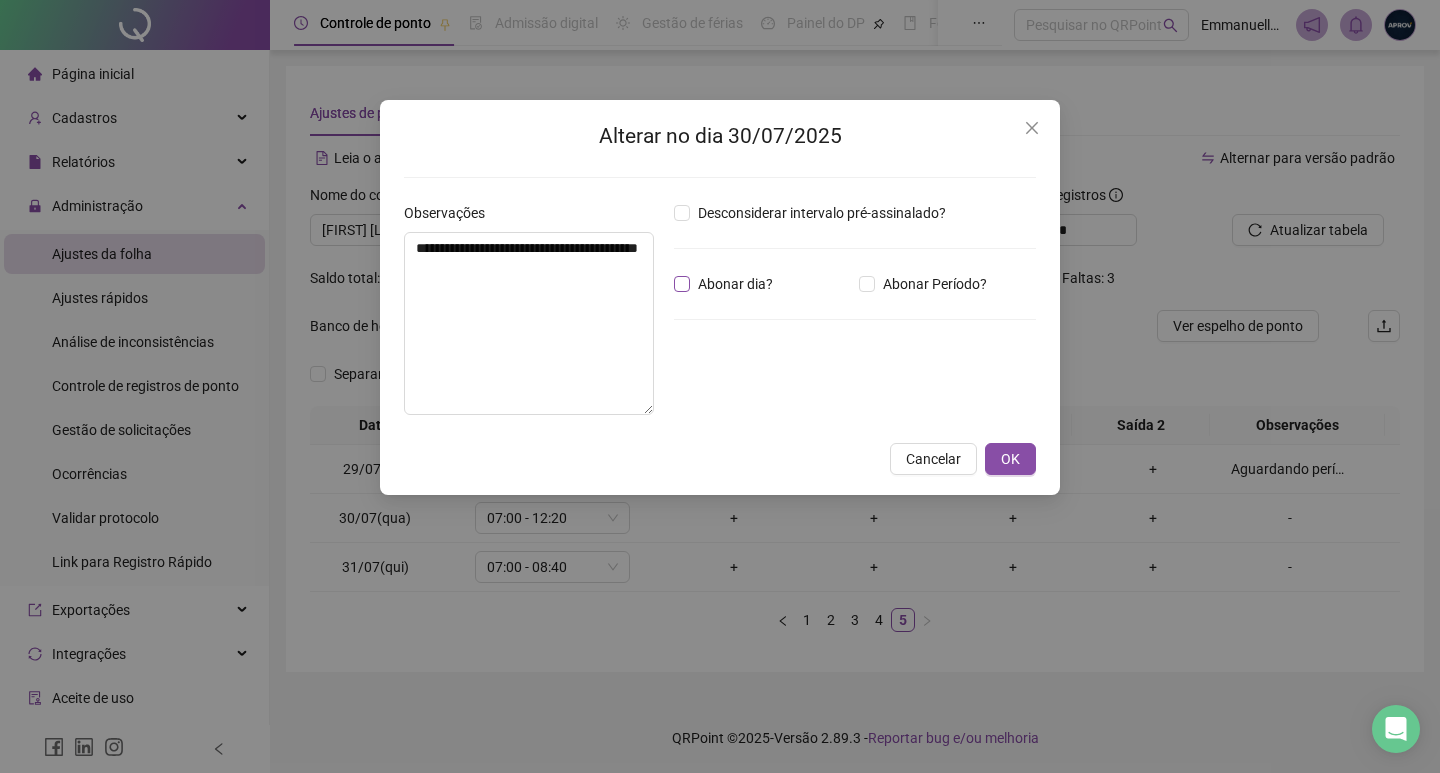 click on "Abonar dia?" at bounding box center (735, 284) 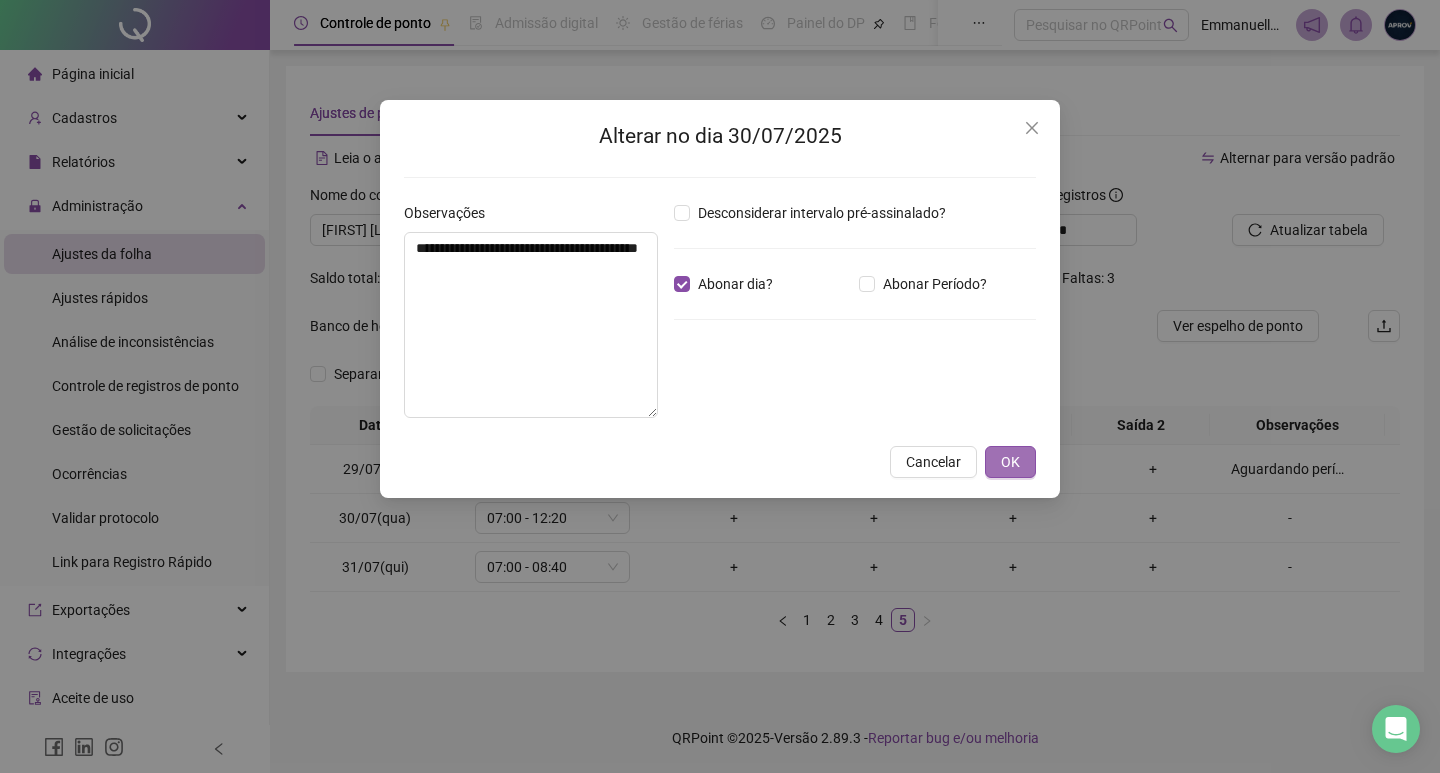 click on "OK" at bounding box center [1010, 462] 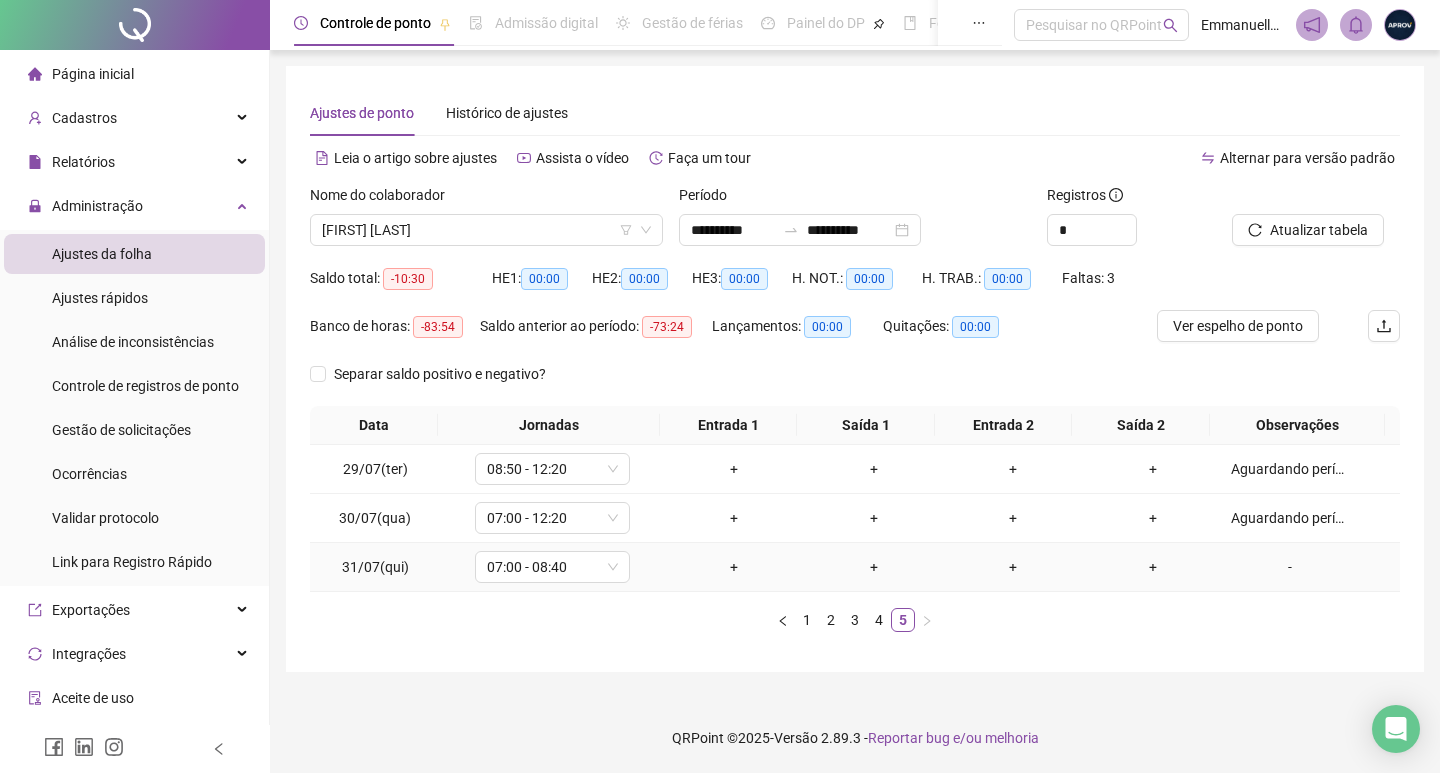 click on "-" at bounding box center (1290, 567) 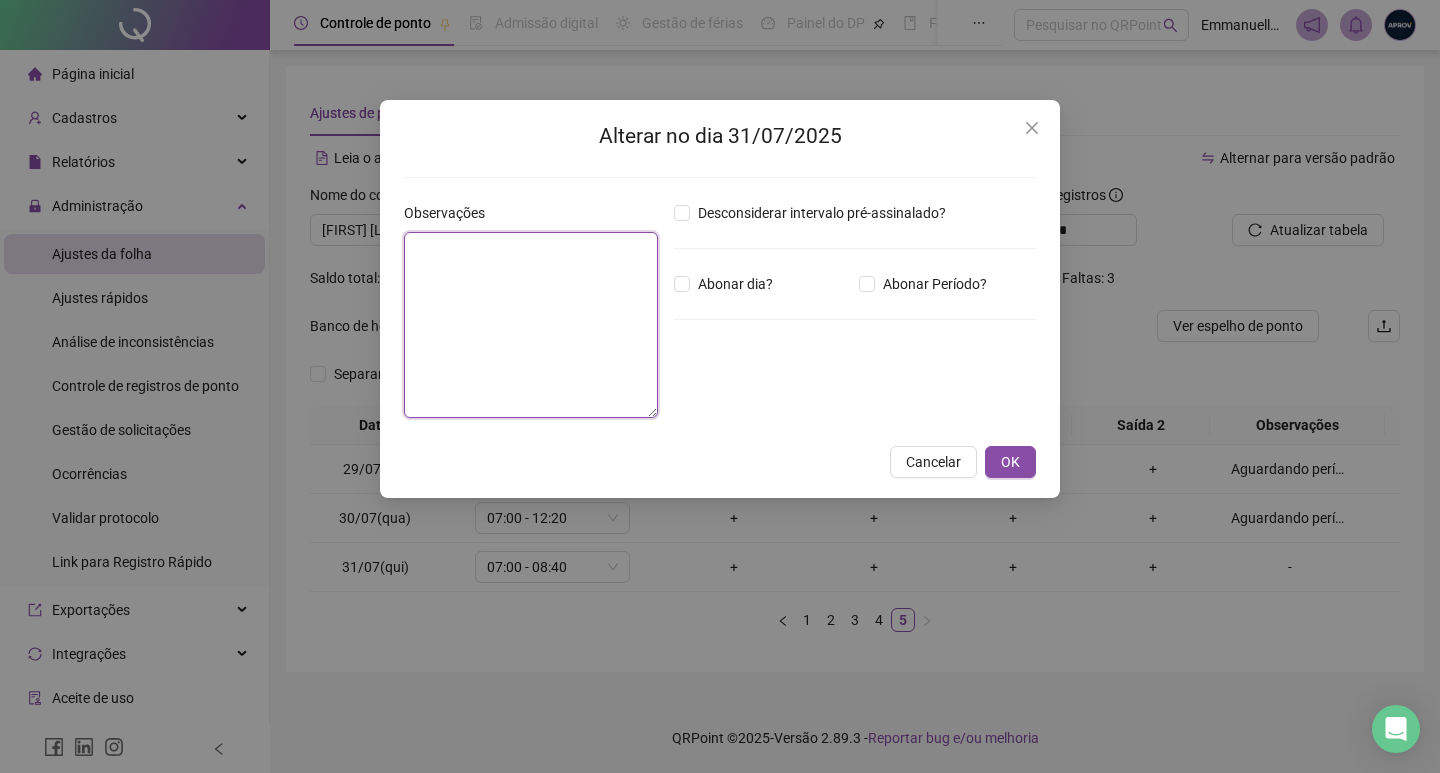 click at bounding box center (531, 325) 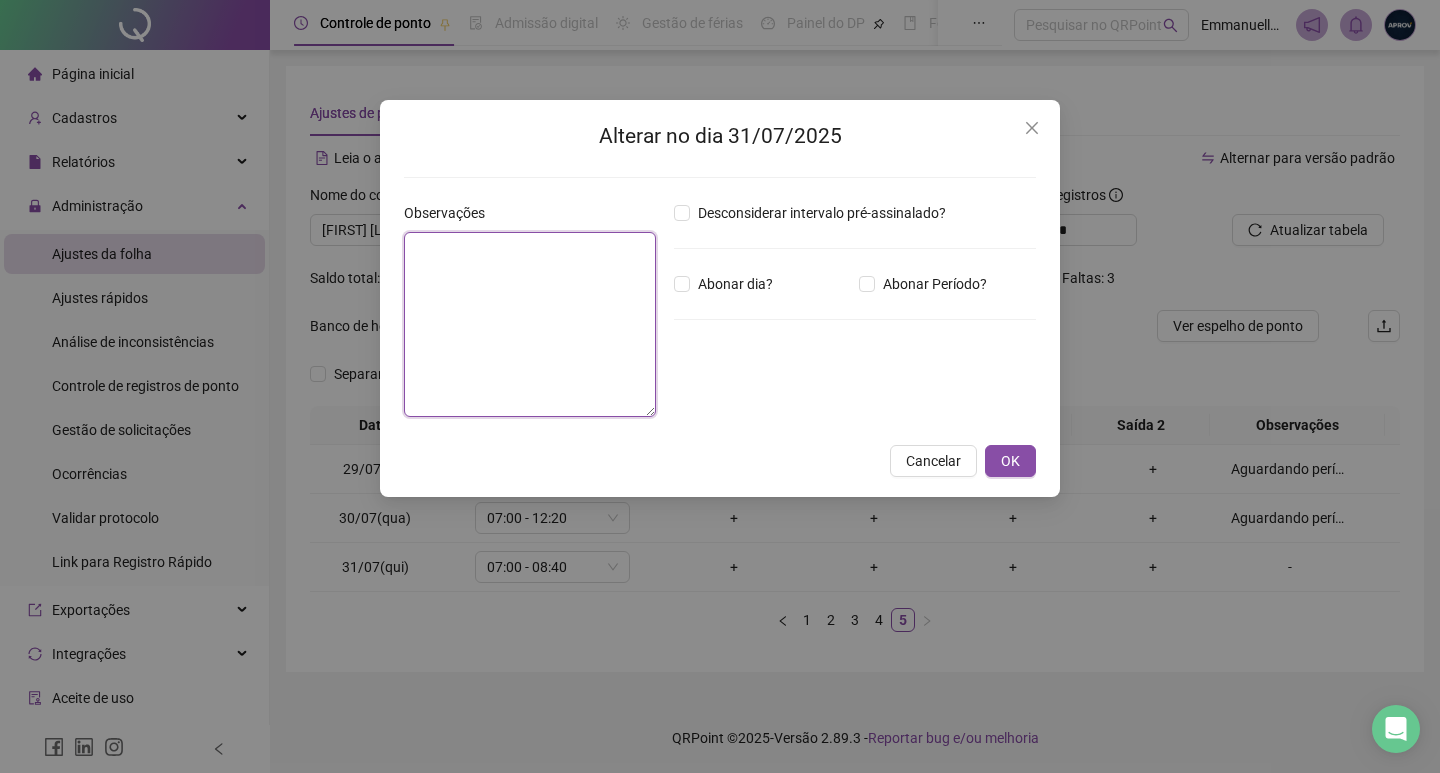 paste on "**********" 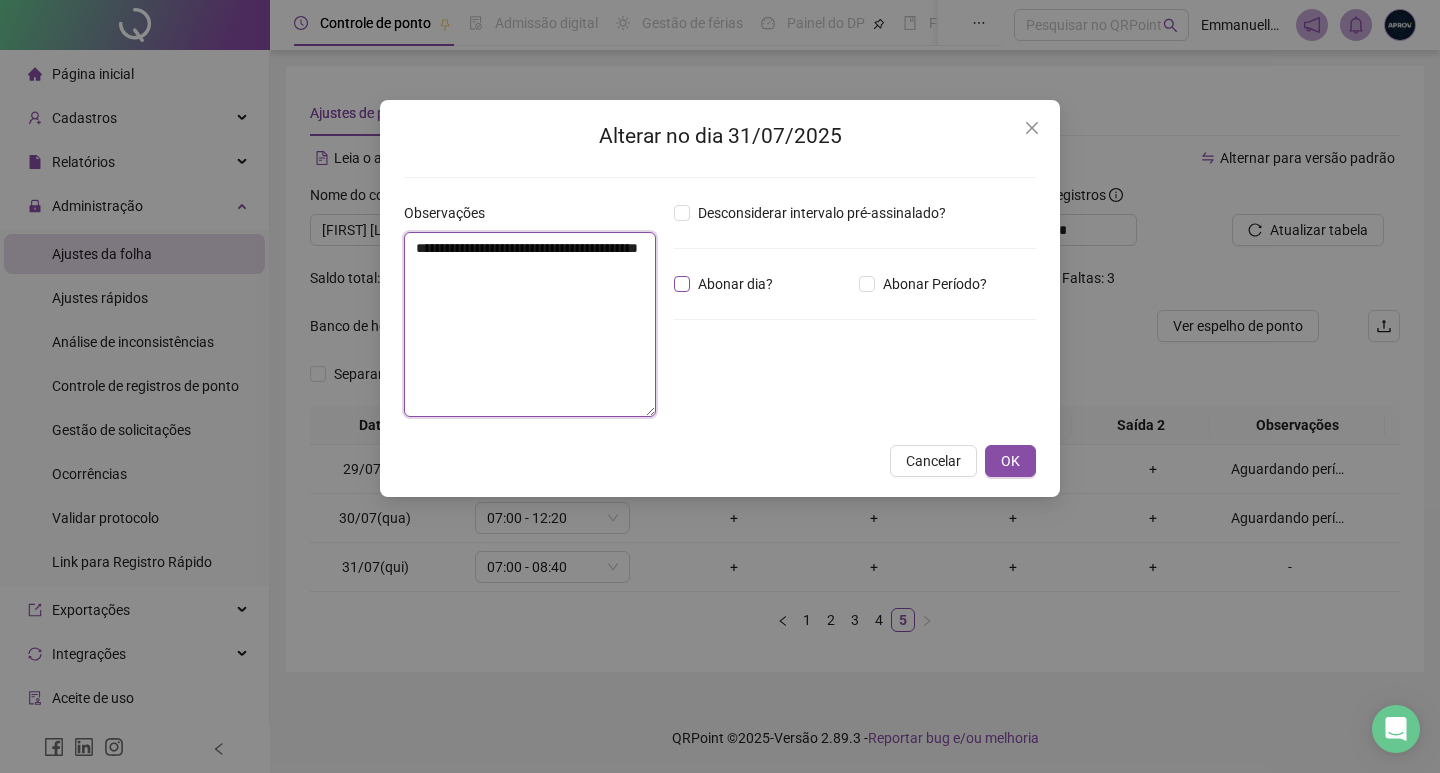 type on "**********" 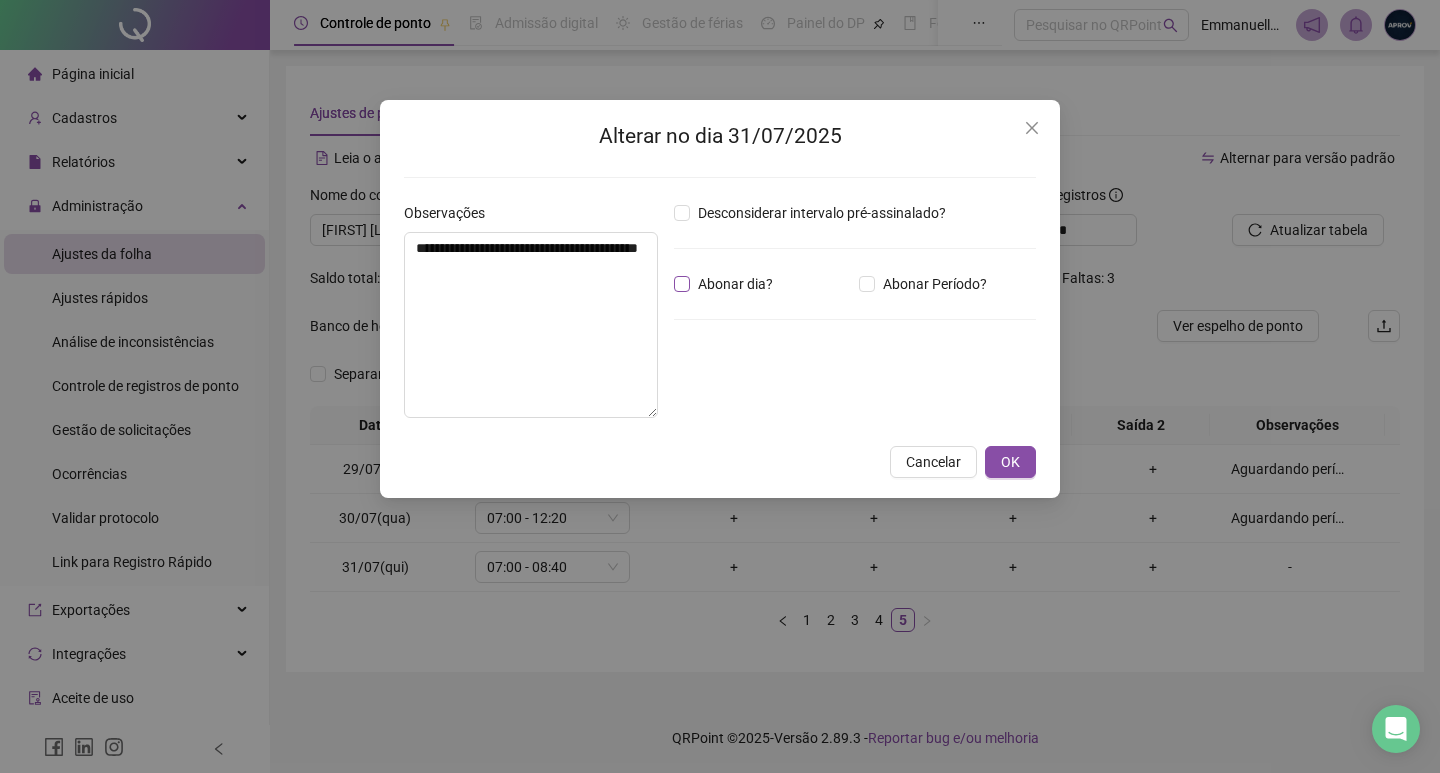 click on "Abonar dia?" at bounding box center (735, 284) 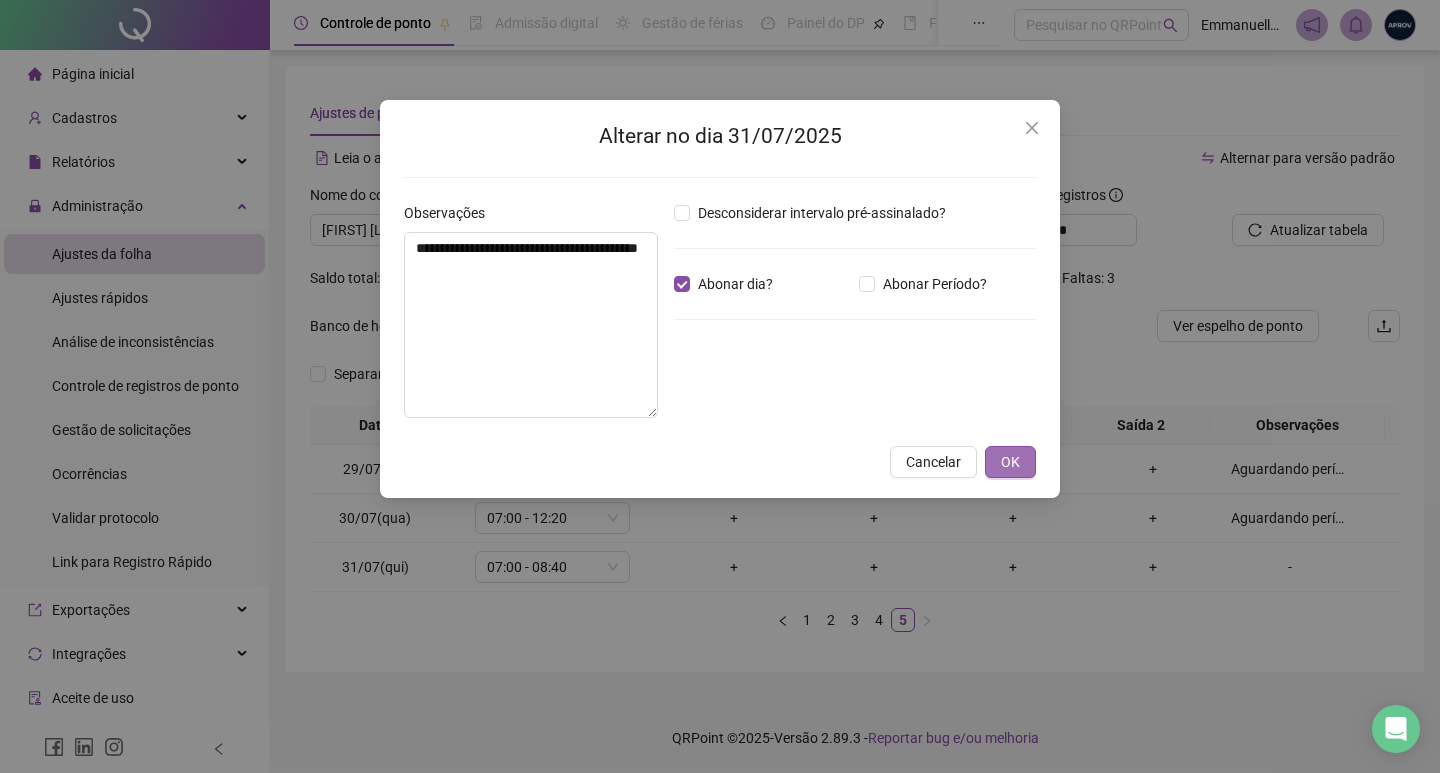 click on "OK" at bounding box center [1010, 462] 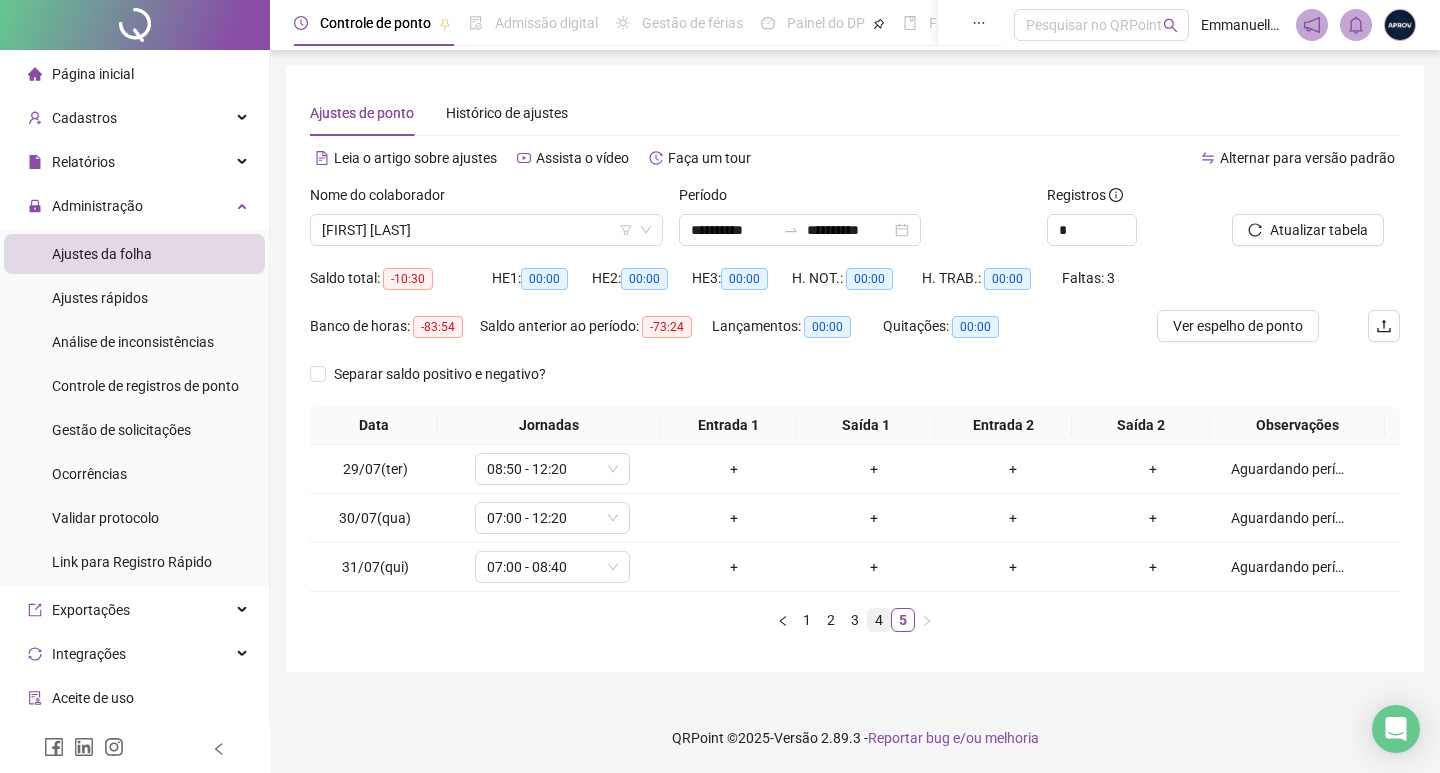 click on "4" at bounding box center [879, 620] 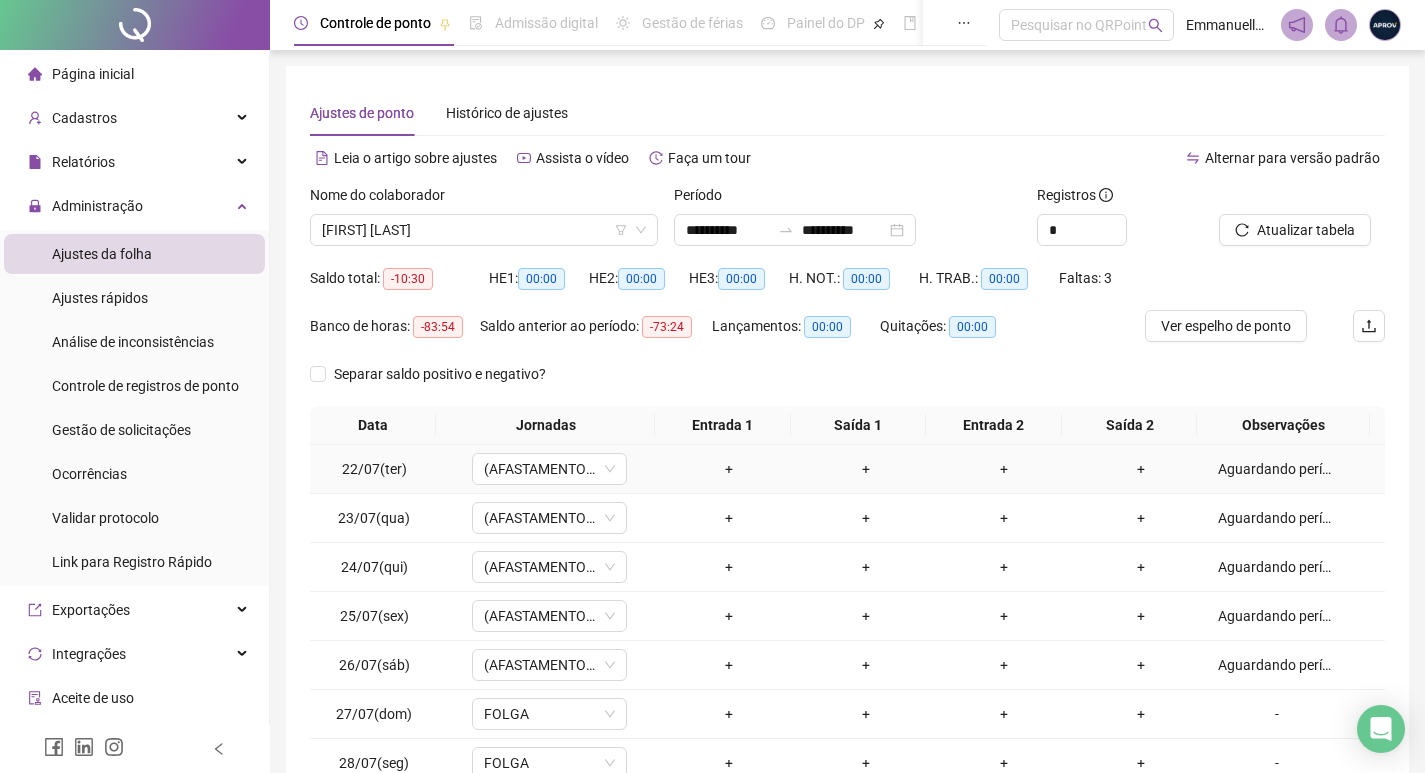 click on "Aguardando perícia agendada para [DATE]." at bounding box center (1277, 469) 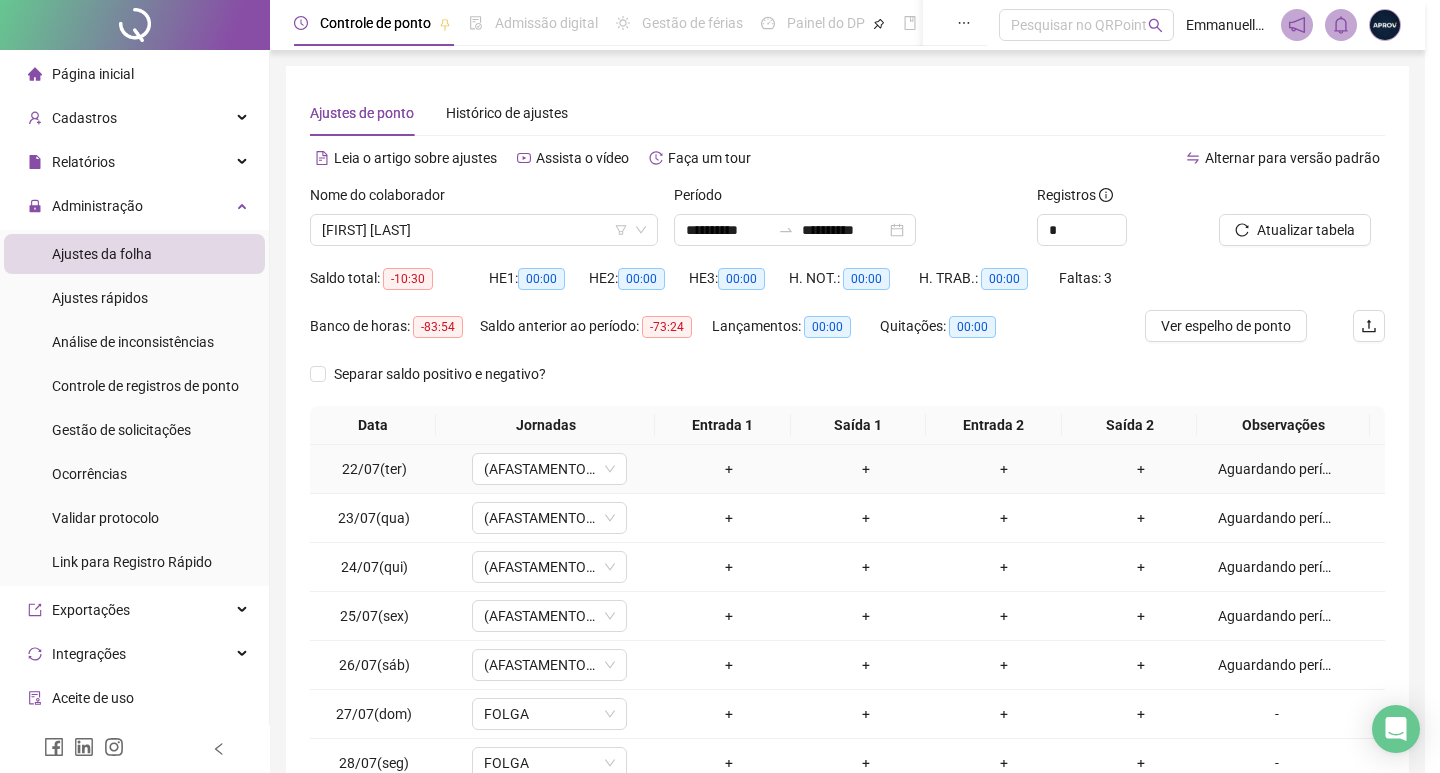 type on "**********" 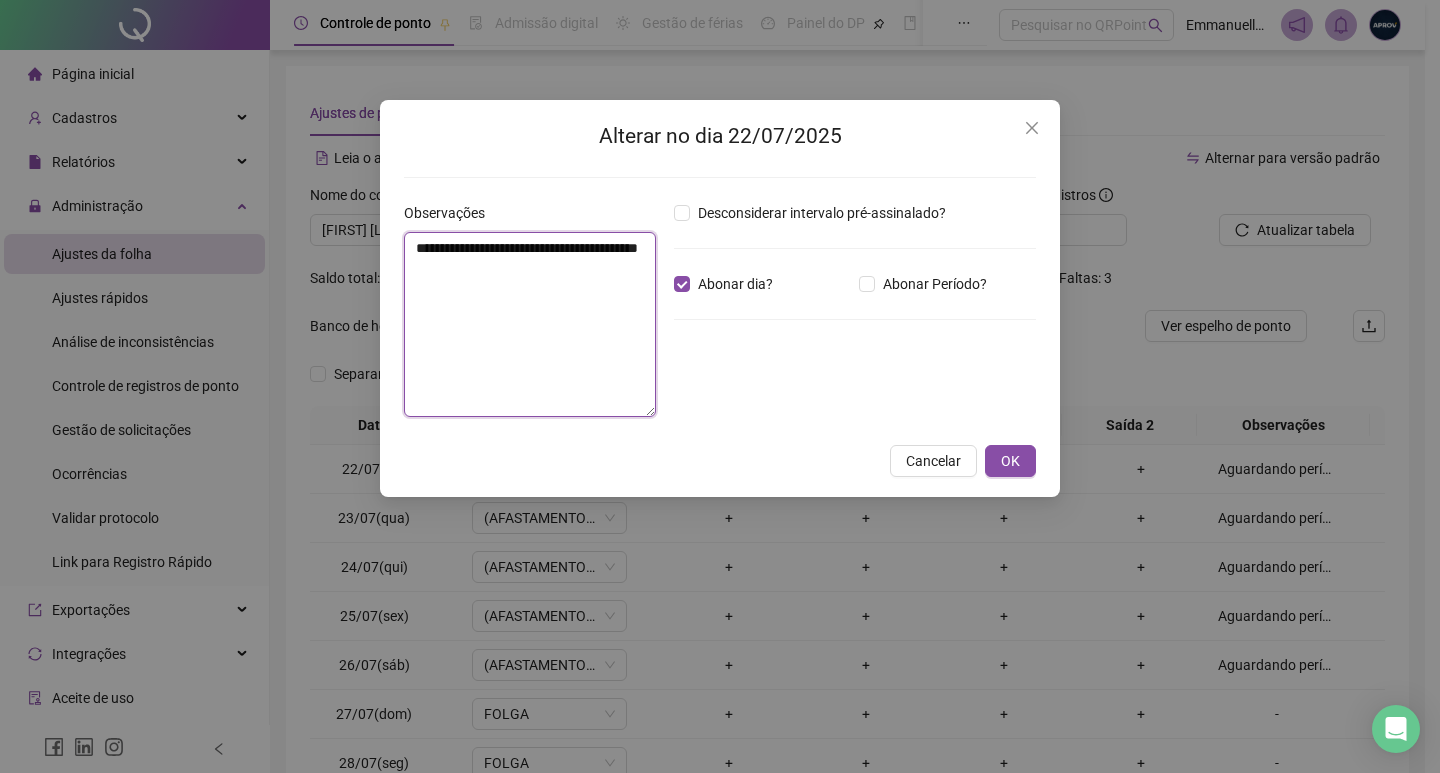 click on "**********" at bounding box center (530, 324) 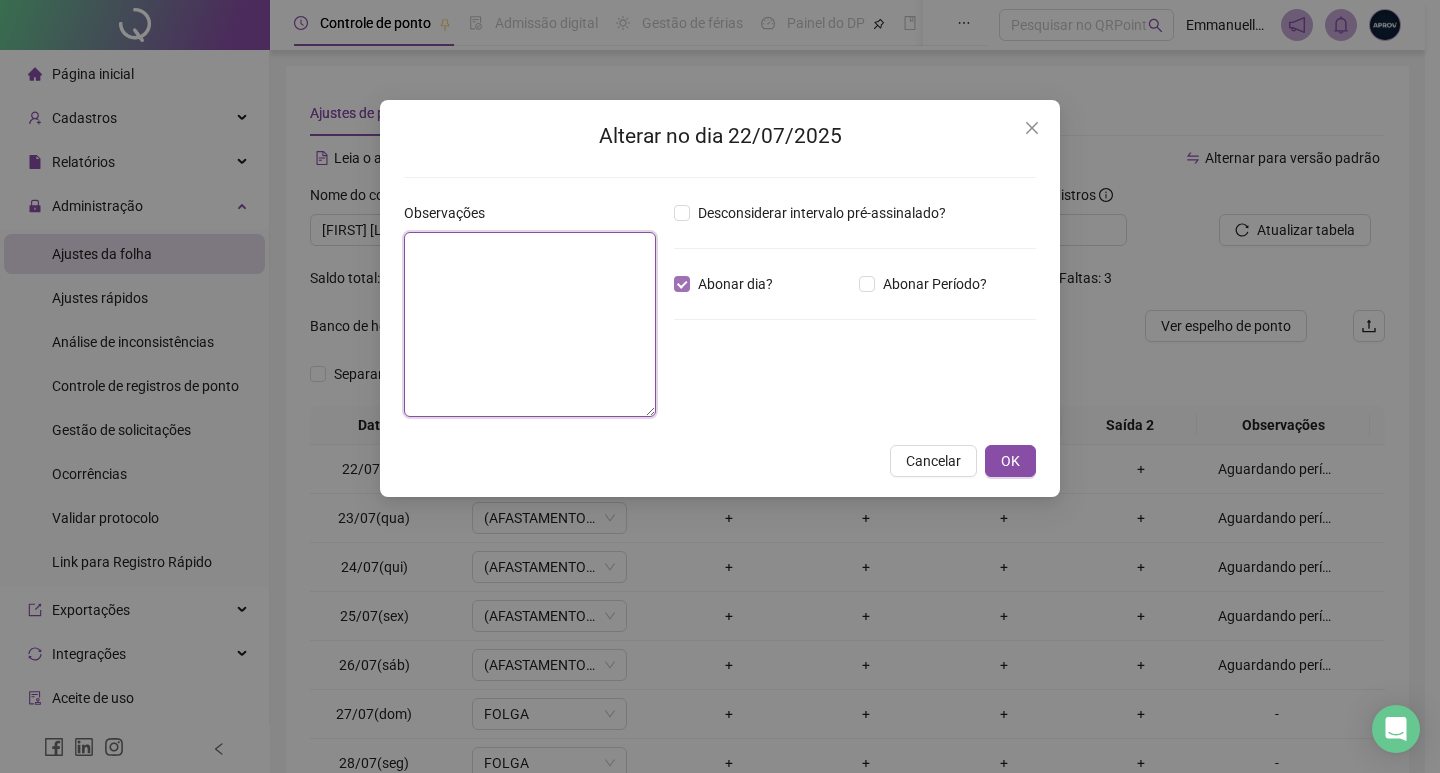 type 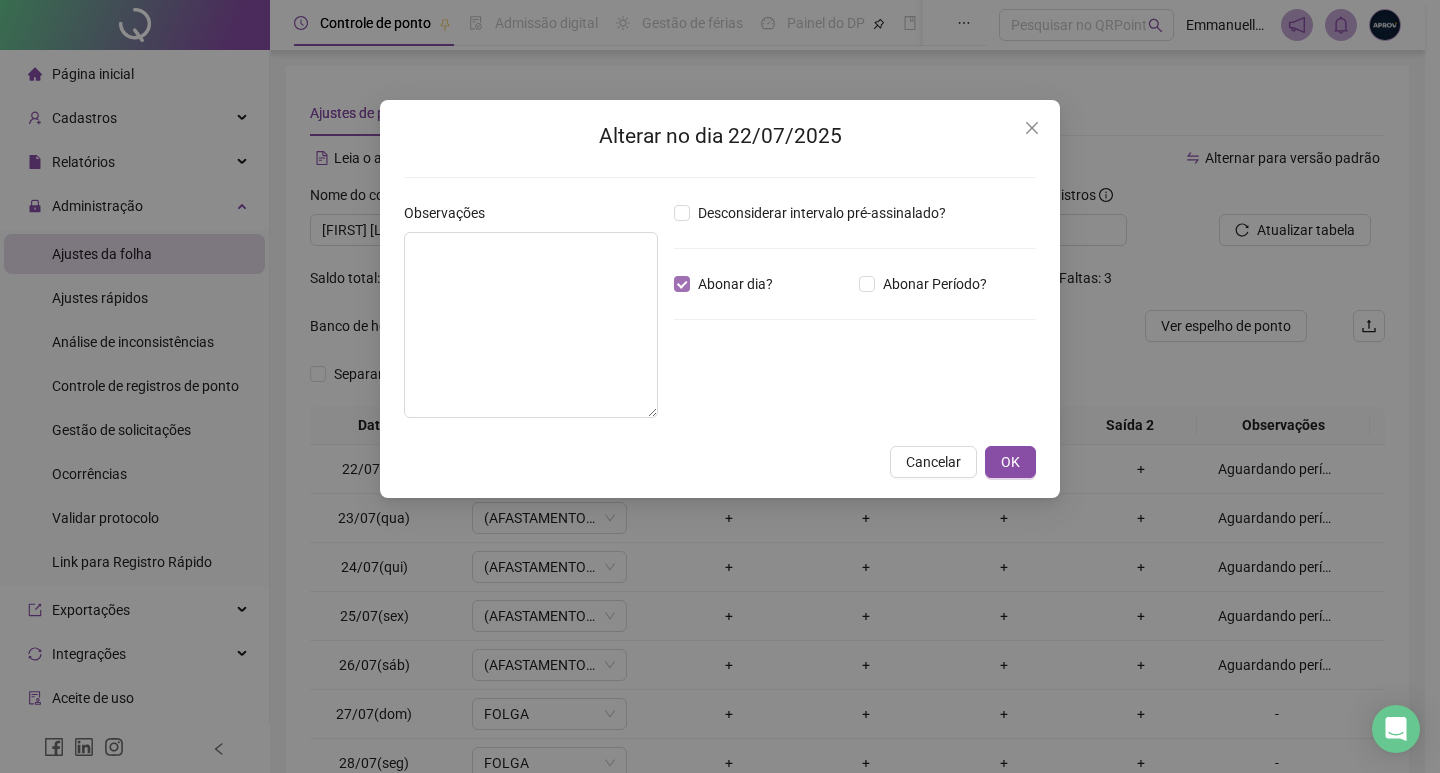 click on "Abonar dia?" at bounding box center [735, 284] 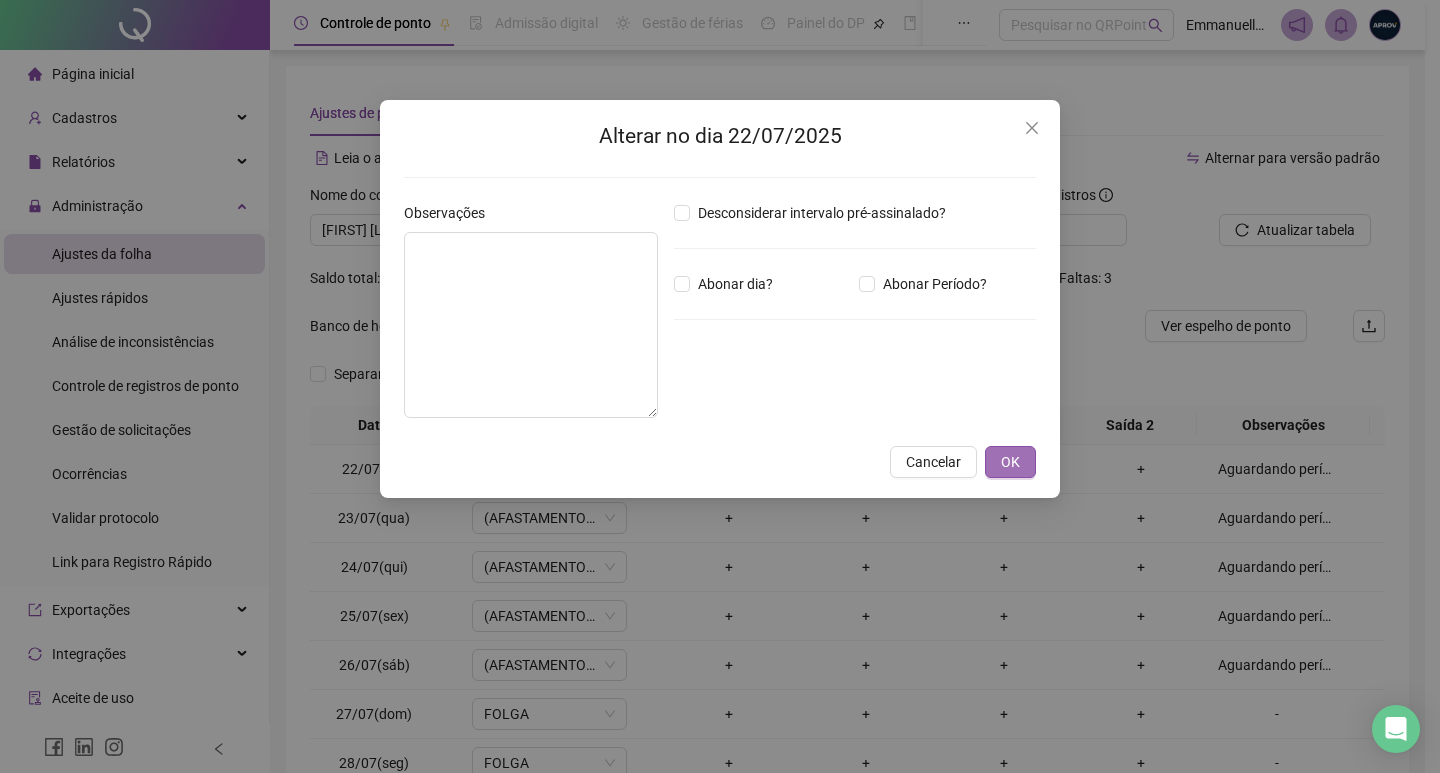 click on "OK" at bounding box center [1010, 462] 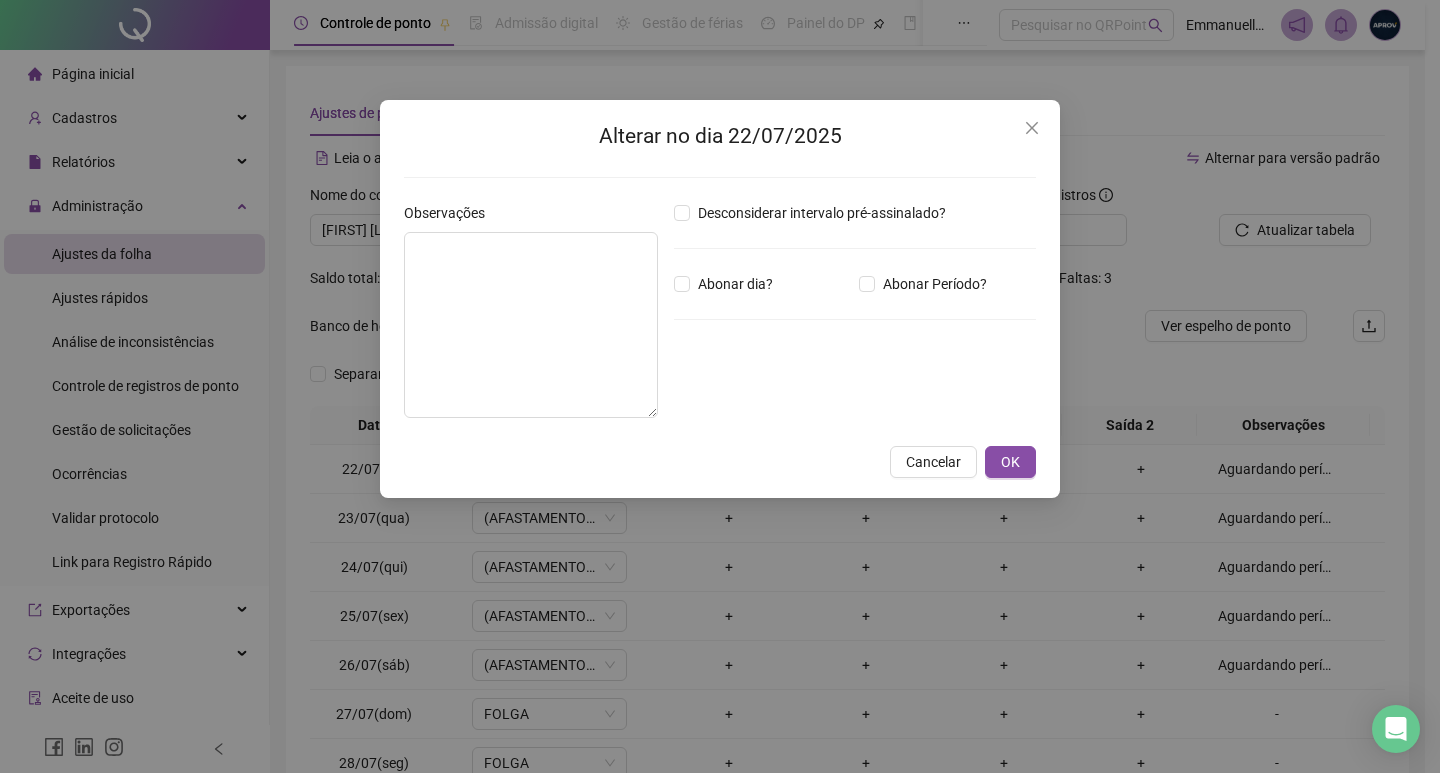 click on "Alterar no dia   22/07/2025 Observações Desconsiderar intervalo pré-assinalado? Abonar dia? Abonar Período? Horas a abonar ***** Aplicar regime de compensação Cancelar OK" at bounding box center (720, 386) 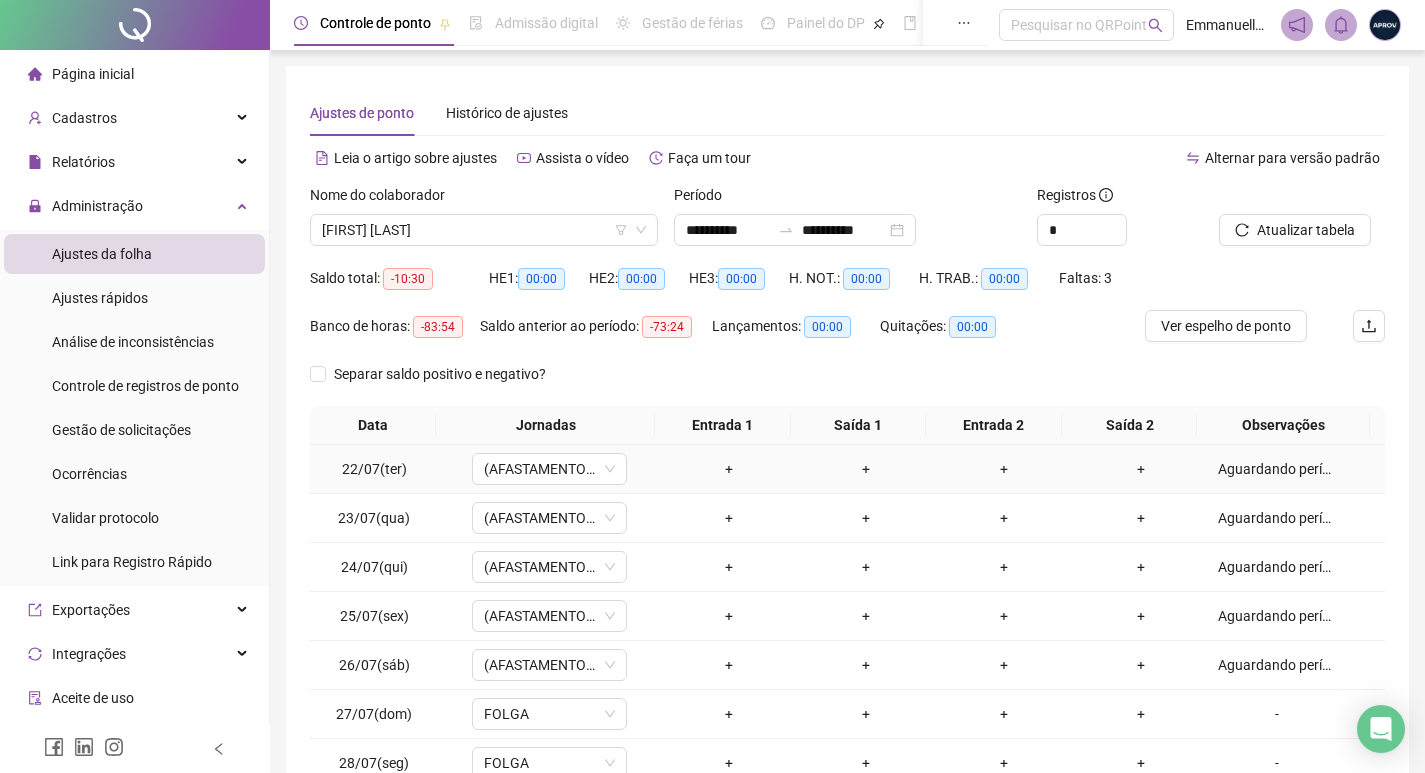 click on "Aguardando perícia agendada para [DATE]." at bounding box center (1277, 469) 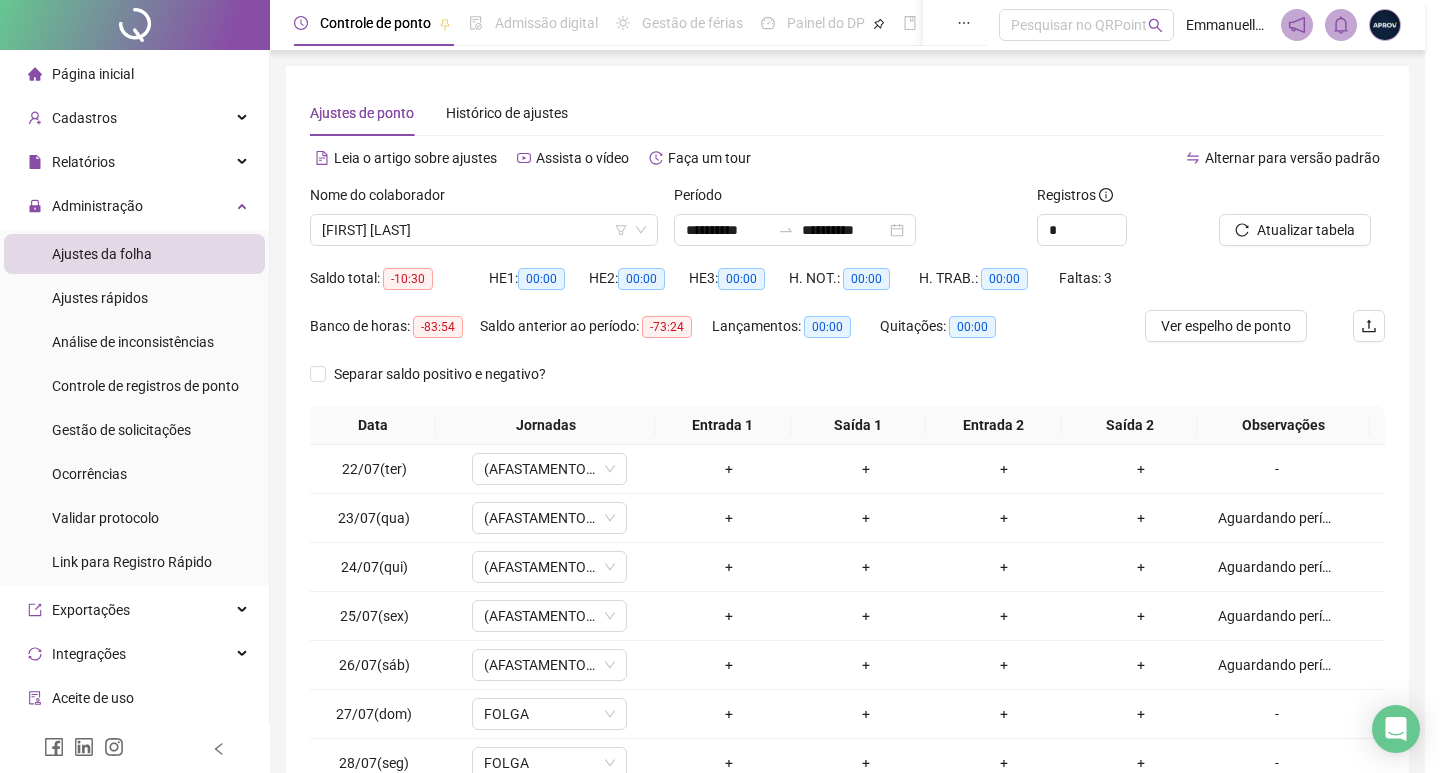 click on "Alterar no dia   22/07/2025 Observações Desconsiderar intervalo pré-assinalado? Abonar dia? Abonar Período? Horas a abonar ***** Aplicar regime de compensação Cancelar OK" at bounding box center (720, 386) 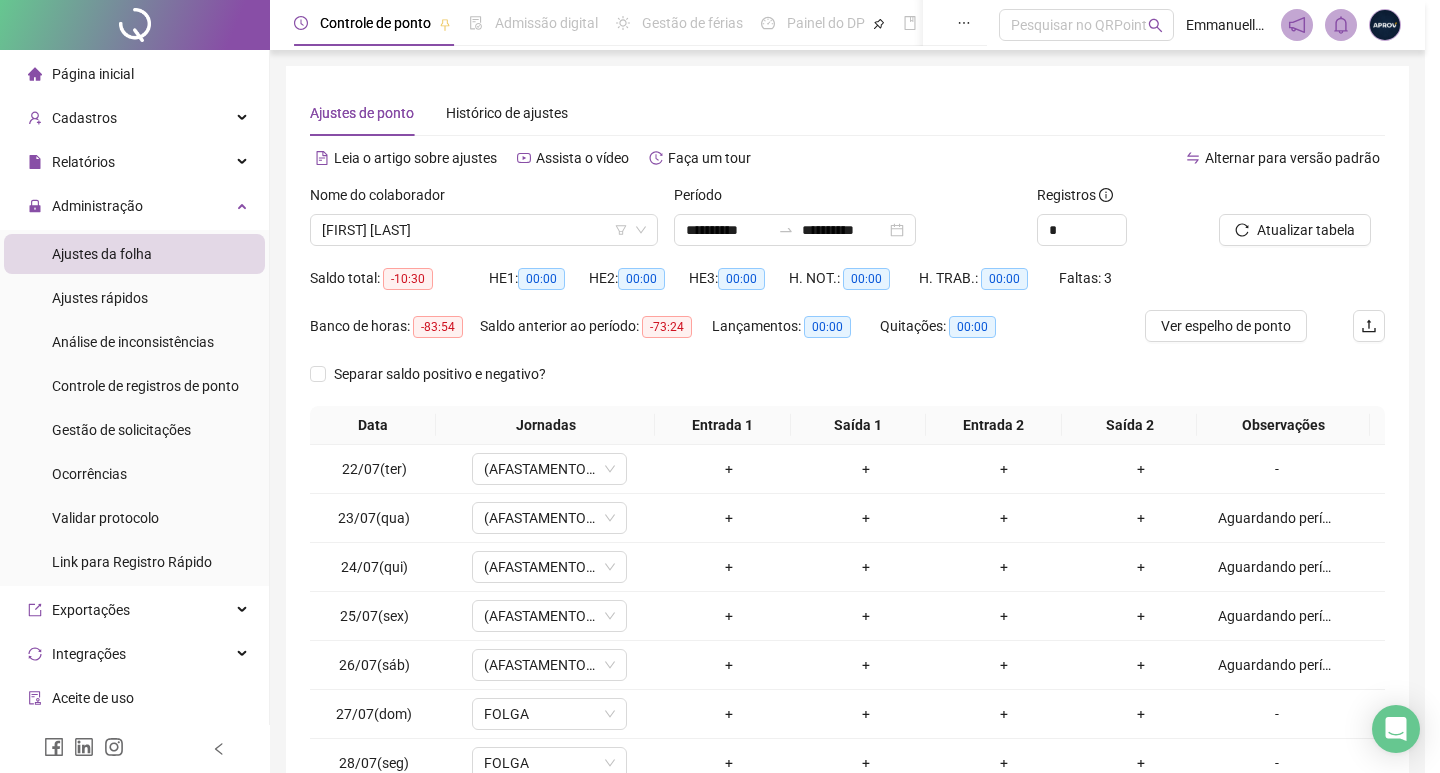 click on "Alterar no dia   22/07/2025 Observações Desconsiderar intervalo pré-assinalado? Abonar dia? Abonar Período? Horas a abonar ***** Aplicar regime de compensação Cancelar OK" at bounding box center (720, 386) 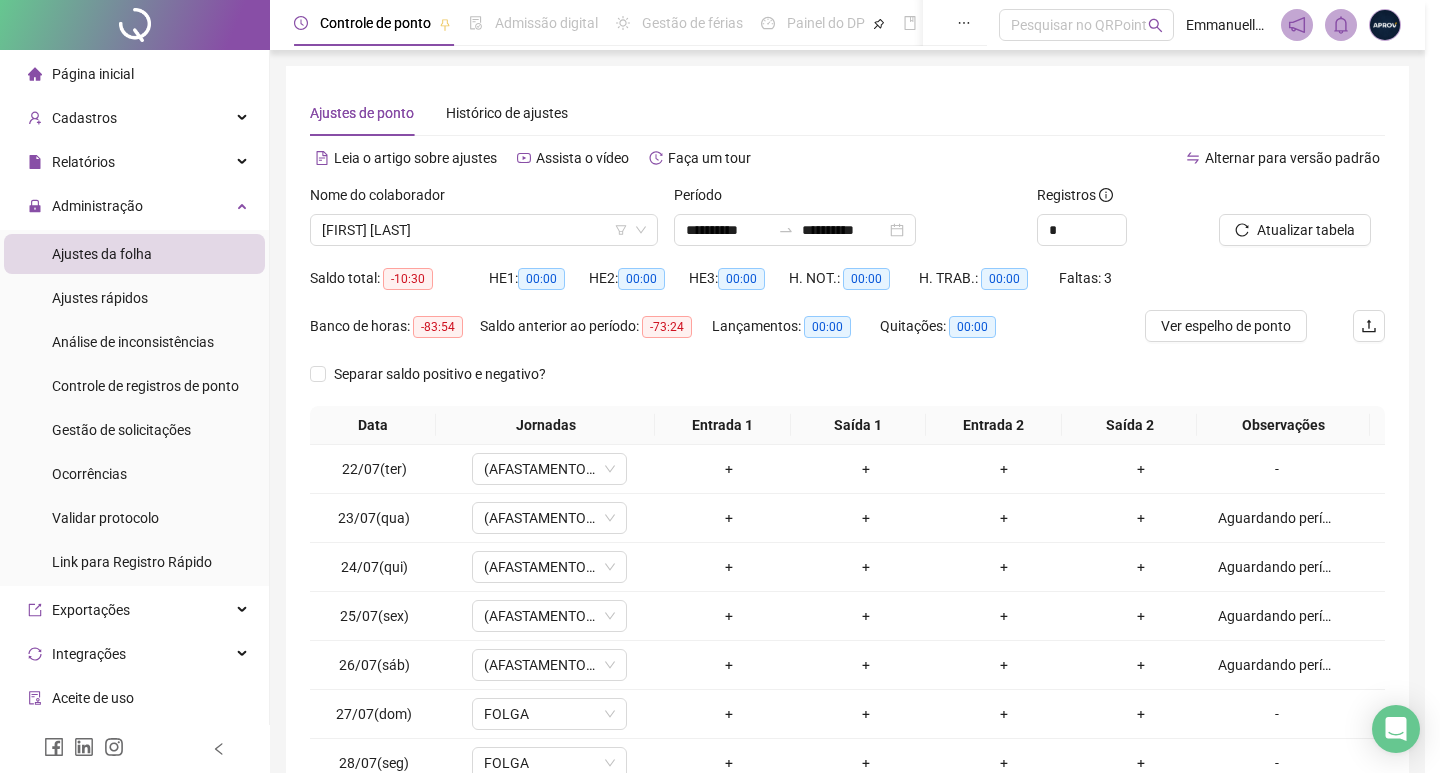 drag, startPoint x: 1255, startPoint y: 560, endPoint x: 1073, endPoint y: 479, distance: 199.21094 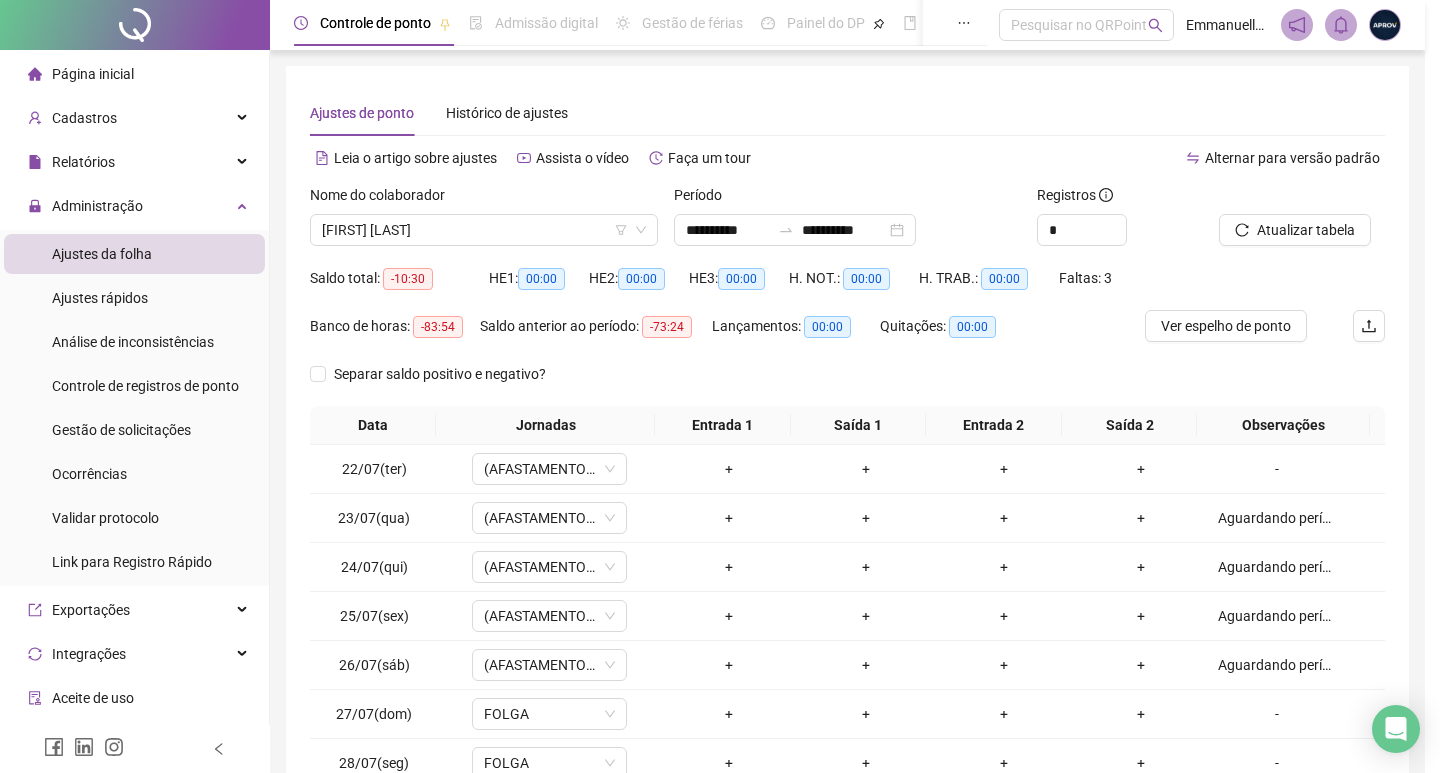 drag, startPoint x: 1436, startPoint y: 332, endPoint x: 1335, endPoint y: 347, distance: 102.10779 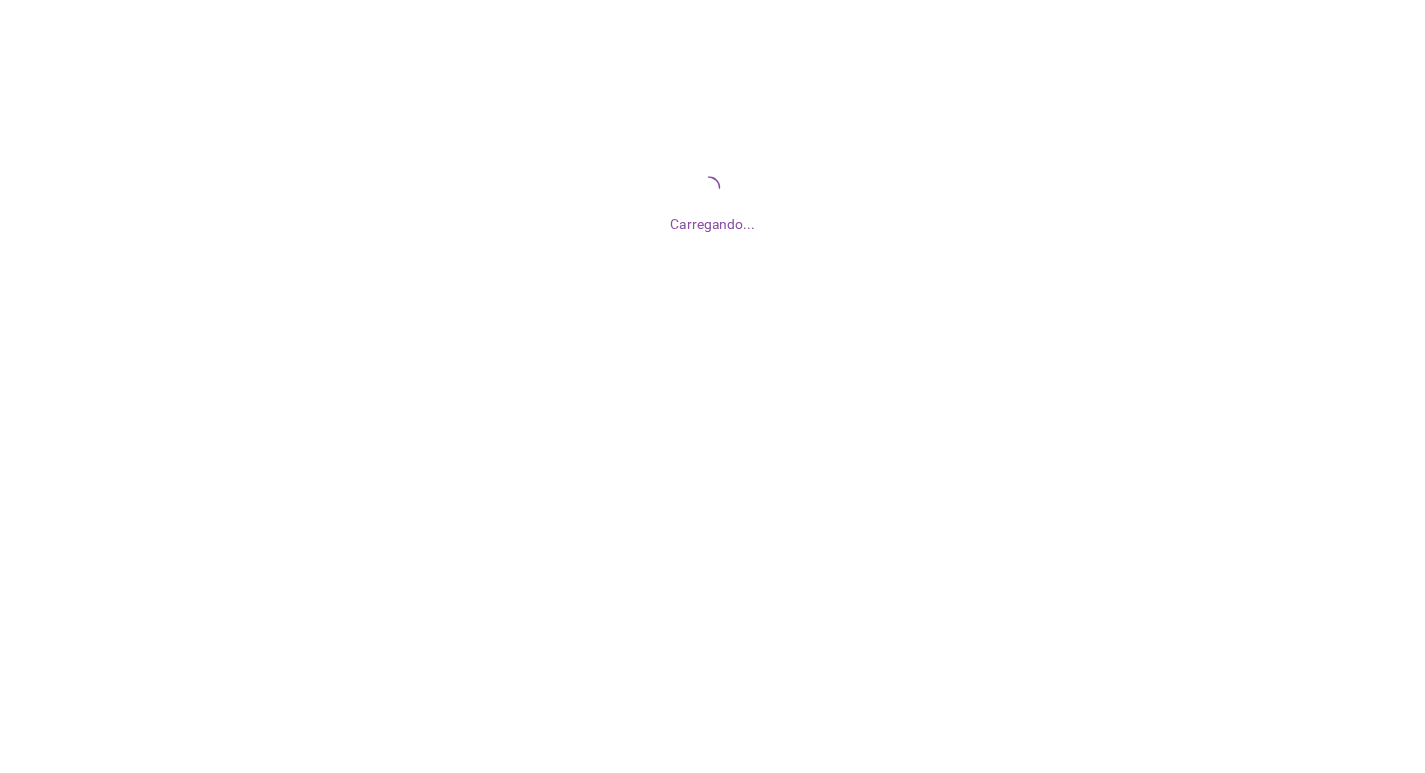 scroll, scrollTop: 0, scrollLeft: 0, axis: both 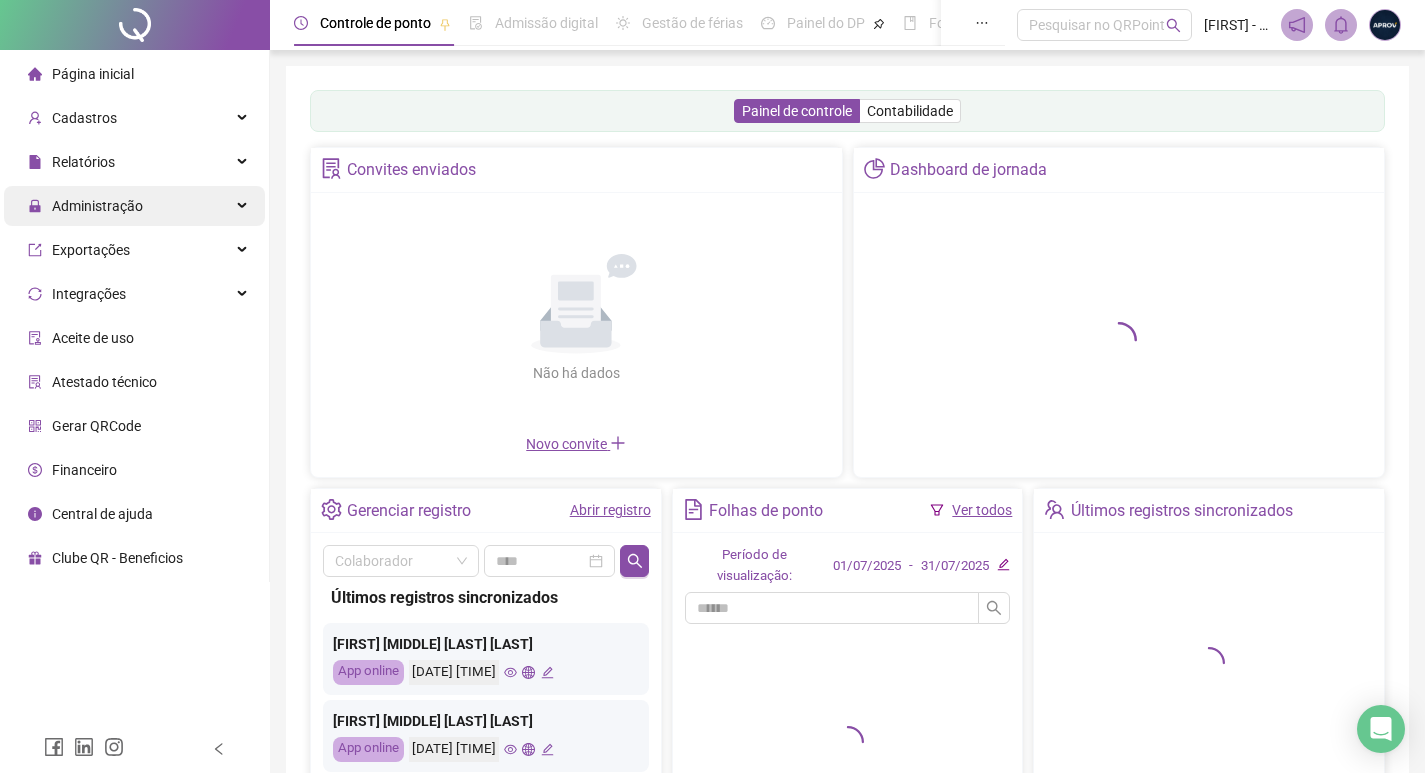 click on "Administração" at bounding box center [97, 206] 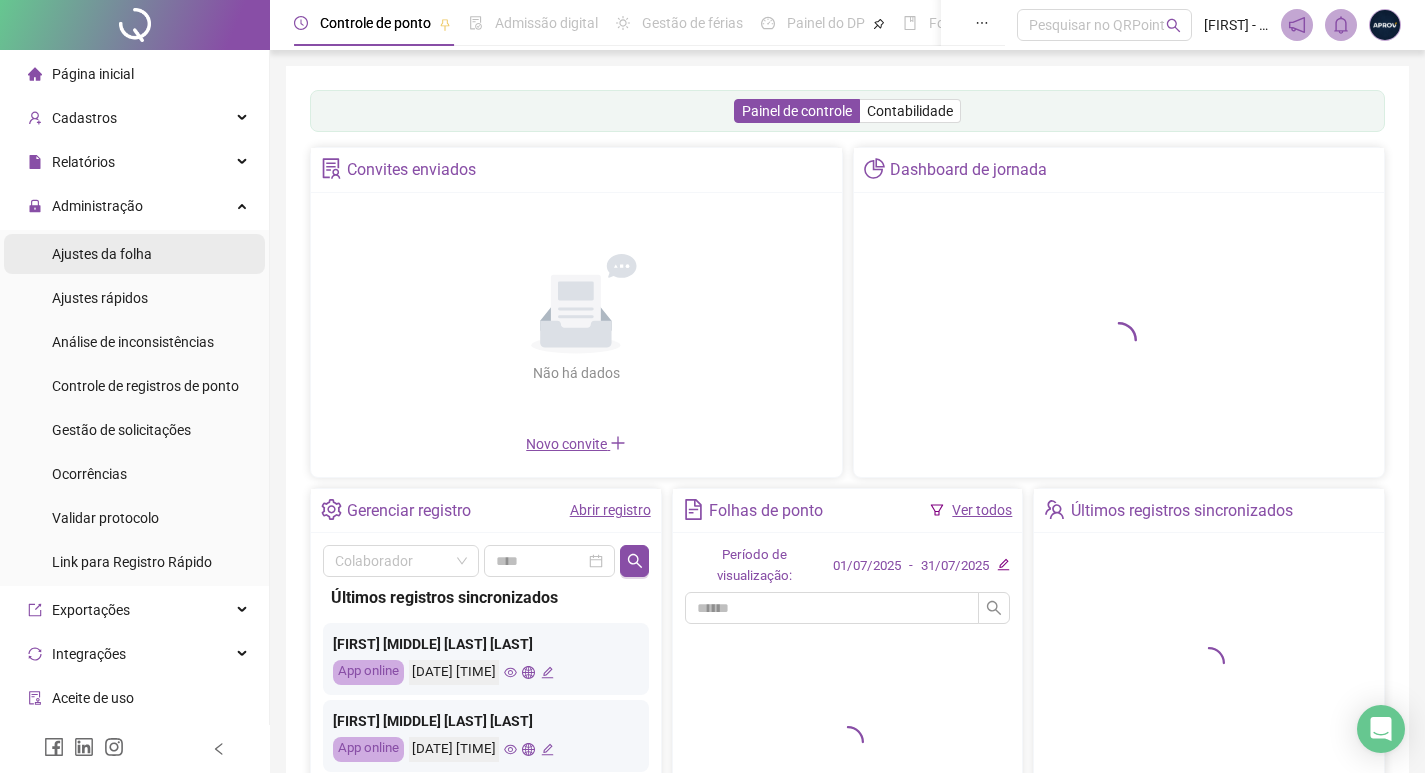 click on "Ajustes da folha" at bounding box center [102, 254] 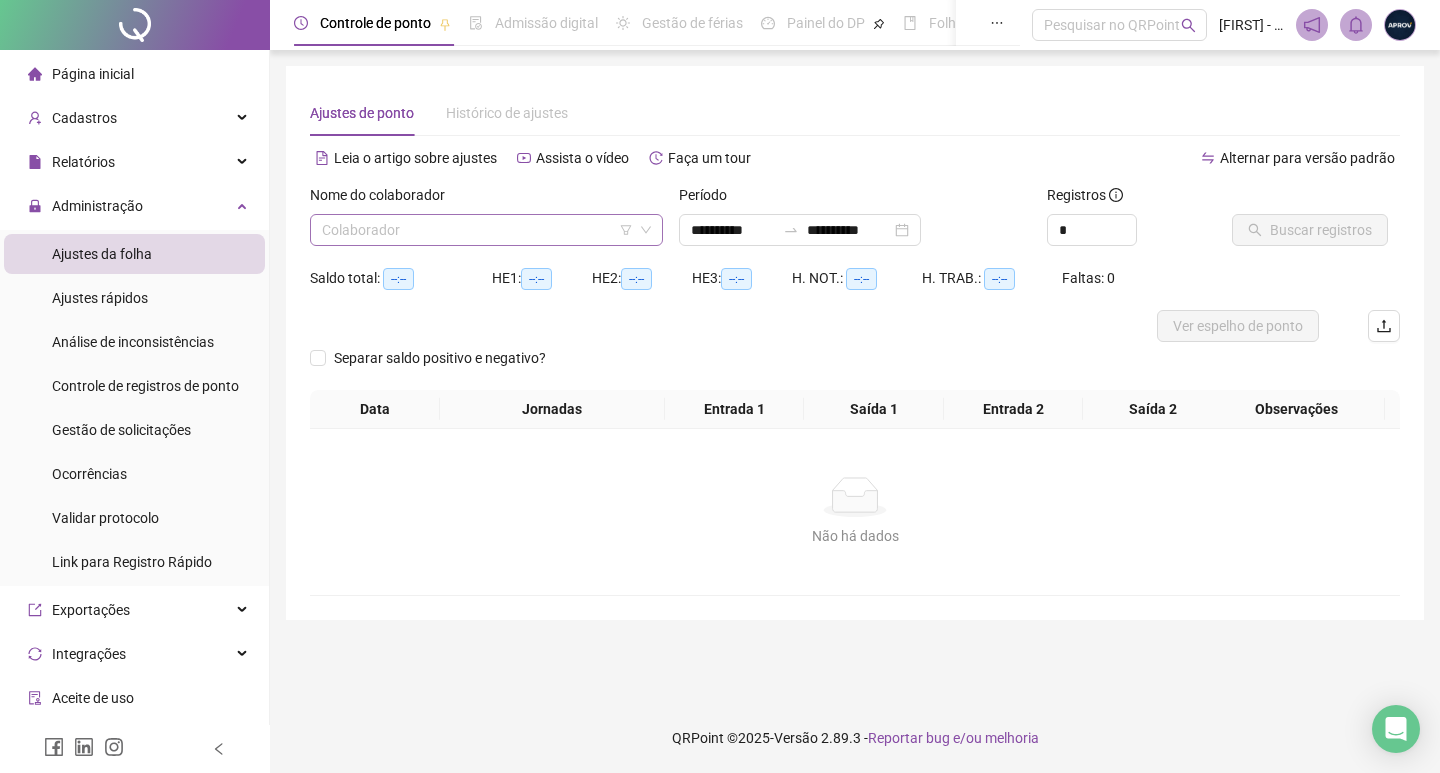 click at bounding box center (477, 230) 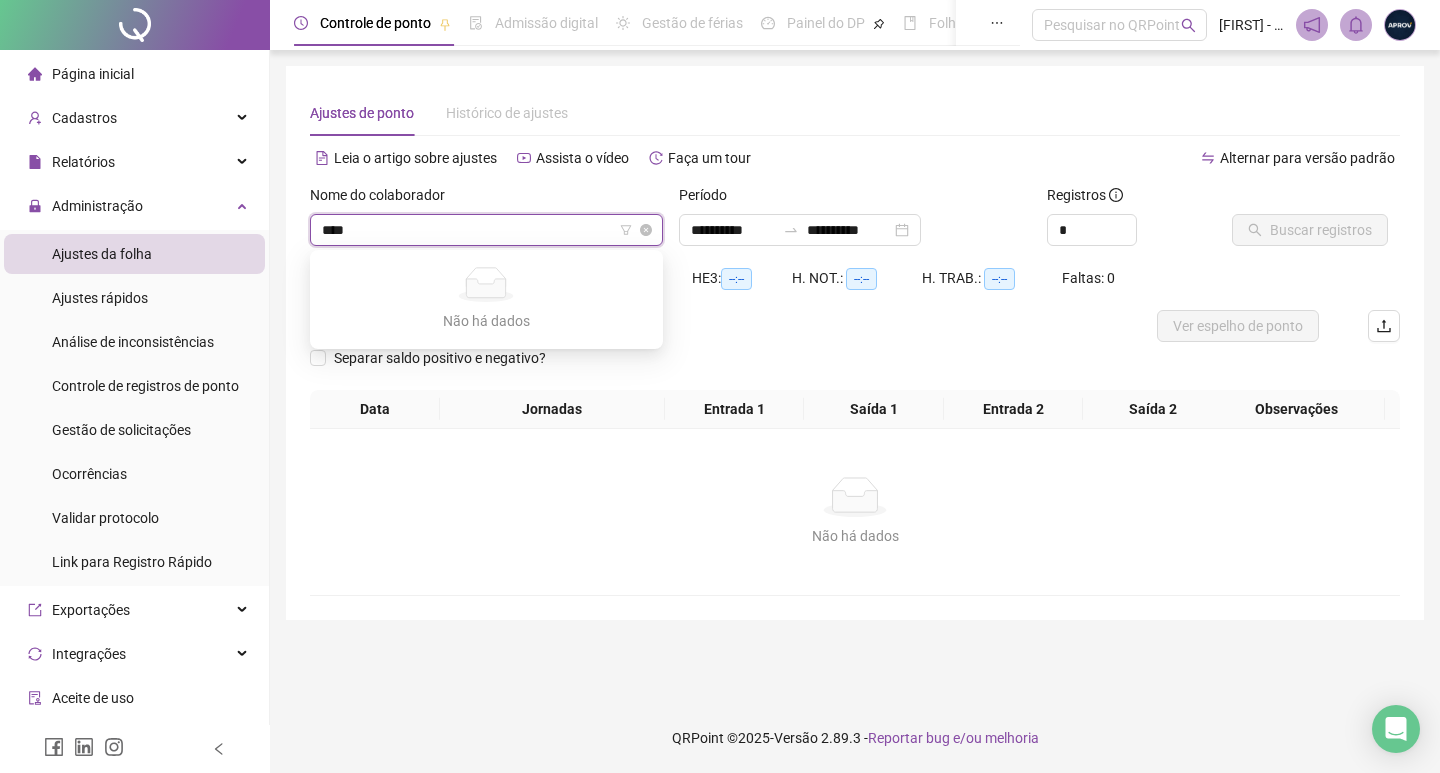 type on "*****" 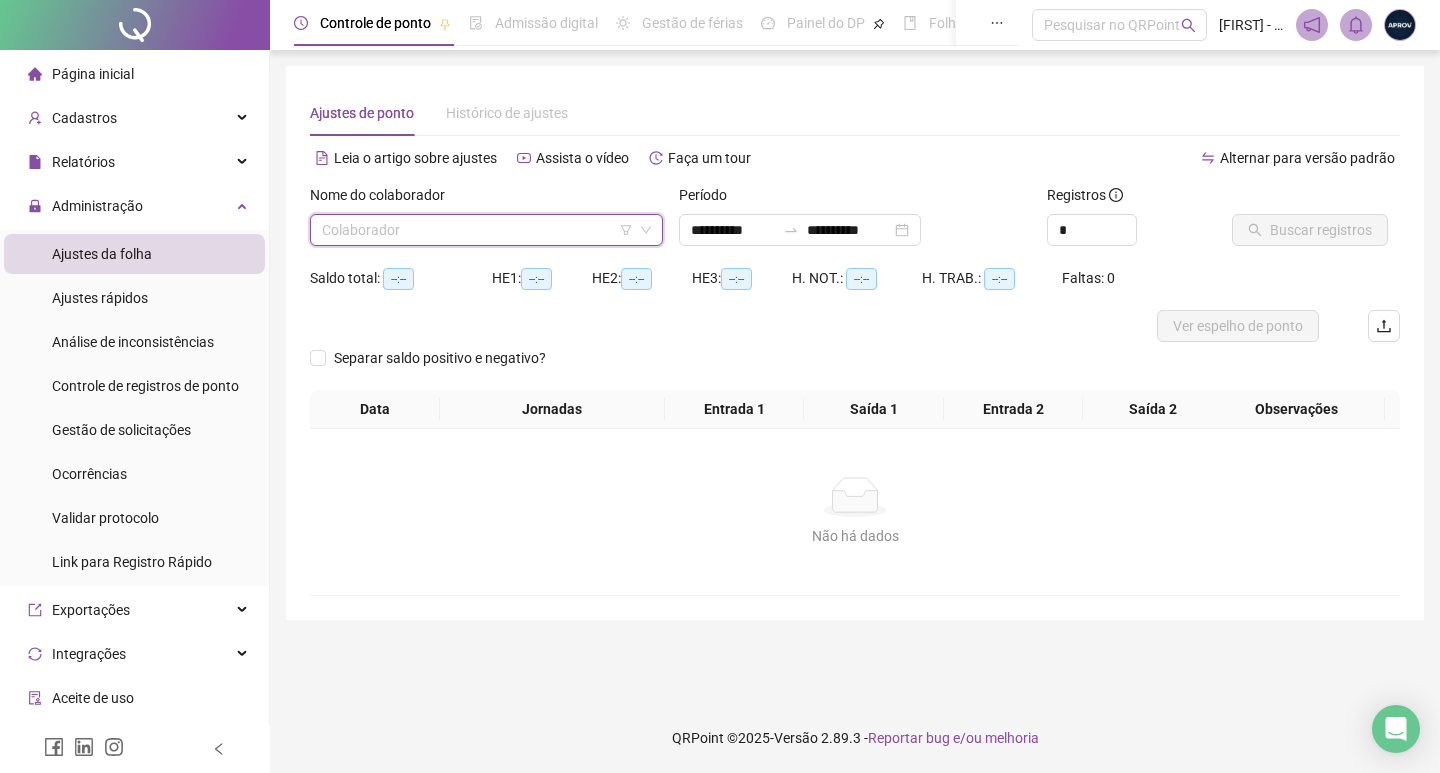 click at bounding box center (477, 230) 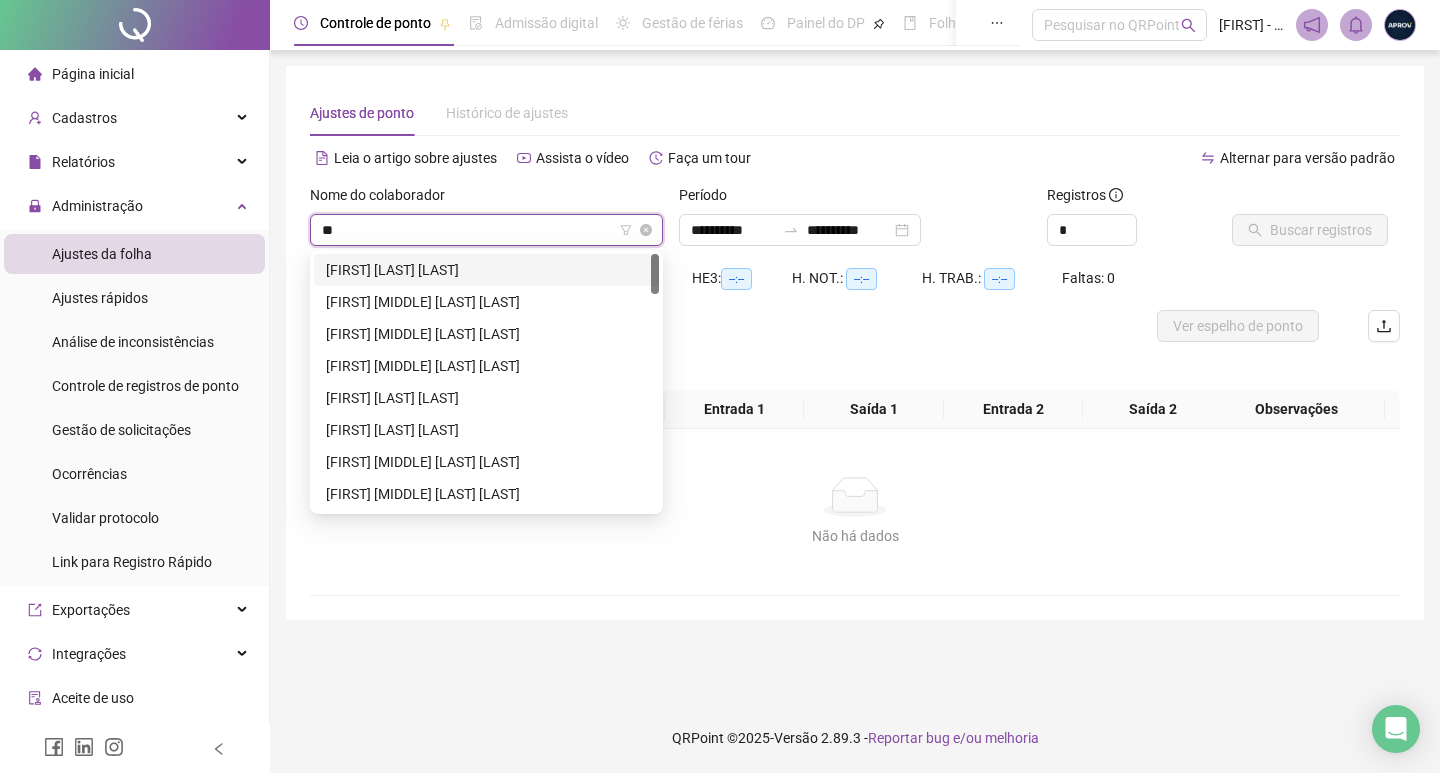 type on "***" 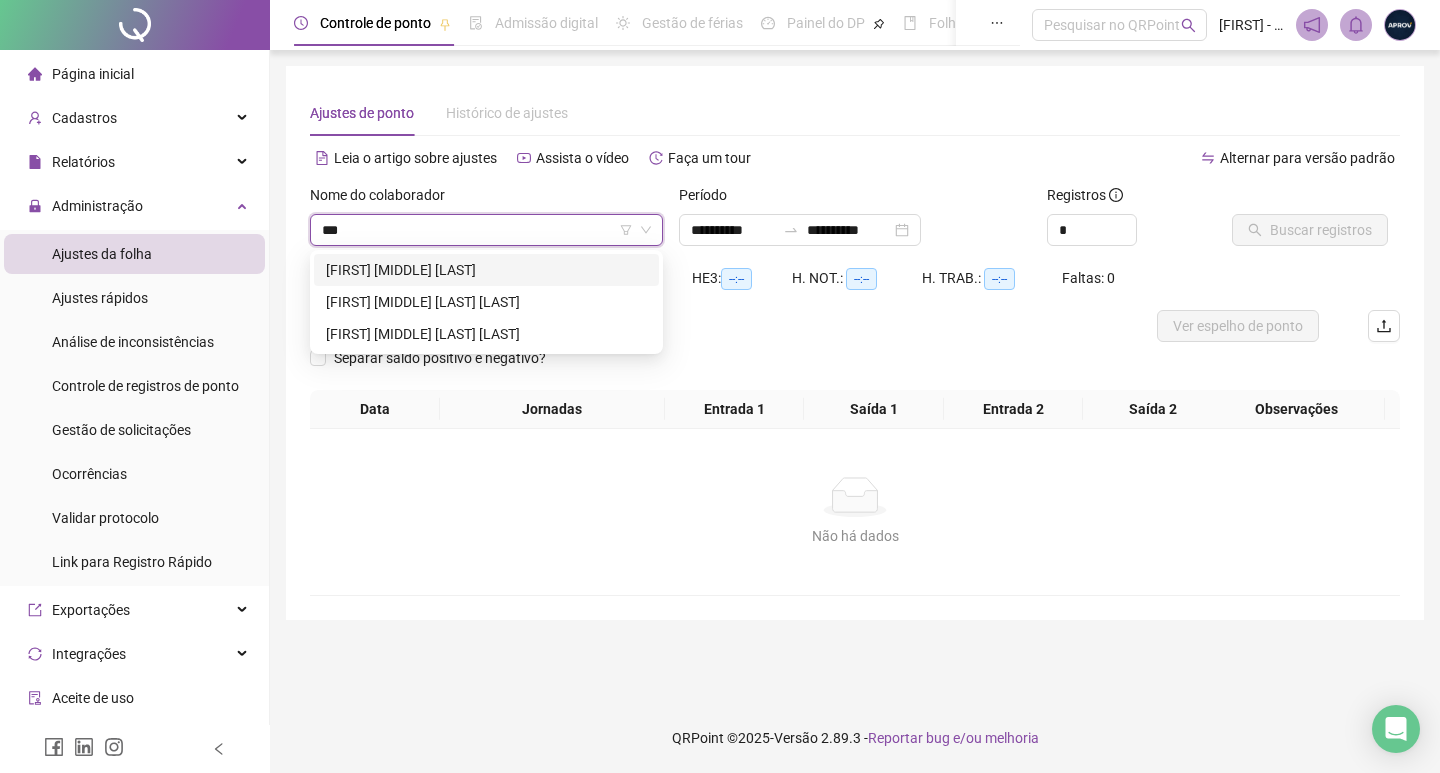 click on "[FIRST] [MIDDLE] [LAST]" at bounding box center (486, 270) 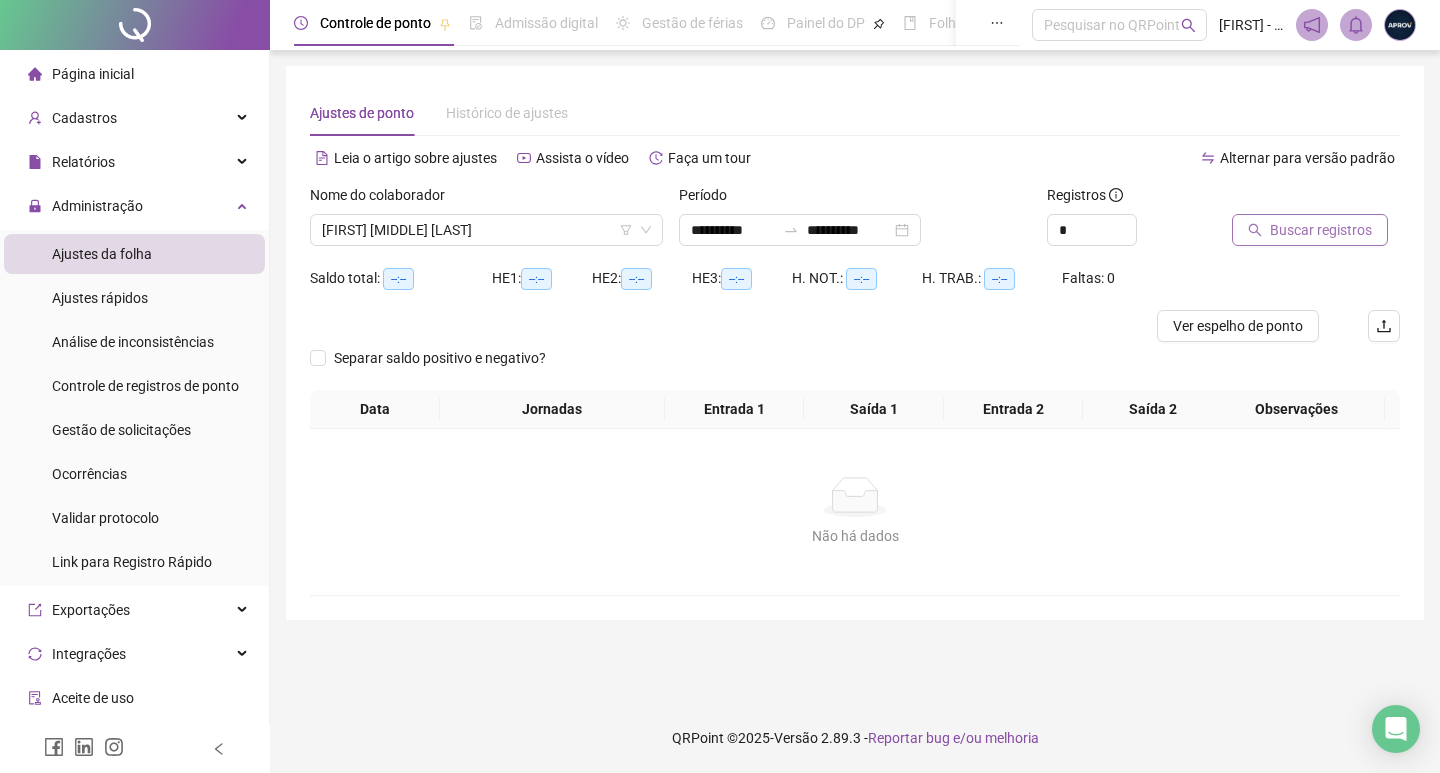 click on "Buscar registros" at bounding box center (1321, 230) 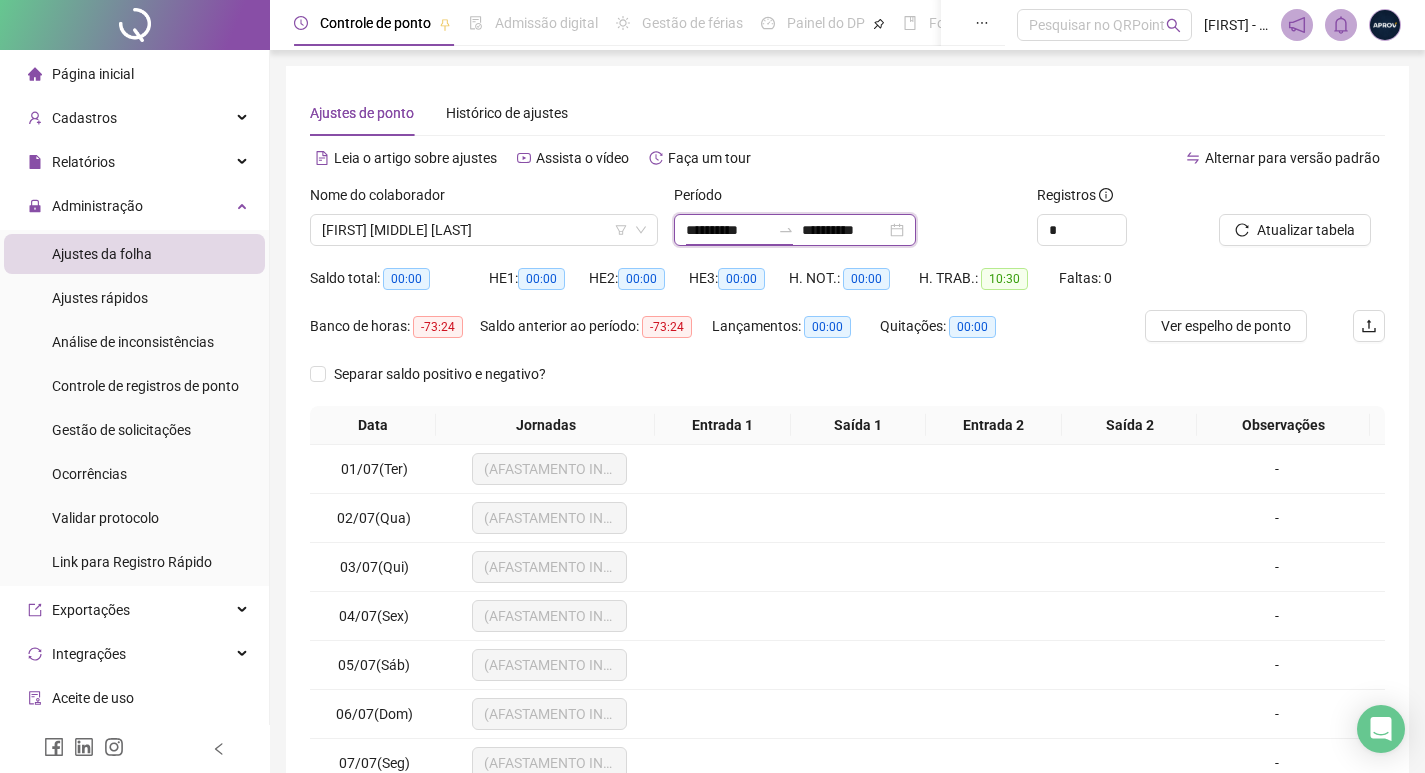 click on "**********" at bounding box center (728, 230) 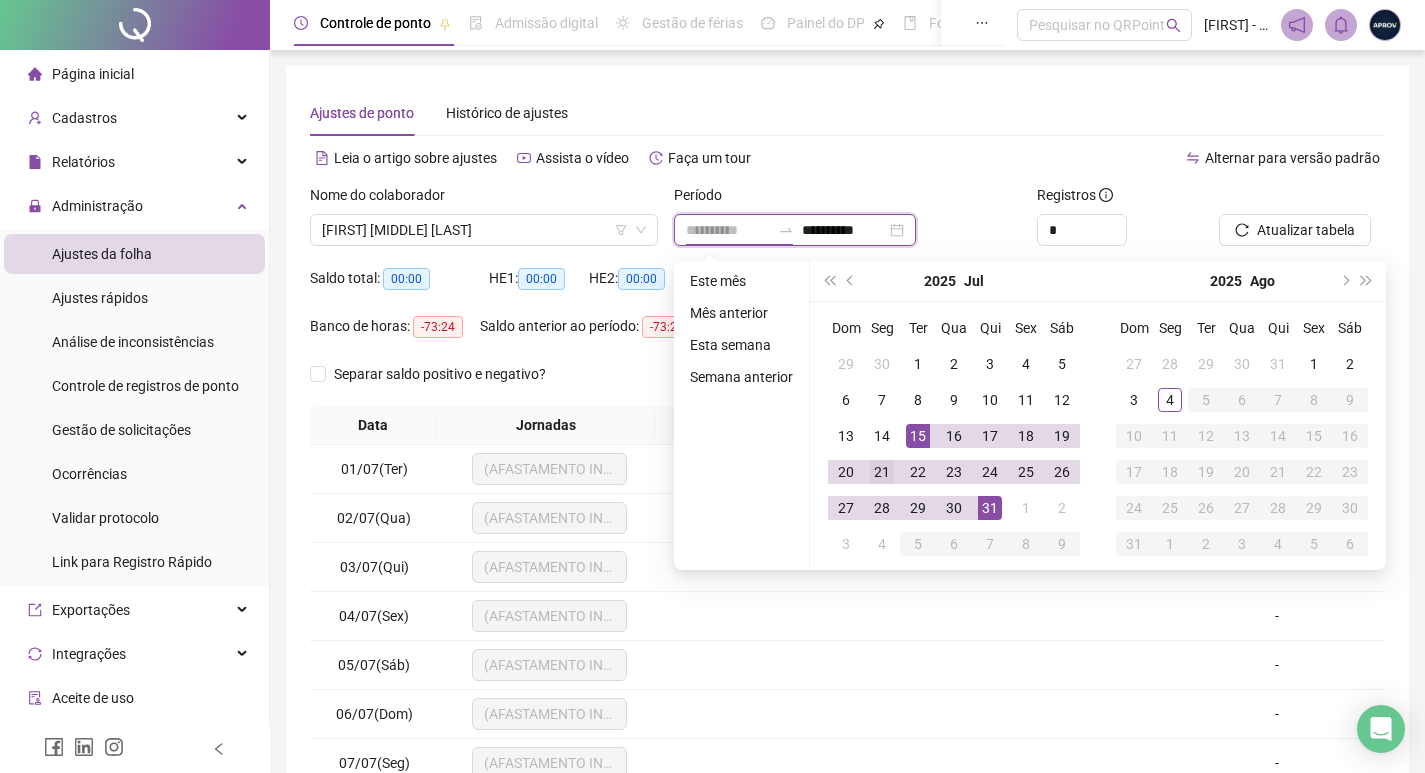 type on "**********" 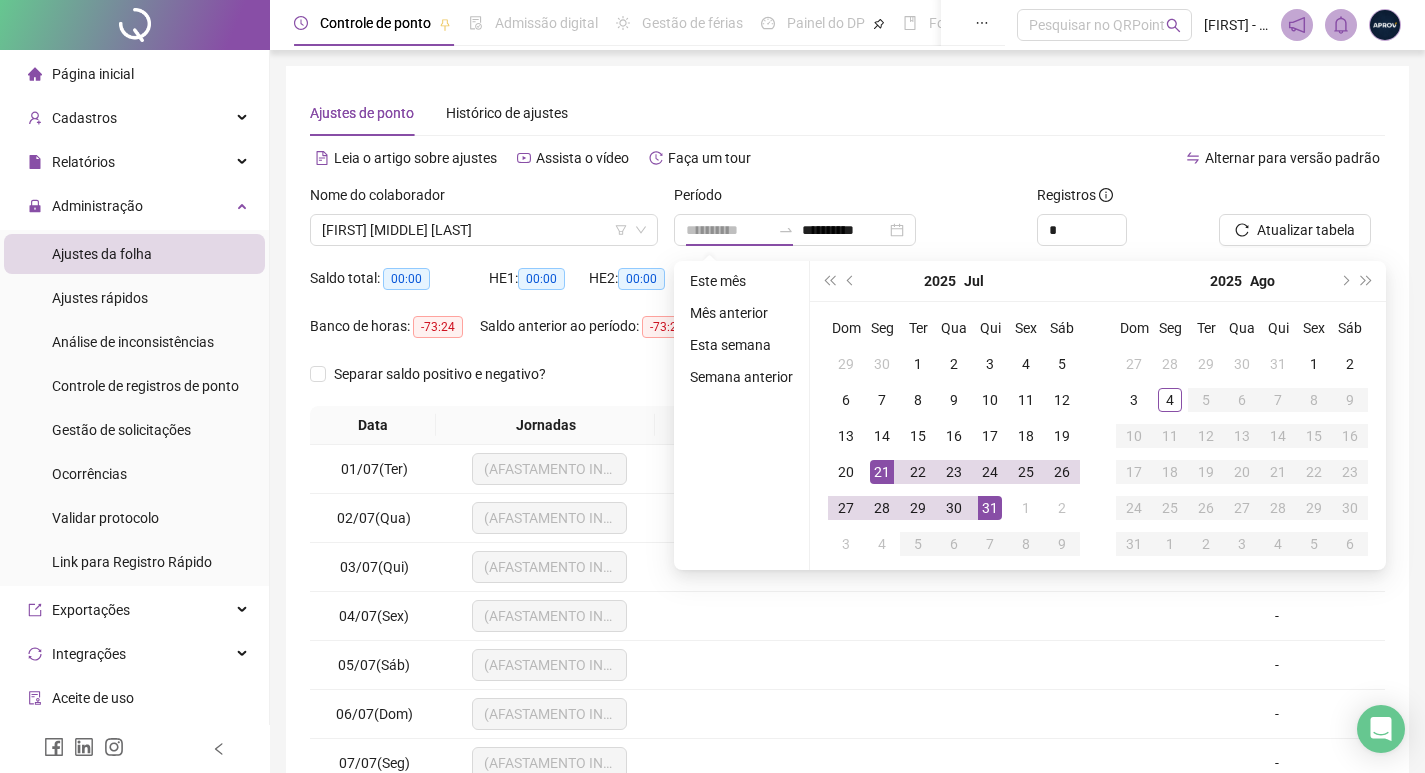 click on "21" at bounding box center [882, 472] 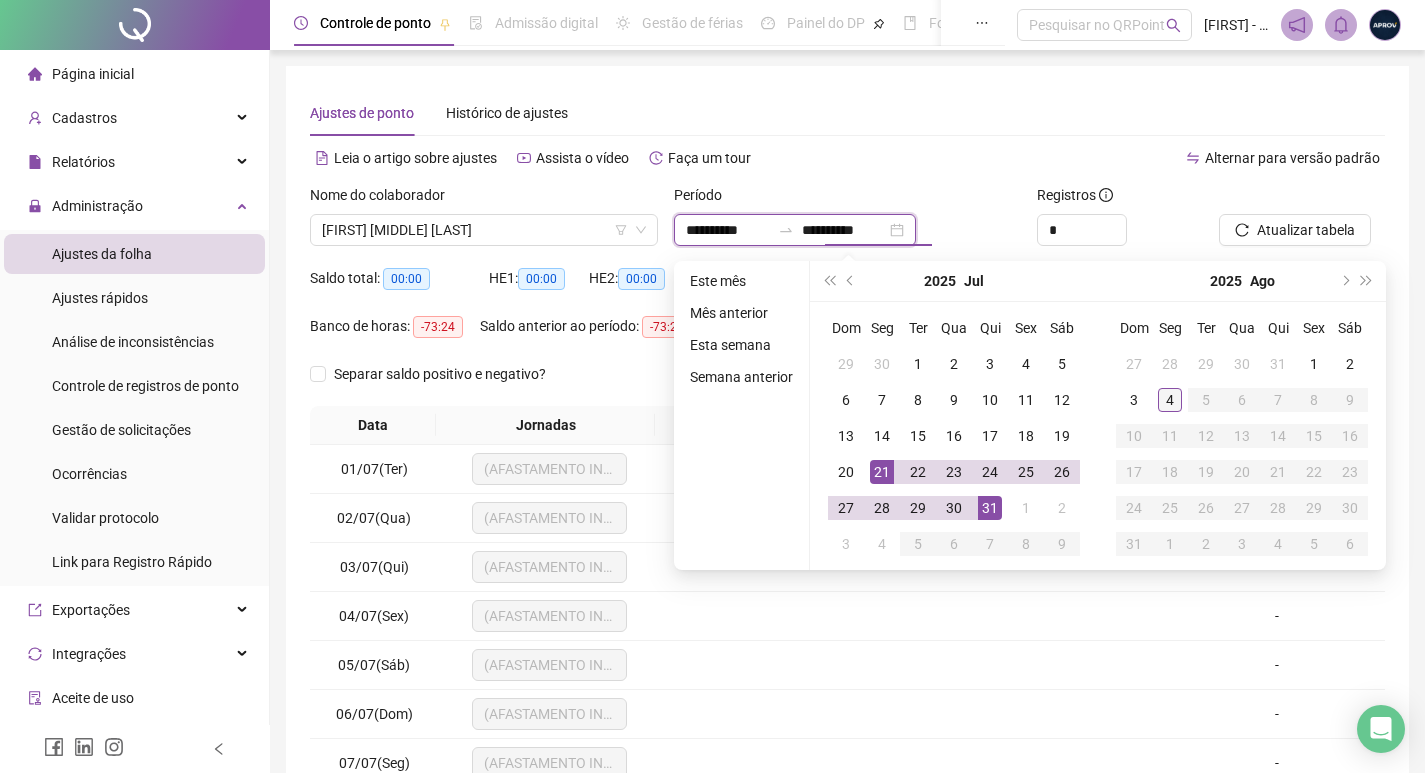type on "**********" 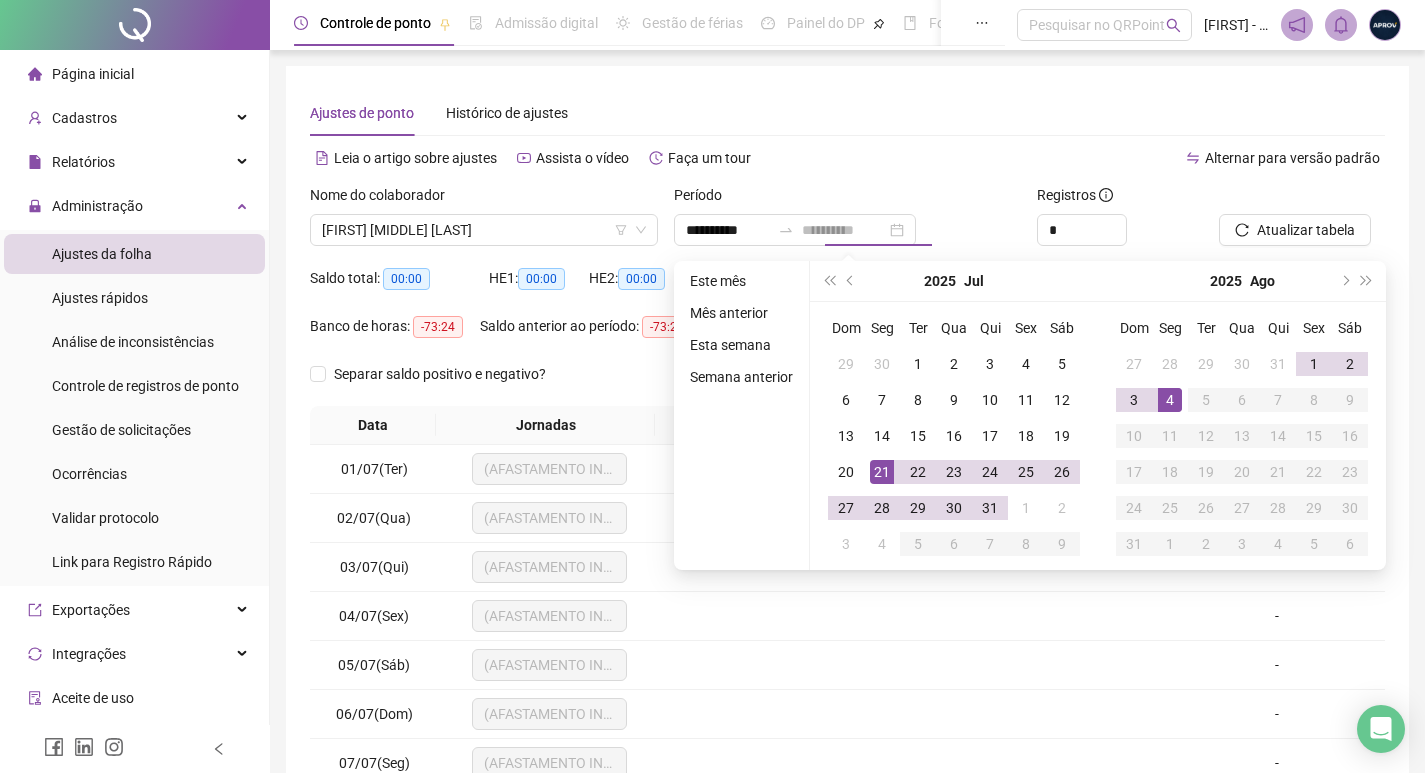 click on "4" at bounding box center [1170, 400] 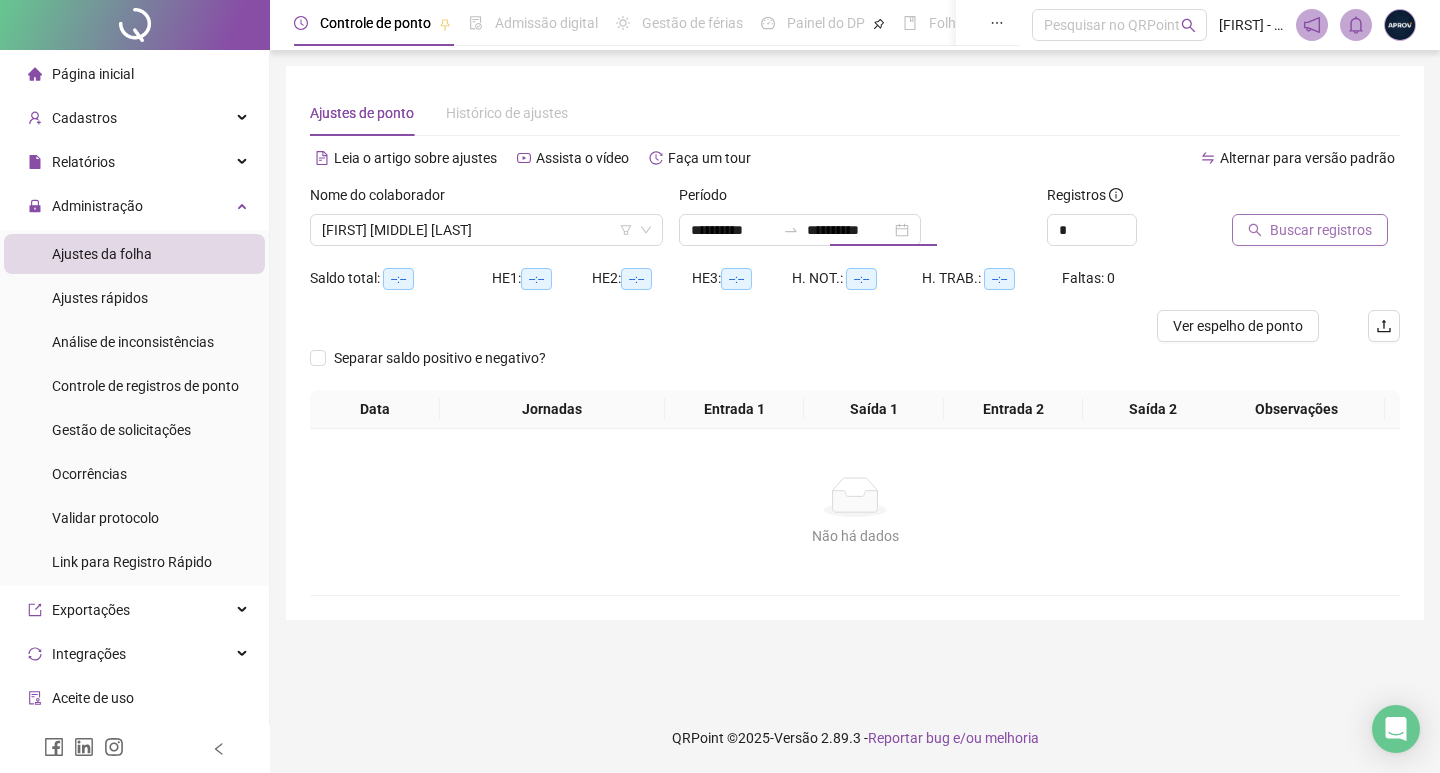 click on "Buscar registros" at bounding box center (1321, 230) 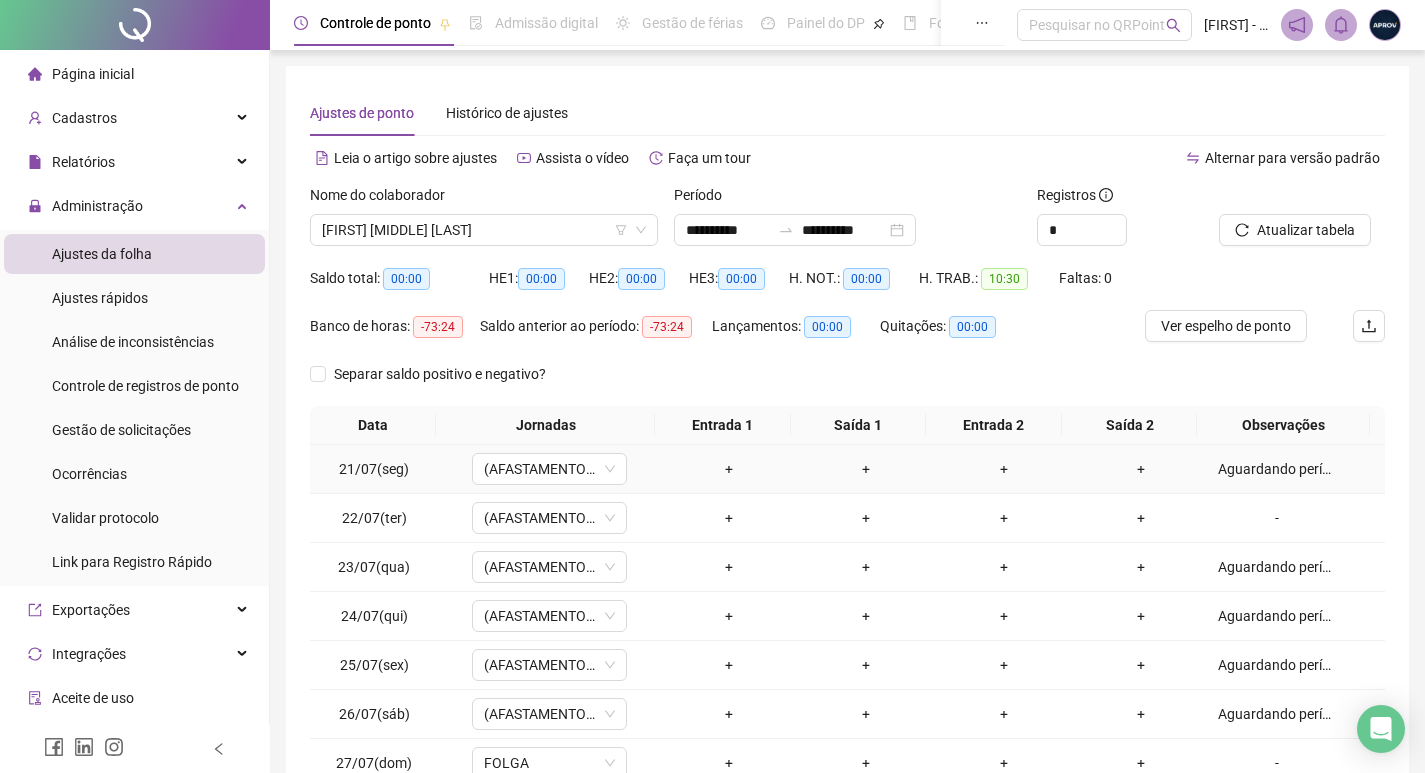 click on "Aguardando perícia agendada para [DATE]." at bounding box center [1277, 469] 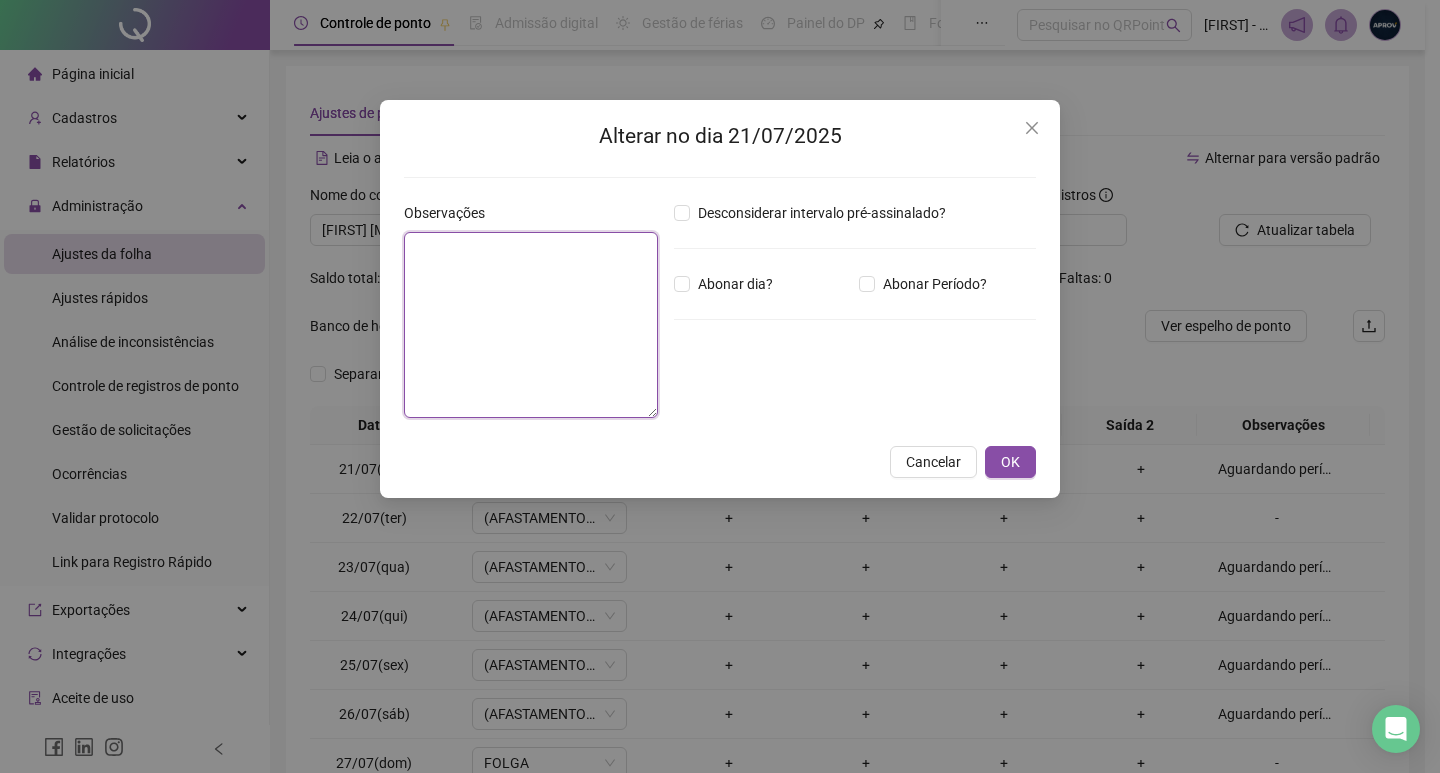 click at bounding box center [531, 325] 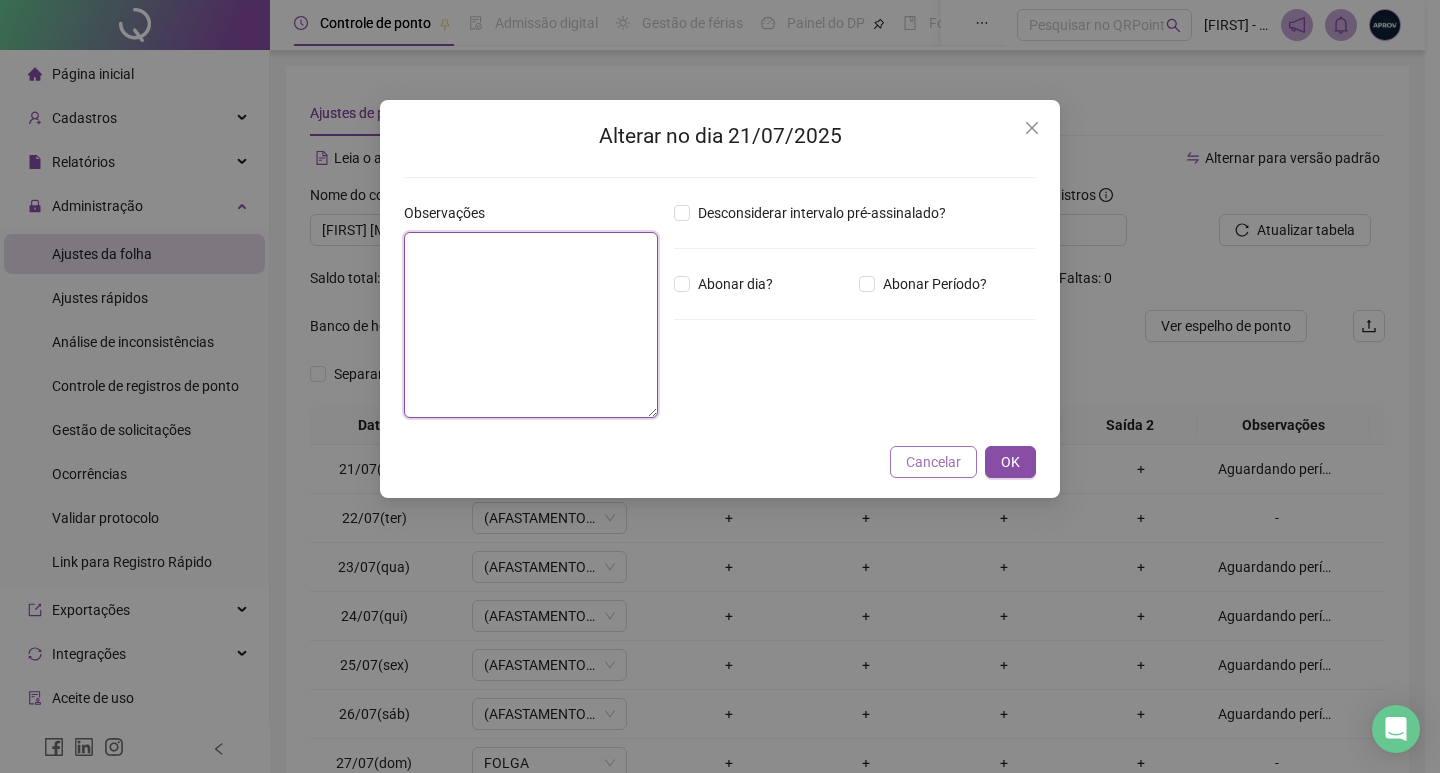 type on "**********" 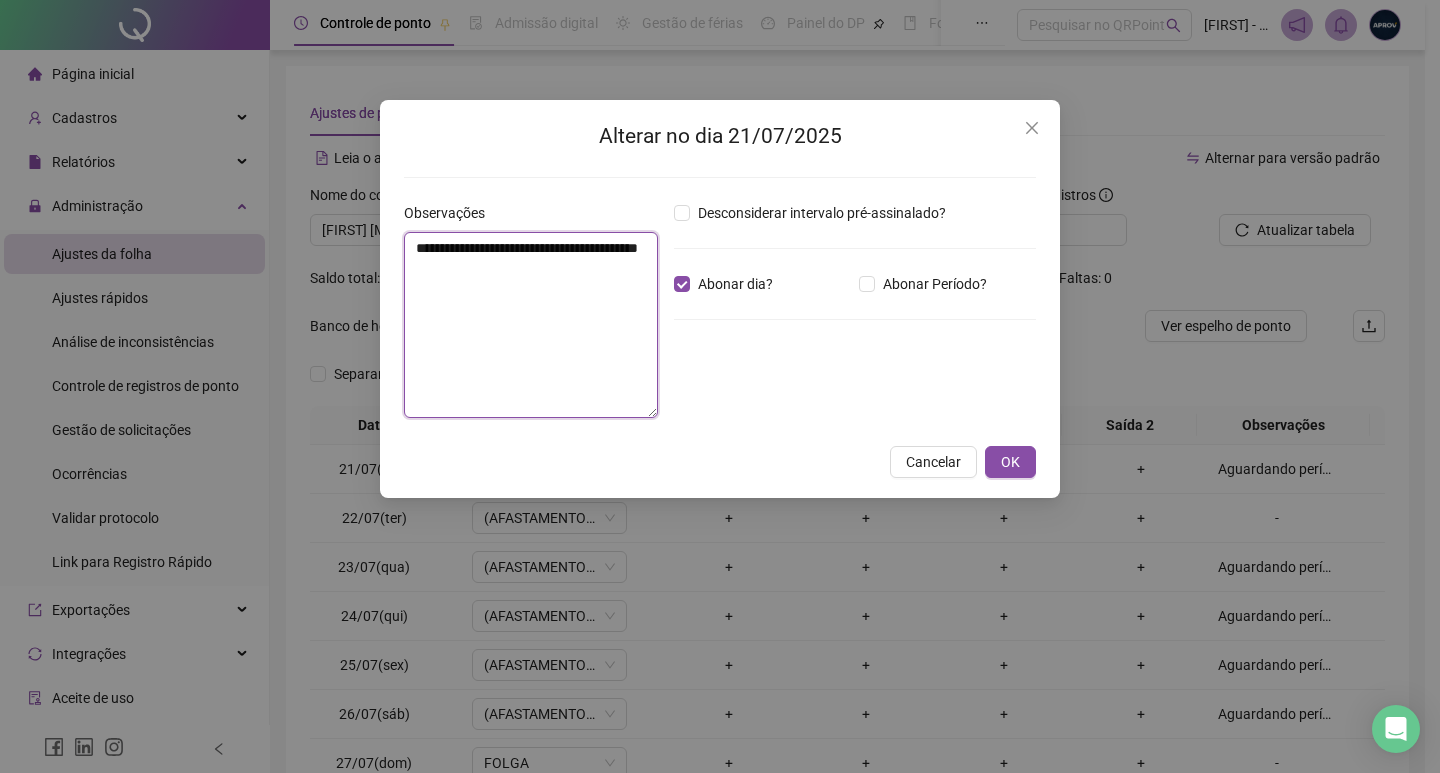 click on "**********" at bounding box center (531, 325) 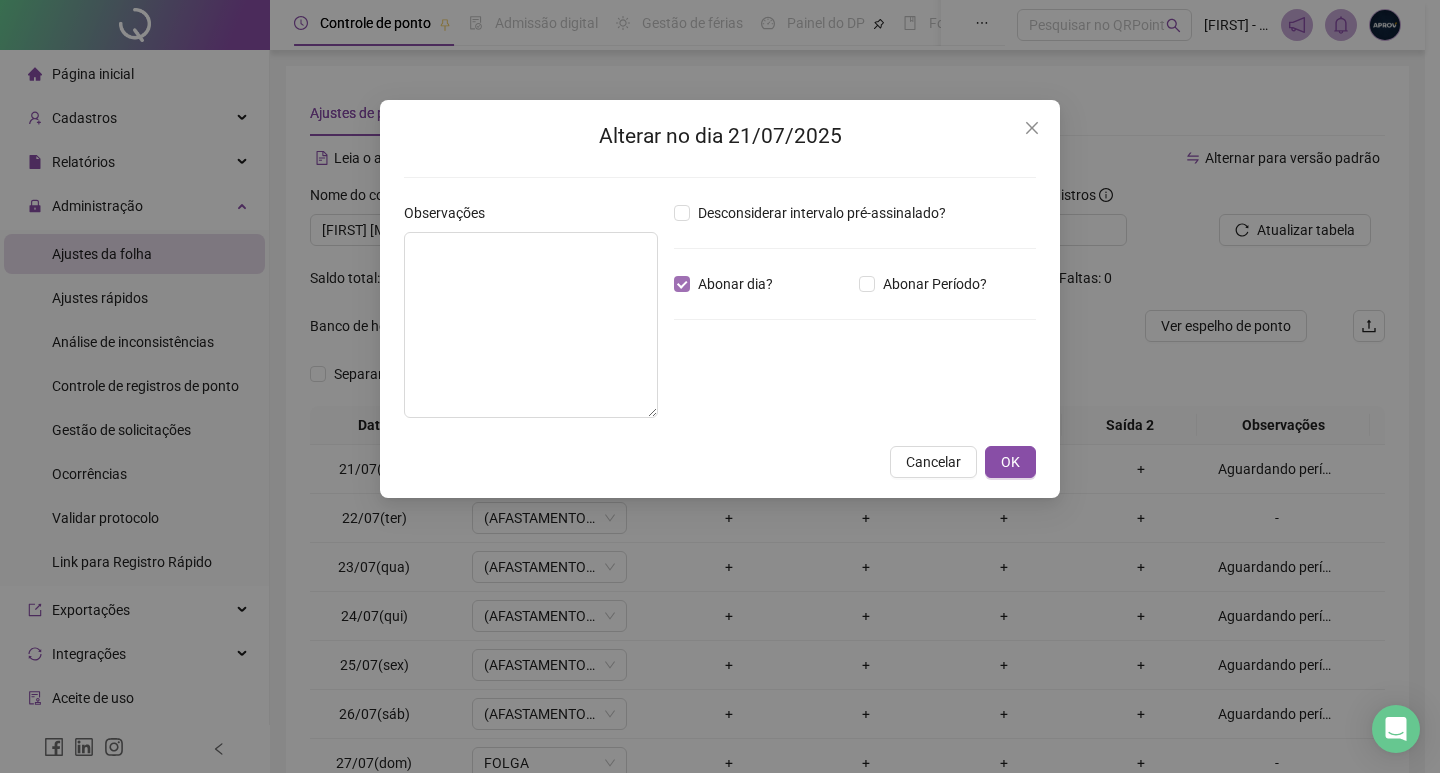 click on "Abonar dia?" at bounding box center [735, 284] 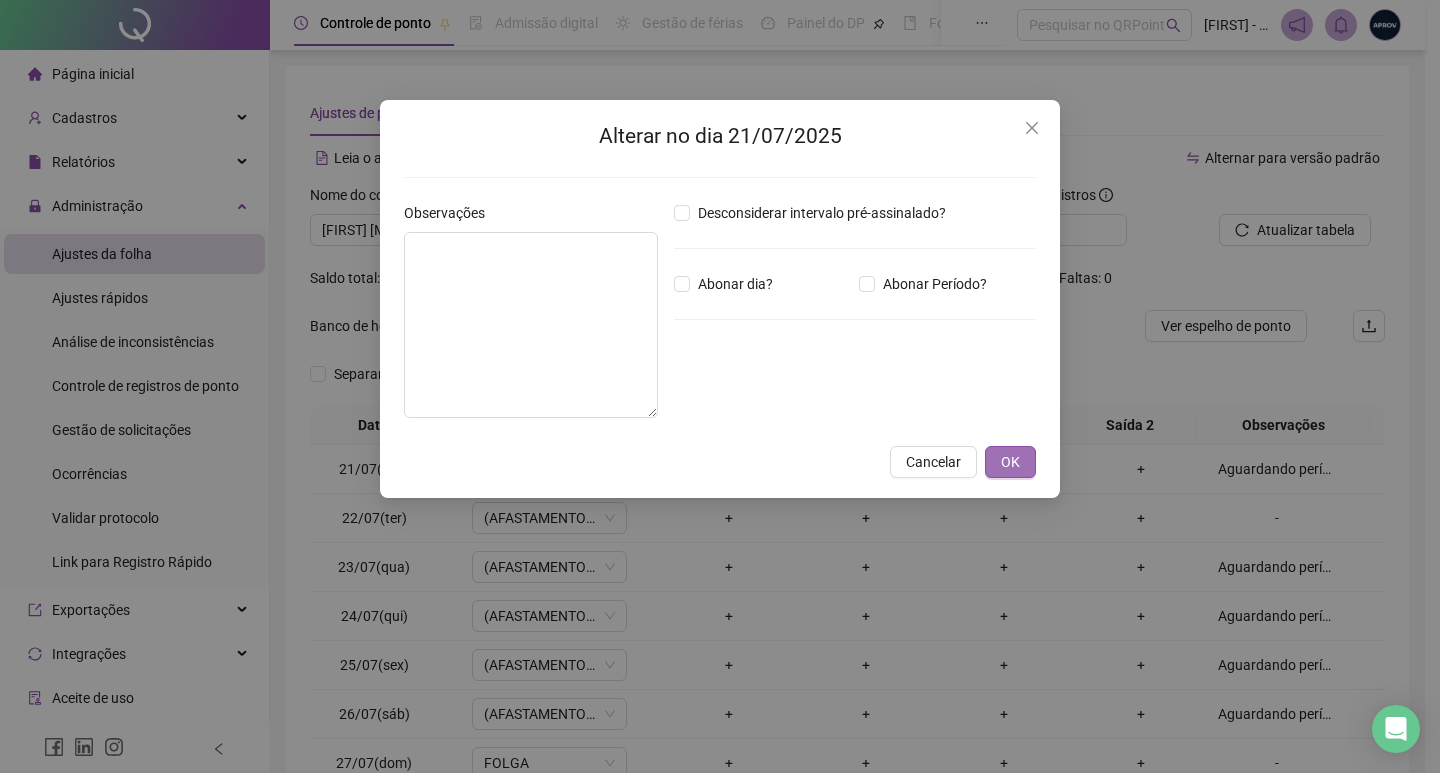 click on "OK" at bounding box center [1010, 462] 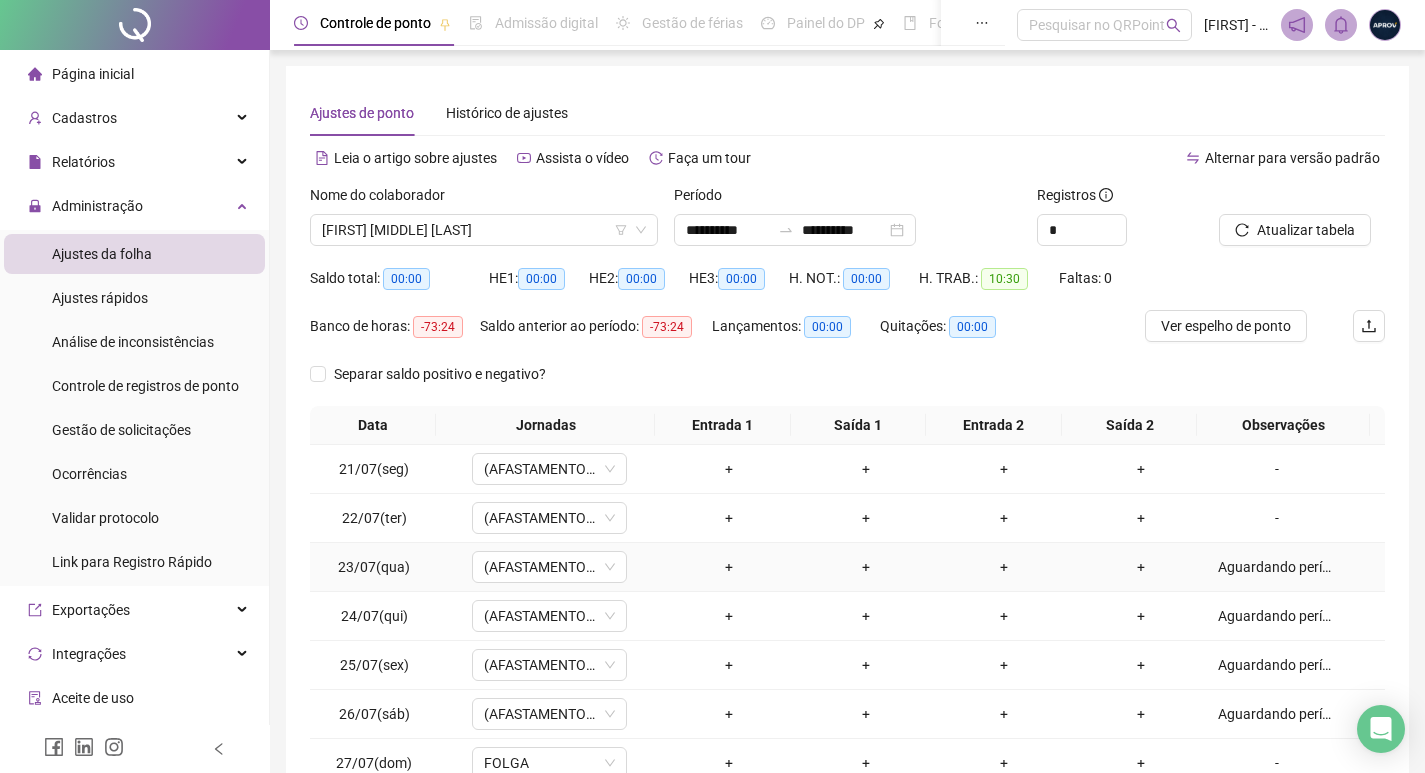 click on "Aguardando perícia agendada para [DATE]." at bounding box center (1277, 567) 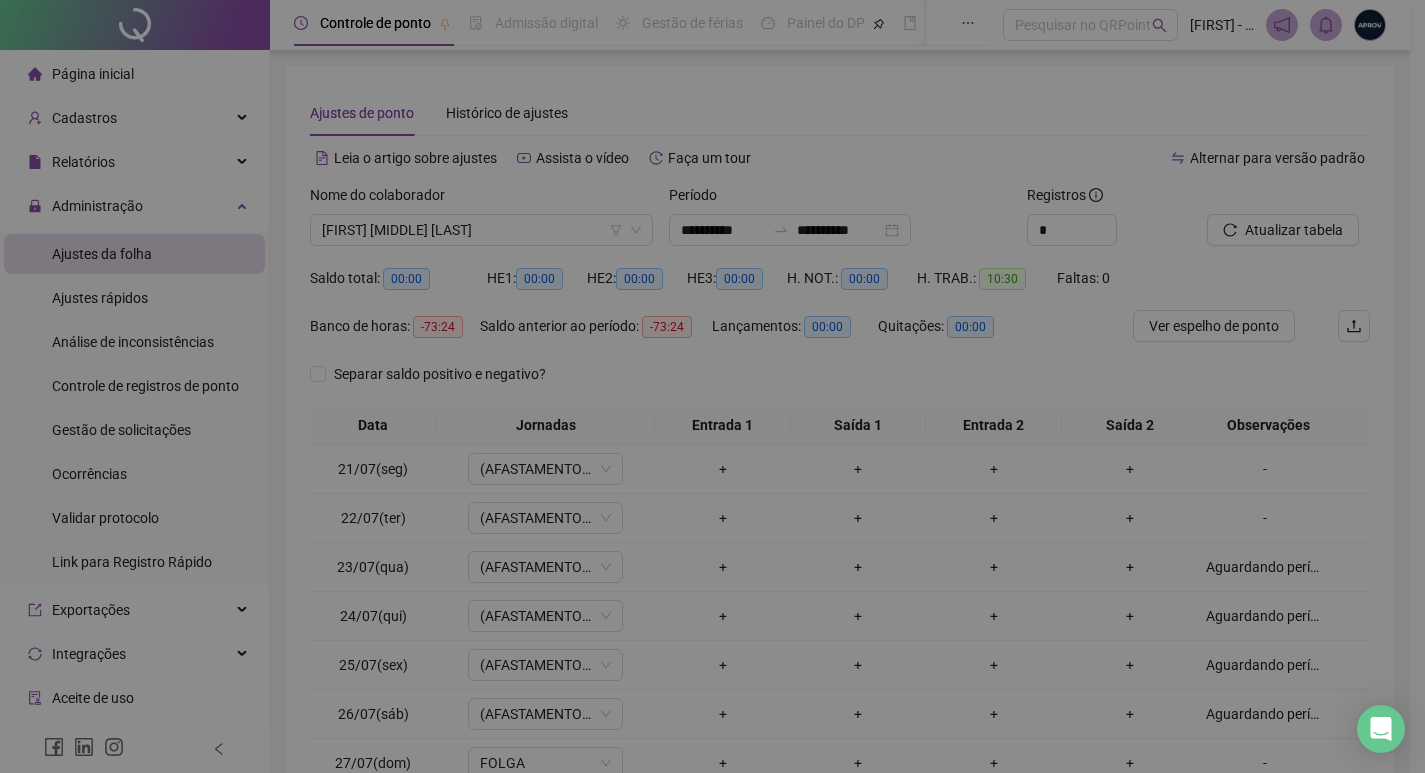 type on "**********" 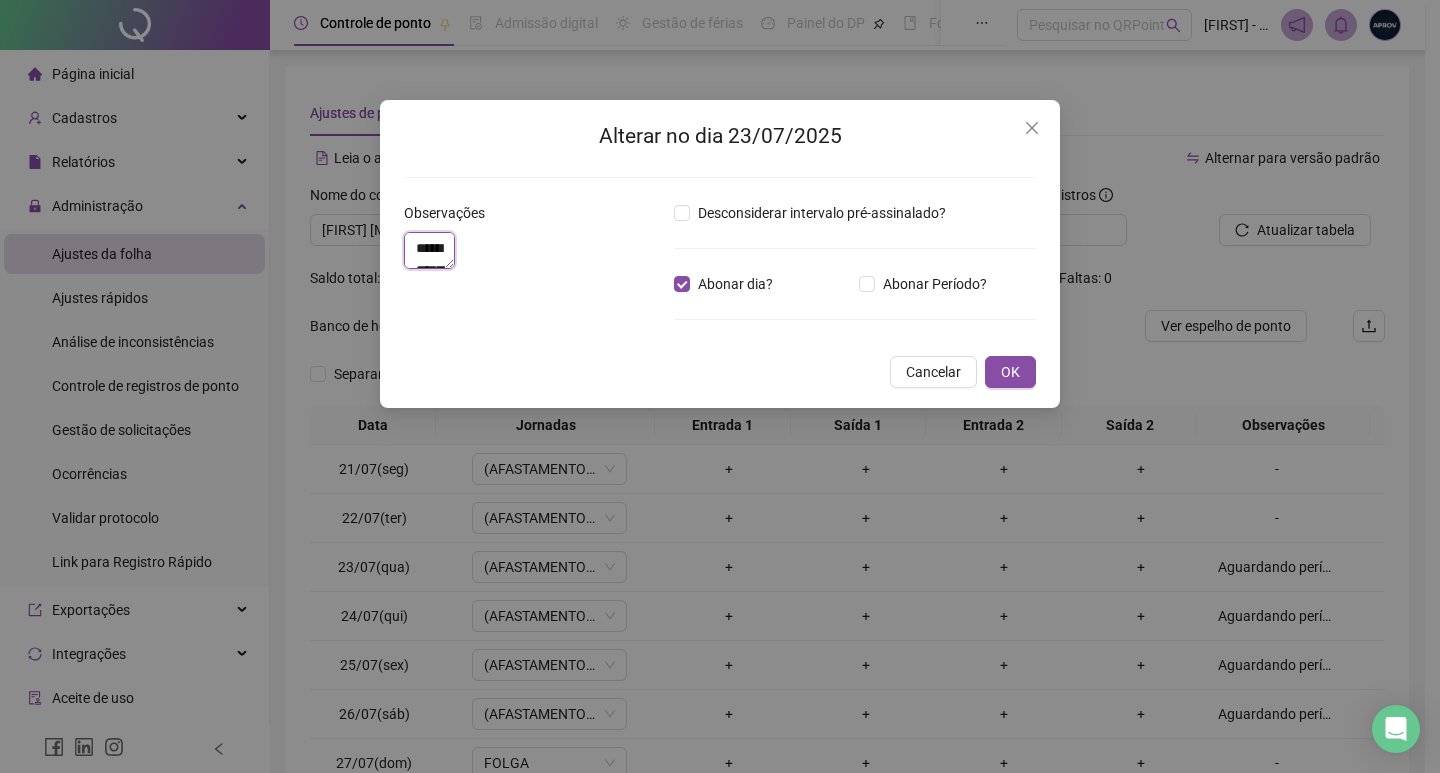 click on "**********" at bounding box center (429, 250) 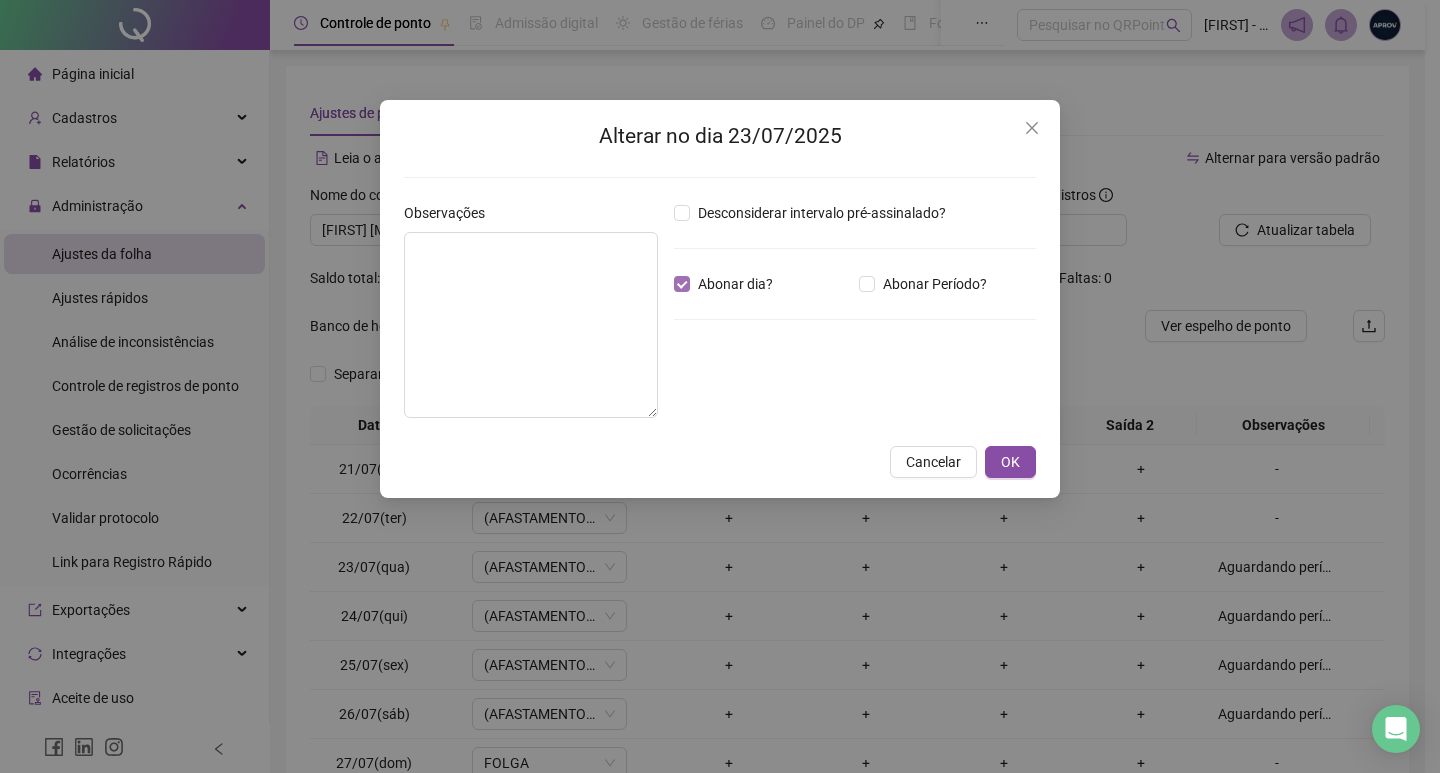 drag, startPoint x: 677, startPoint y: 296, endPoint x: 691, endPoint y: 287, distance: 16.643316 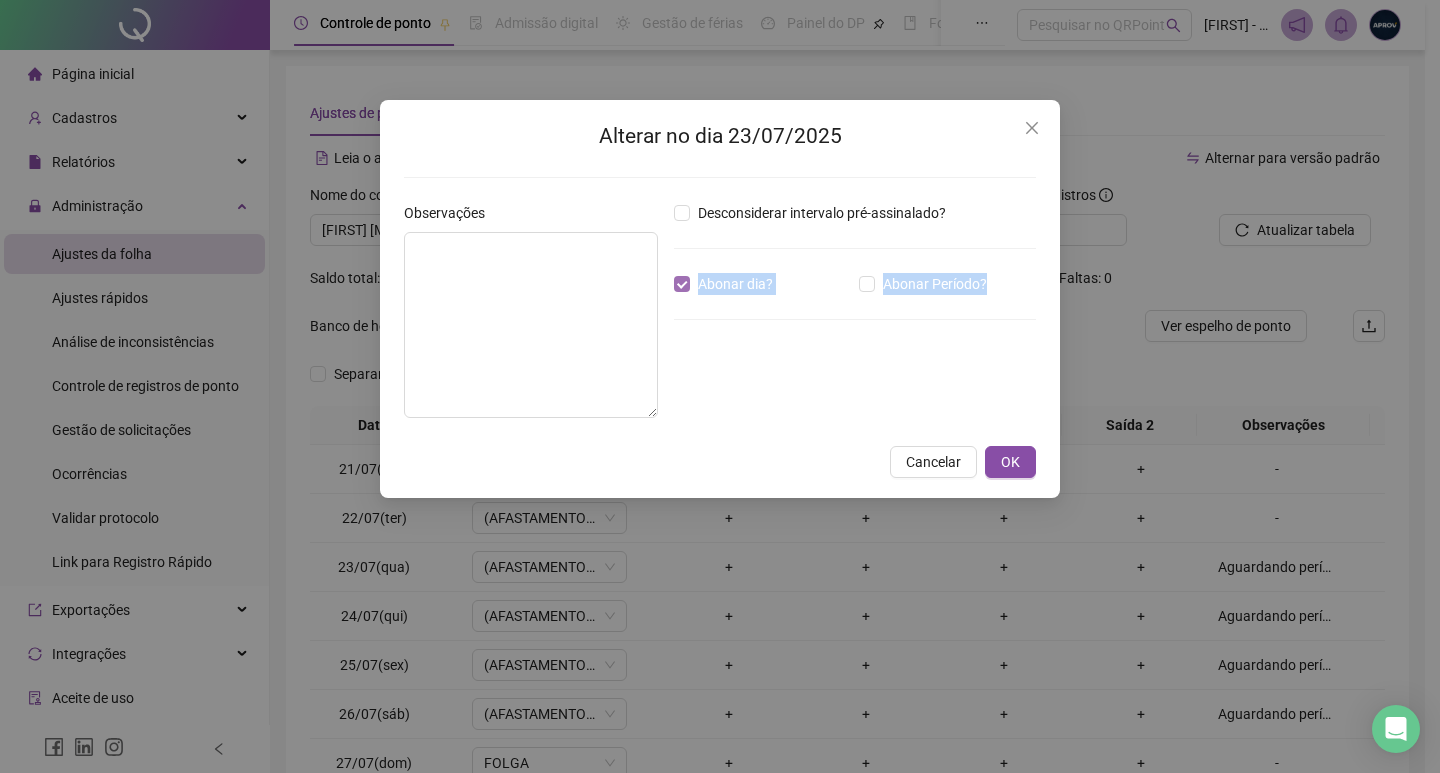 click on "Abonar dia?" at bounding box center (735, 284) 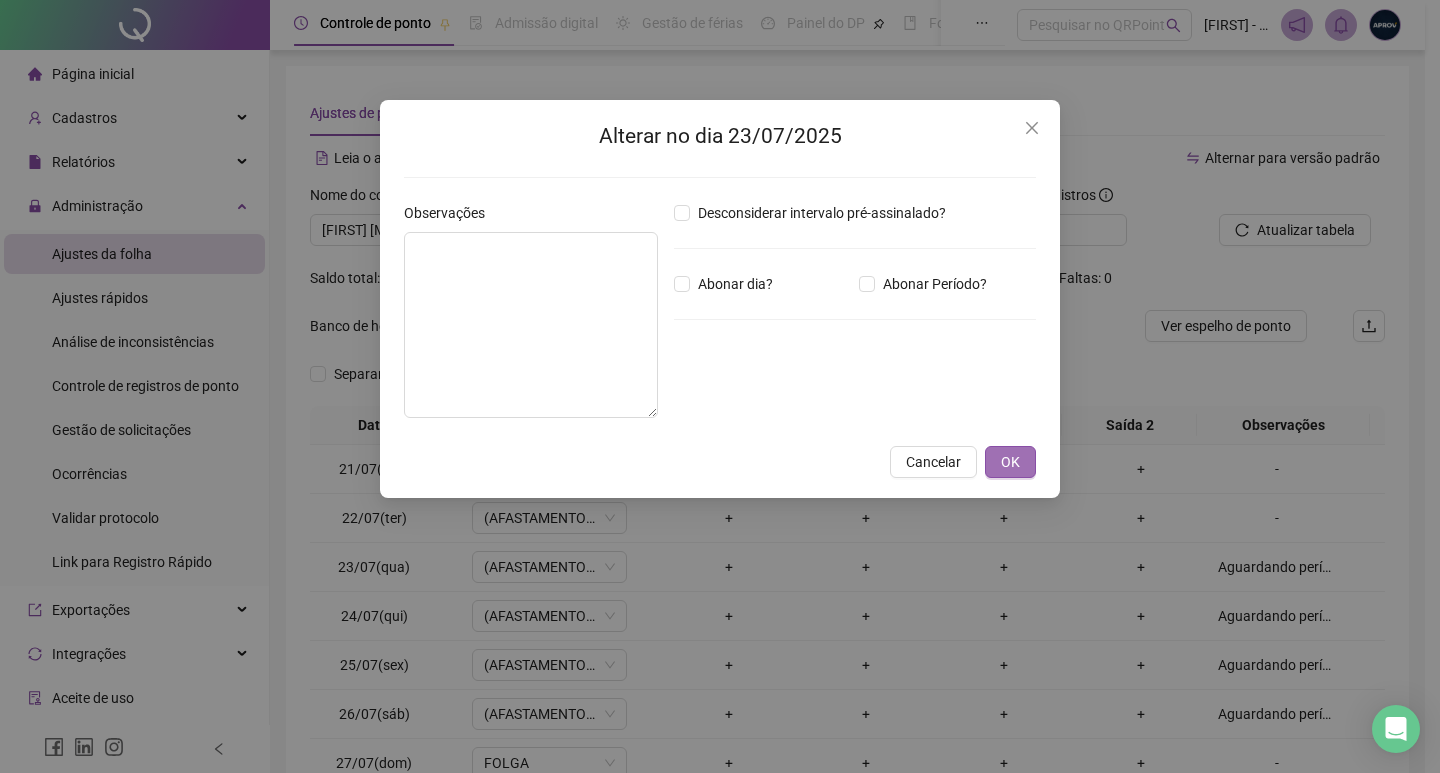 click on "OK" at bounding box center (1010, 462) 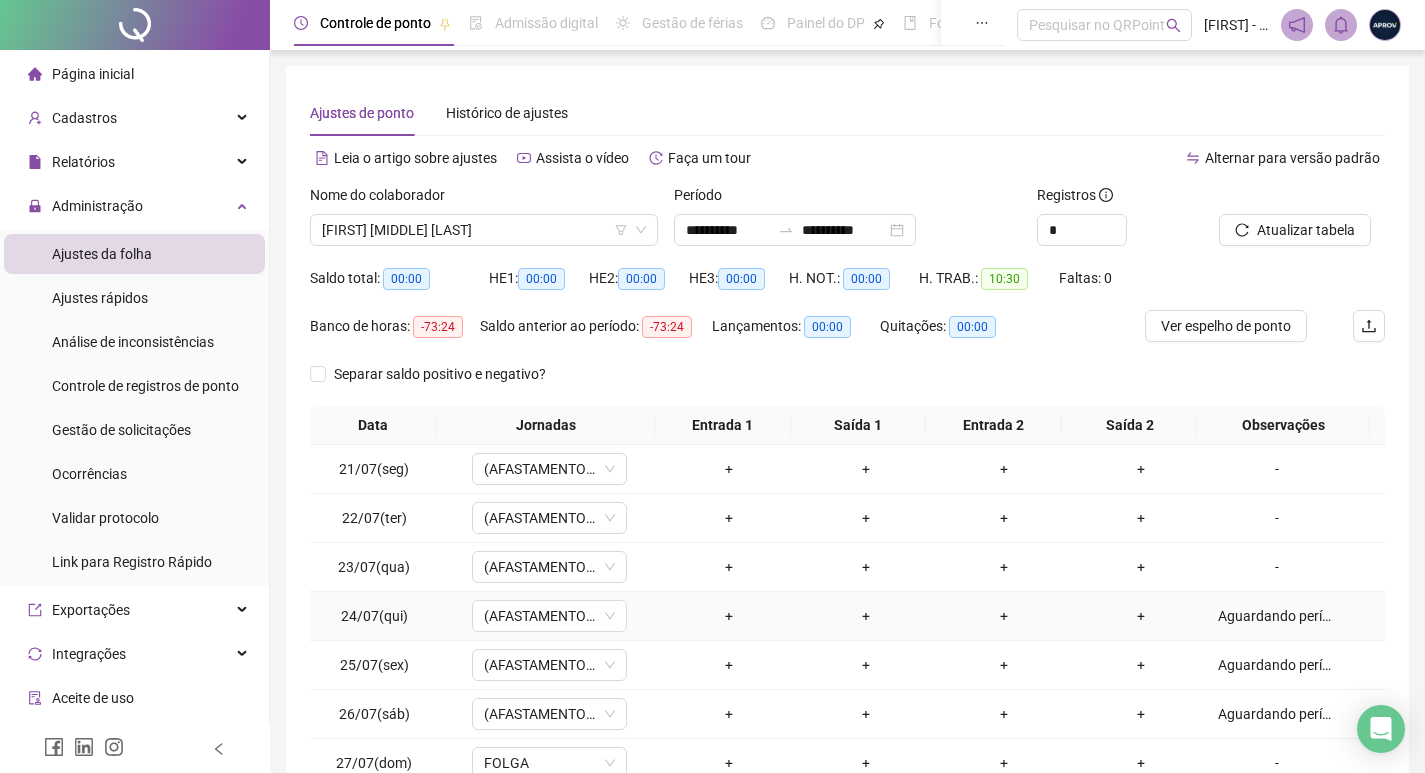 click on "Aguardando perícia agendada para [DATE]." at bounding box center [1277, 616] 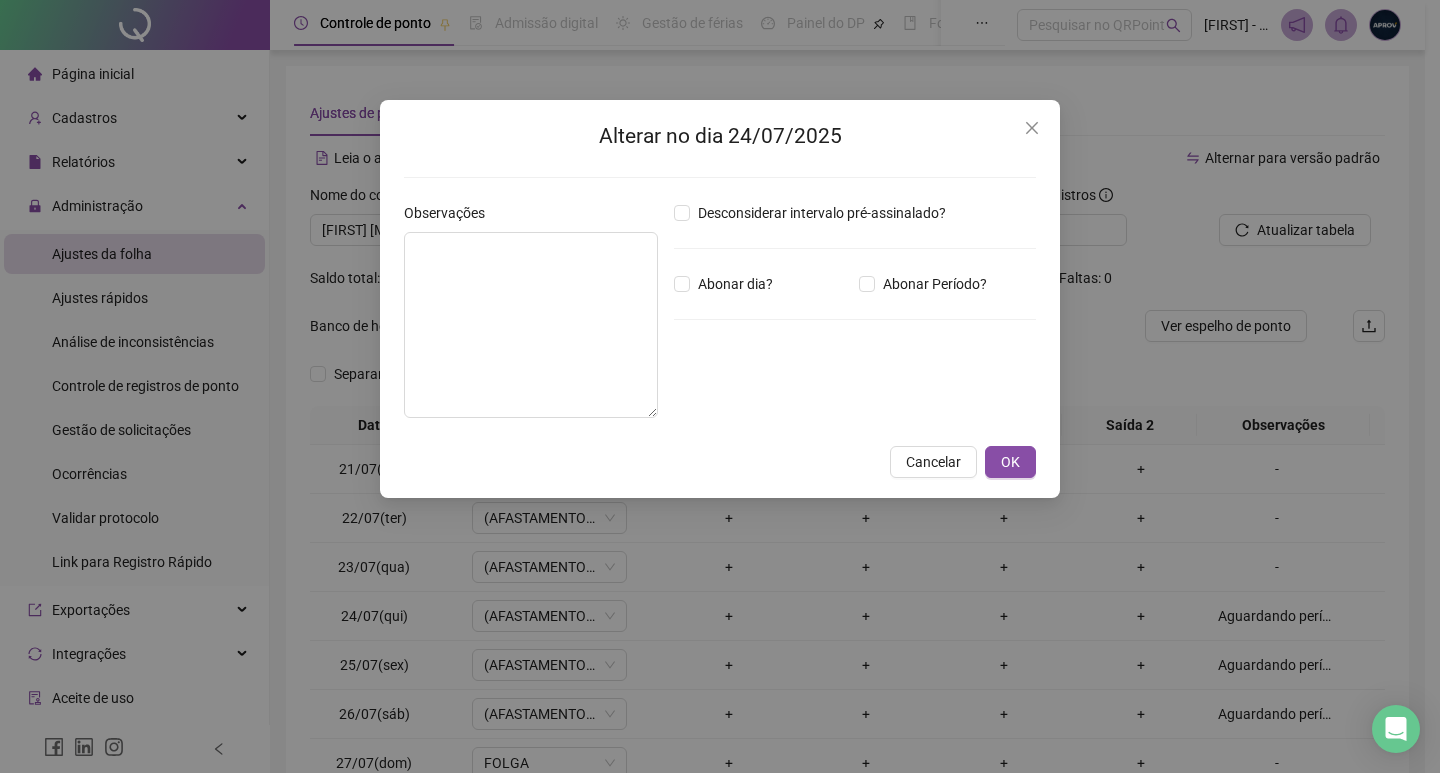 type on "**********" 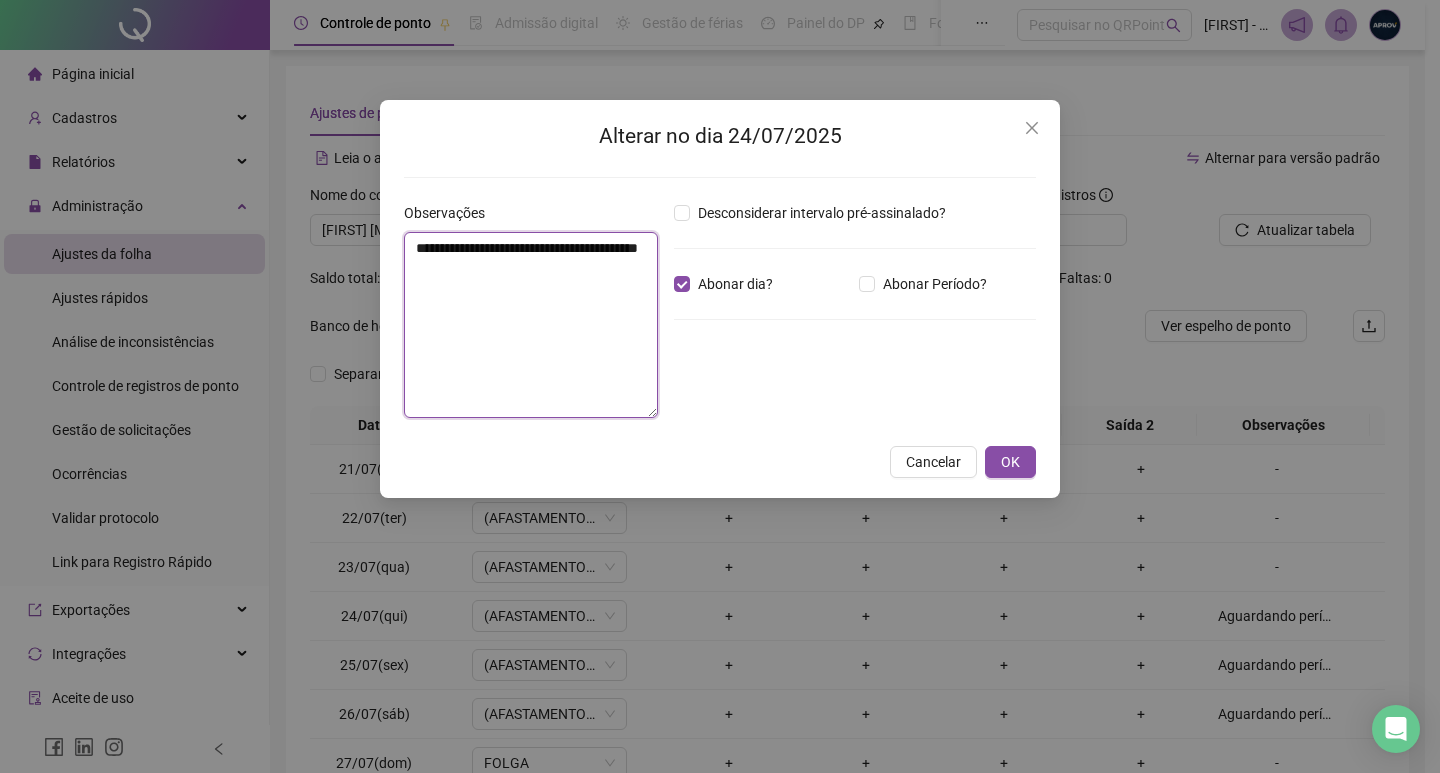click on "**********" at bounding box center (531, 325) 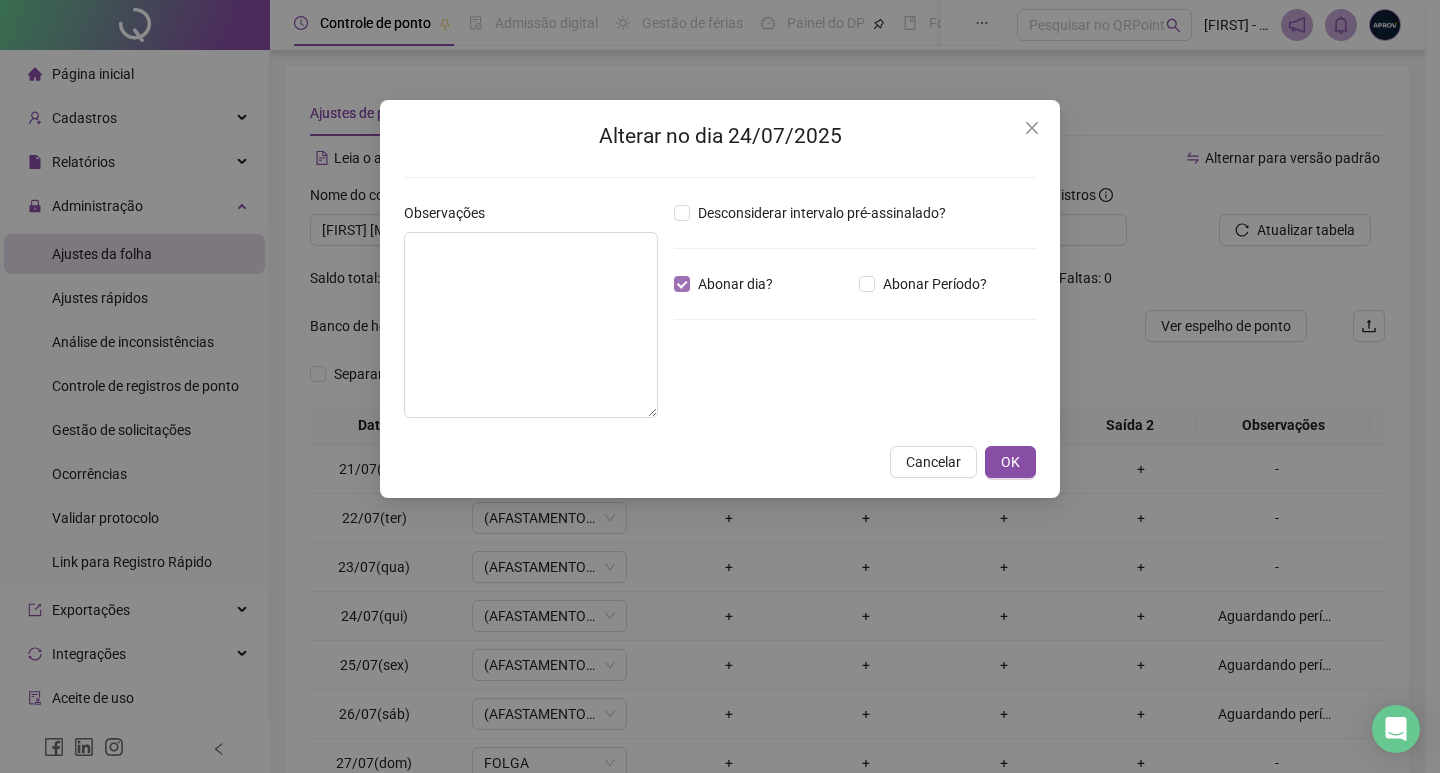 click on "Abonar dia?" at bounding box center [735, 284] 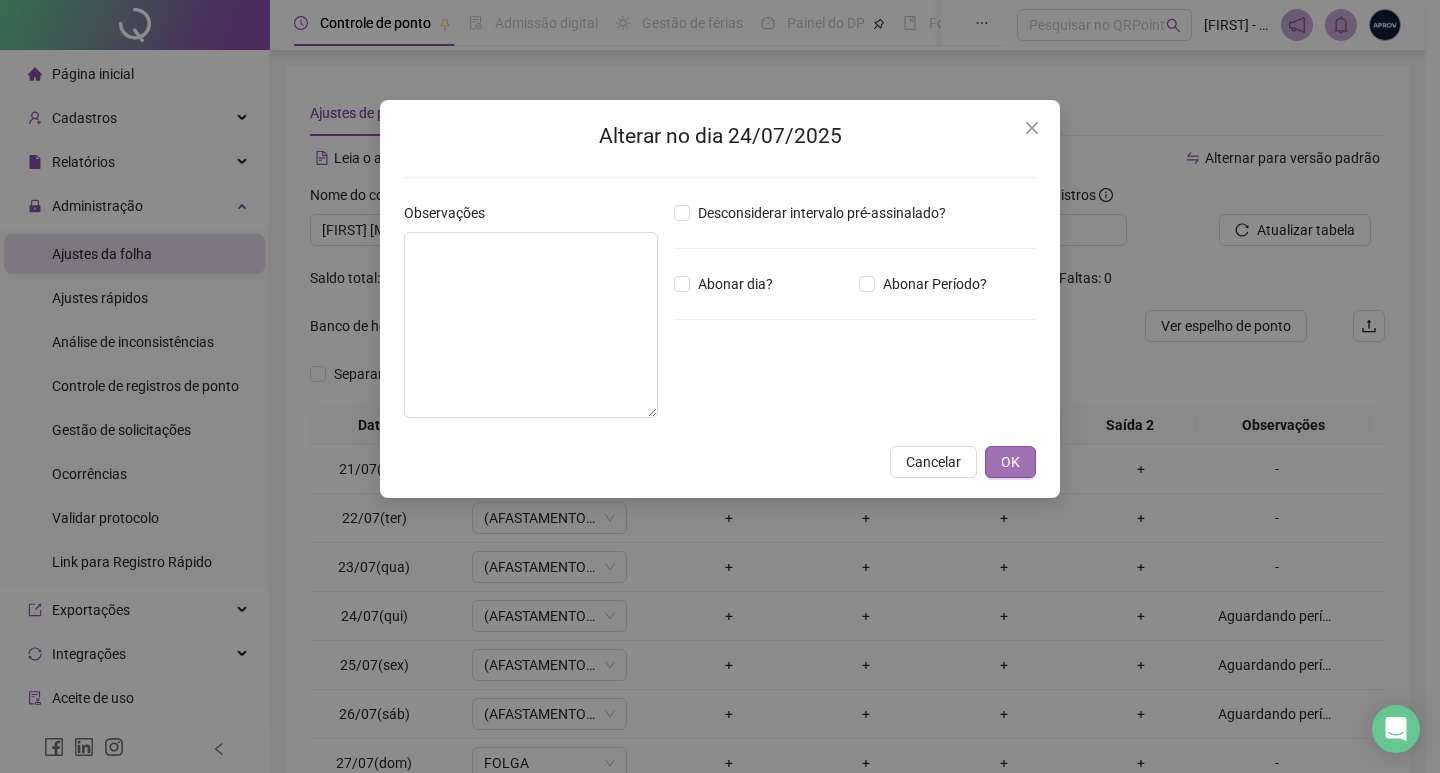 click on "OK" at bounding box center [1010, 462] 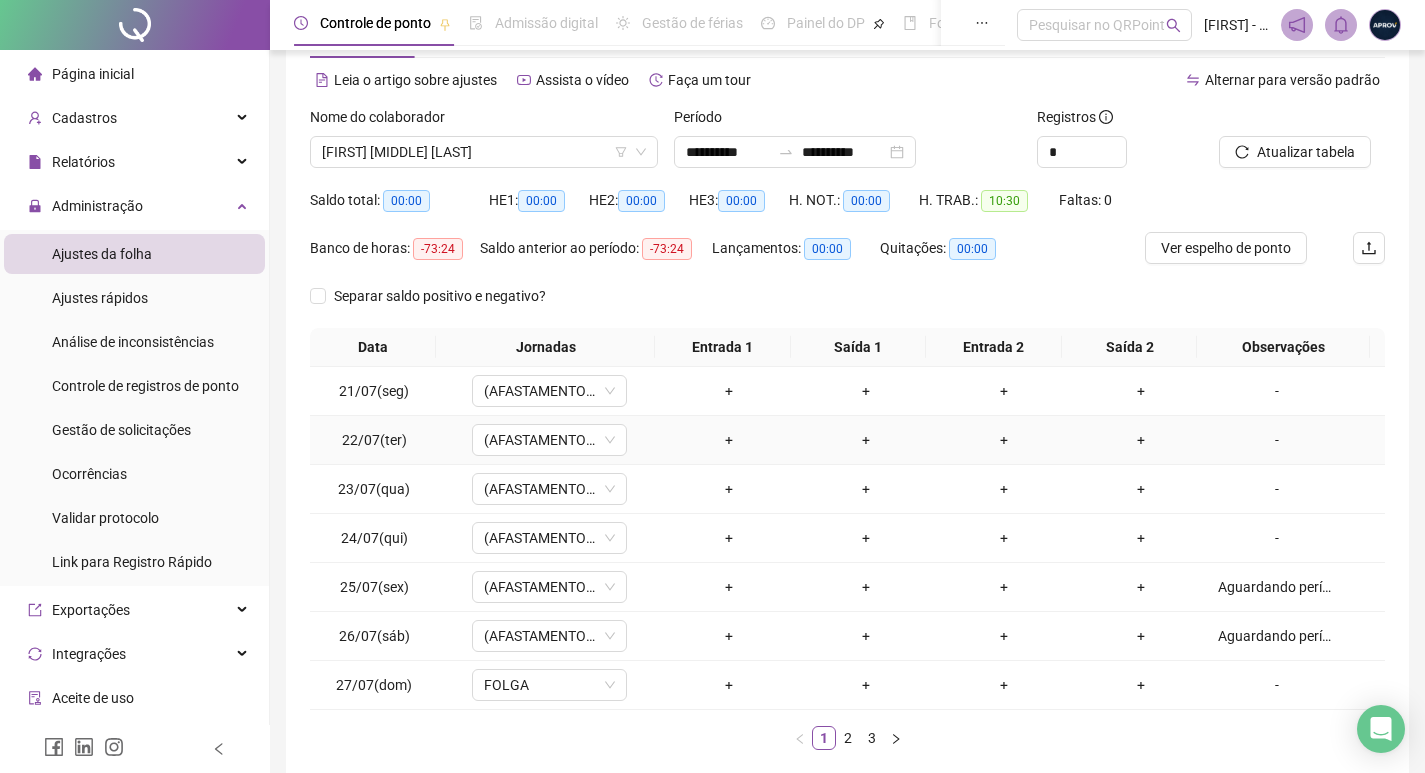 scroll, scrollTop: 181, scrollLeft: 0, axis: vertical 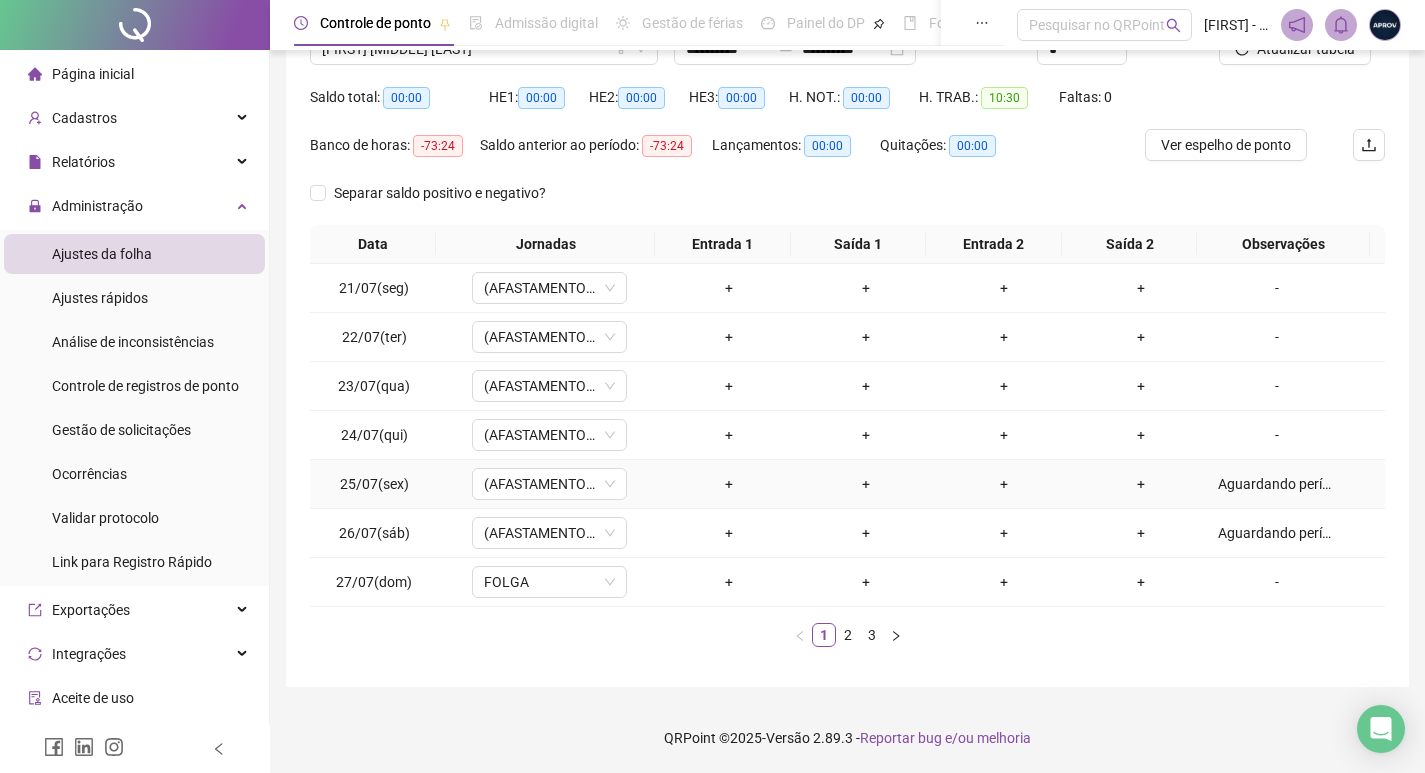 click on "Aguardando perícia agendada para [DATE]." at bounding box center [1277, 484] 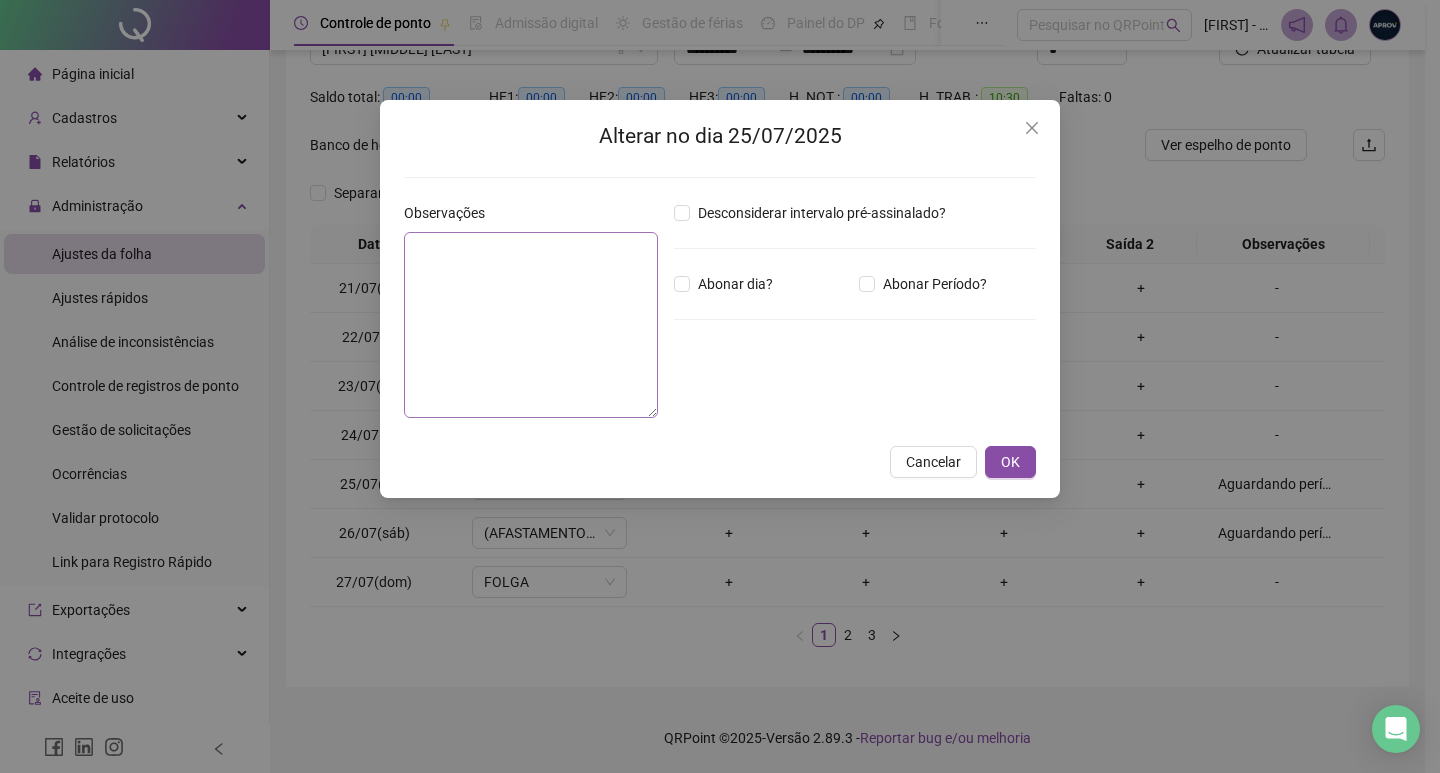 type on "**********" 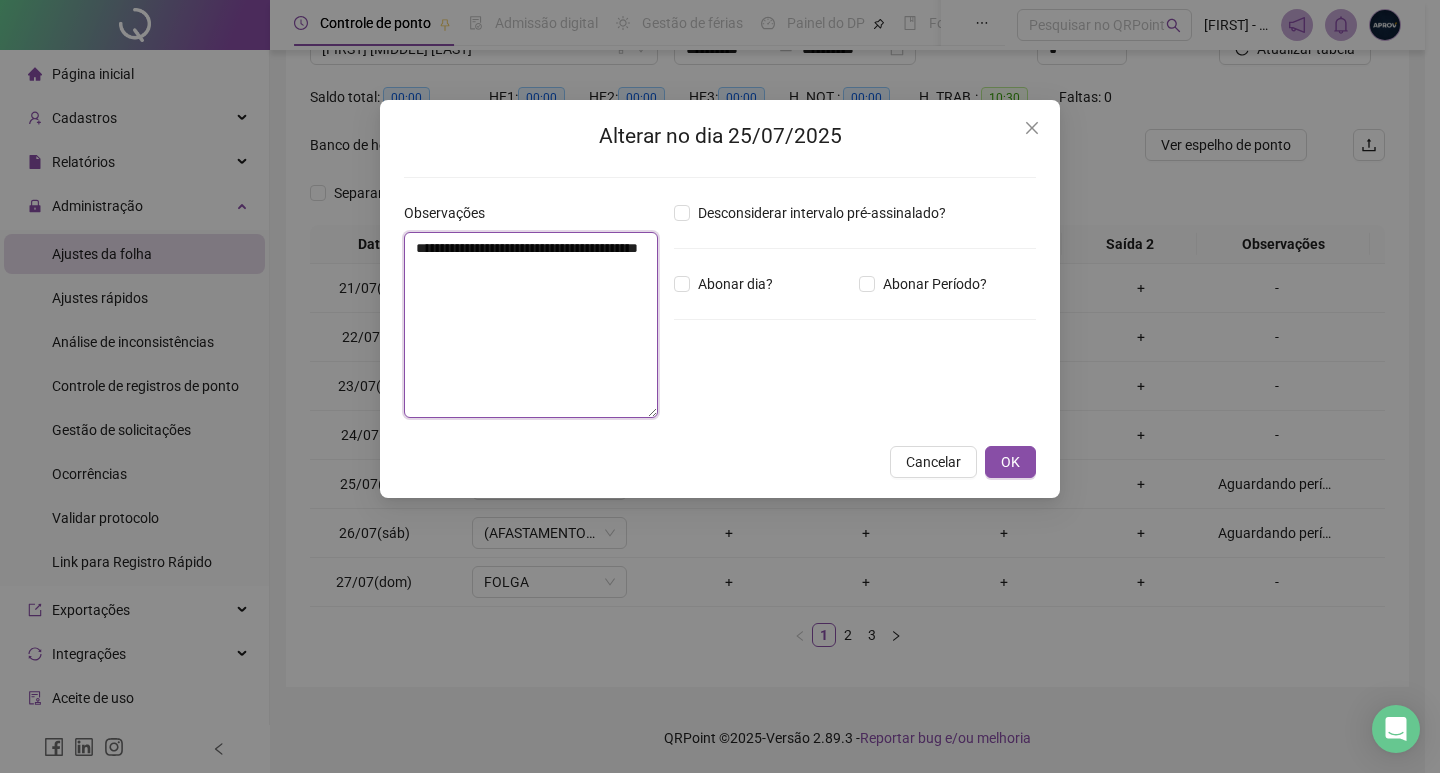 click on "**********" at bounding box center [531, 325] 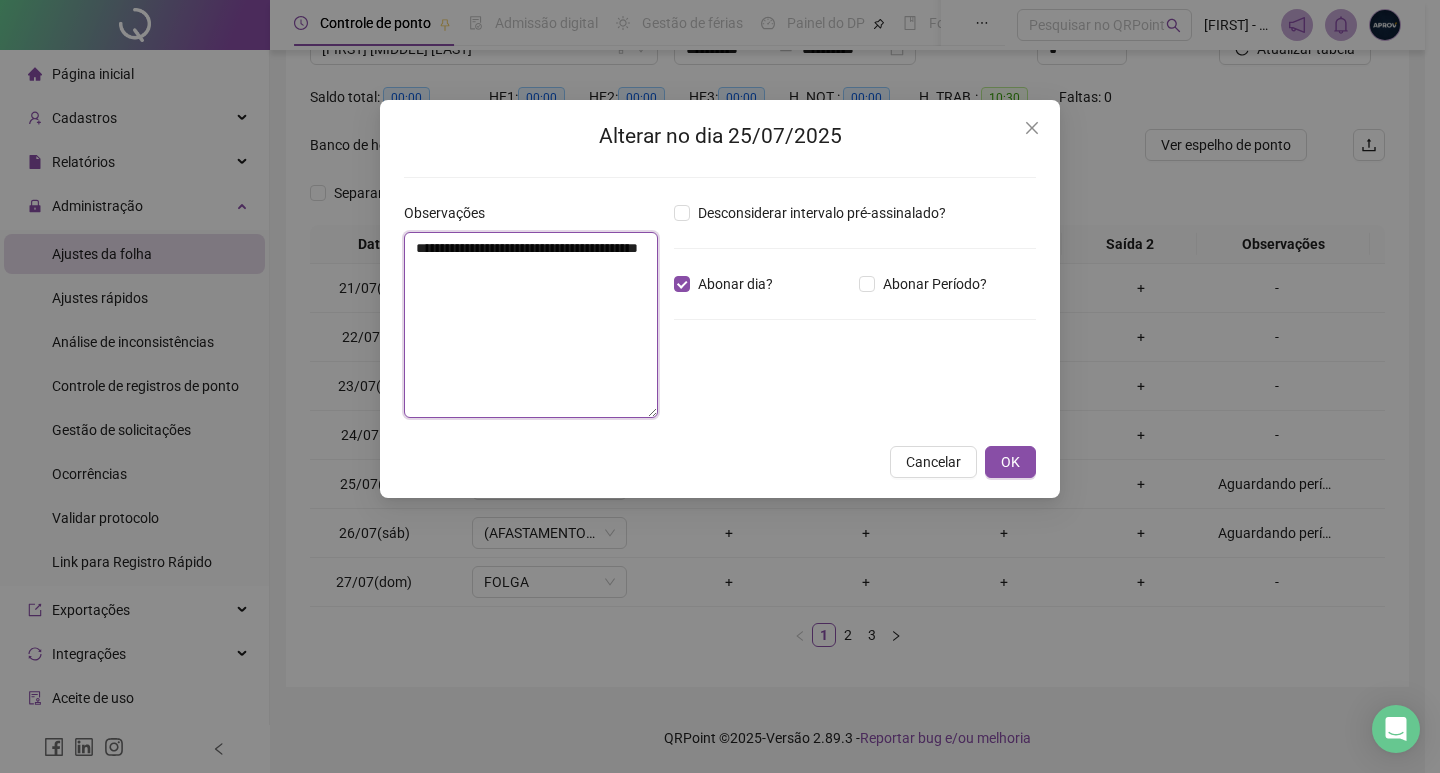 click on "**********" at bounding box center [531, 325] 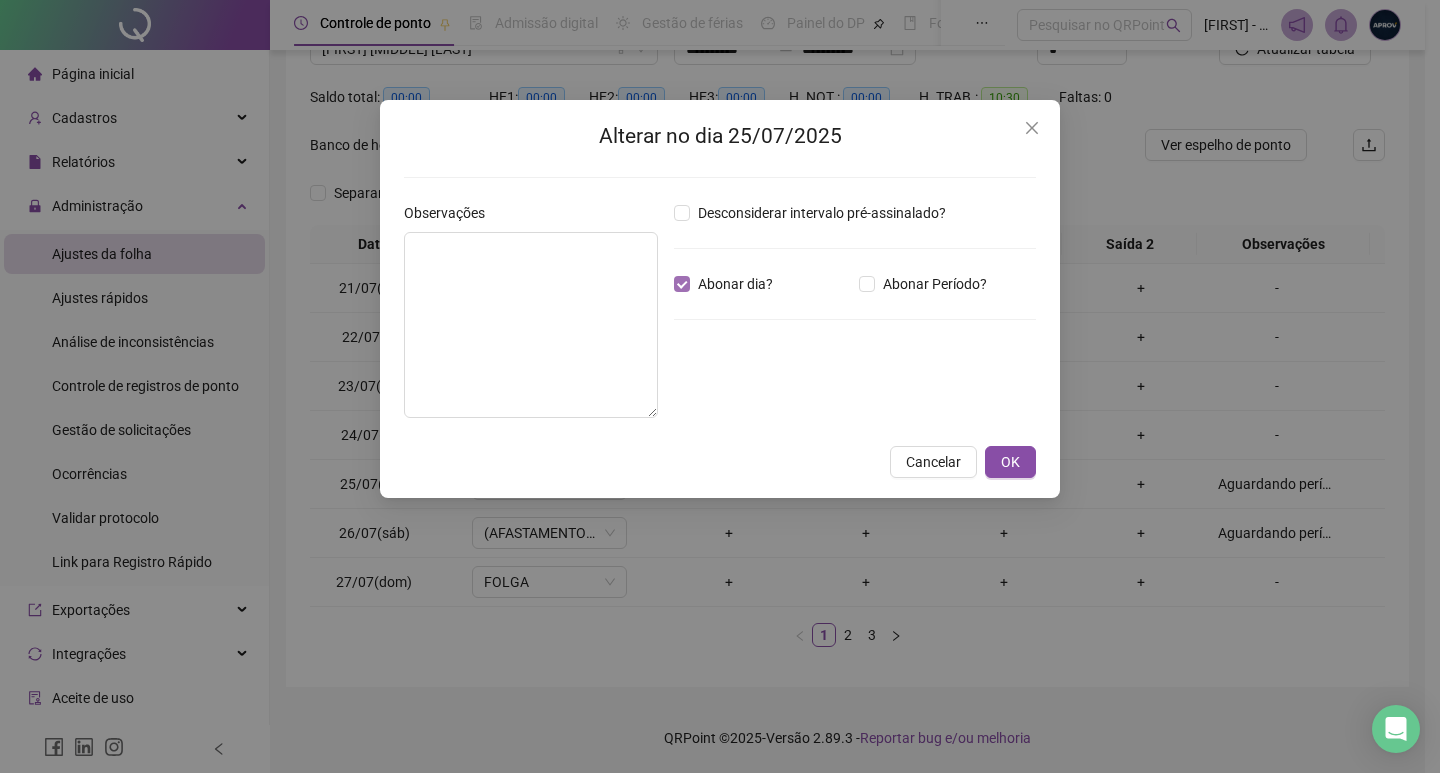click on "Abonar dia?" at bounding box center [735, 284] 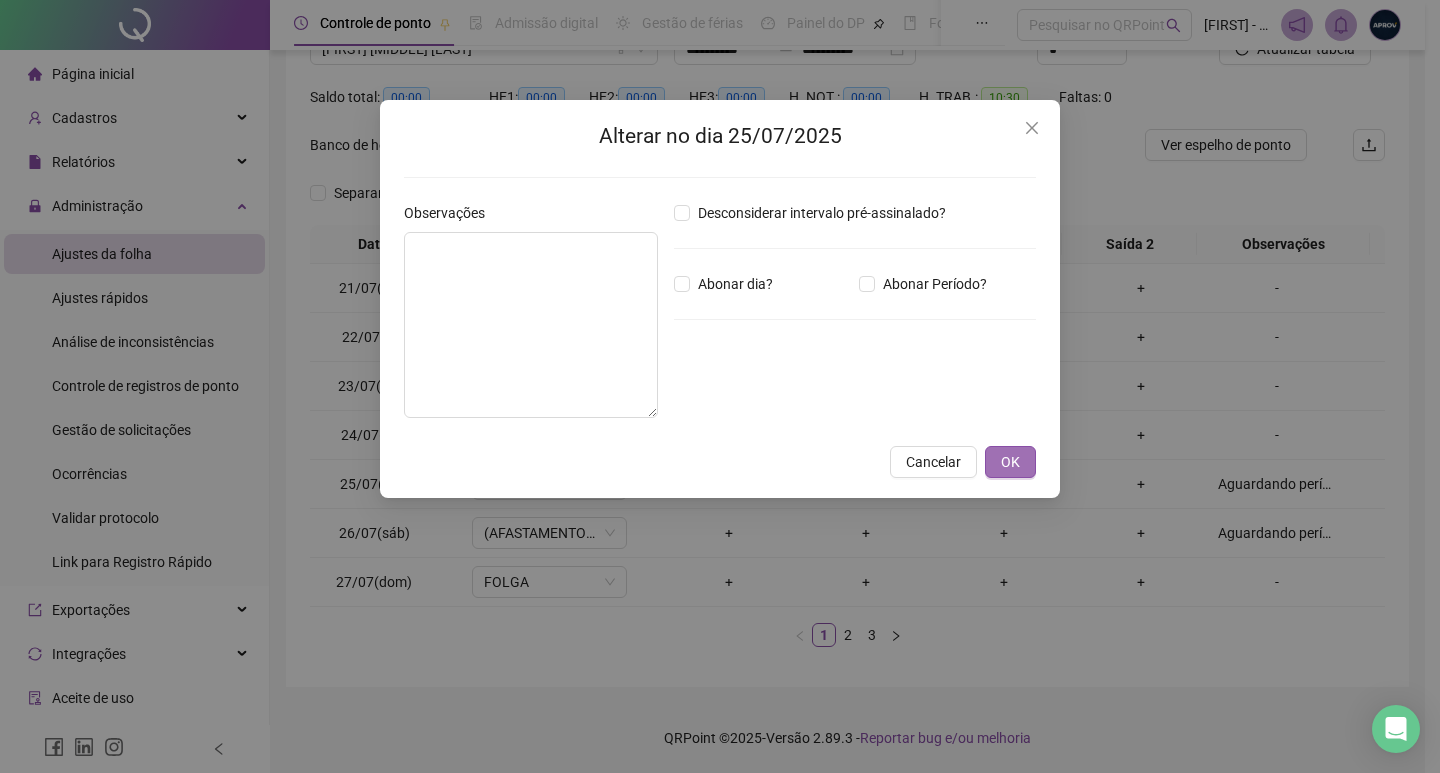 click on "OK" at bounding box center (1010, 462) 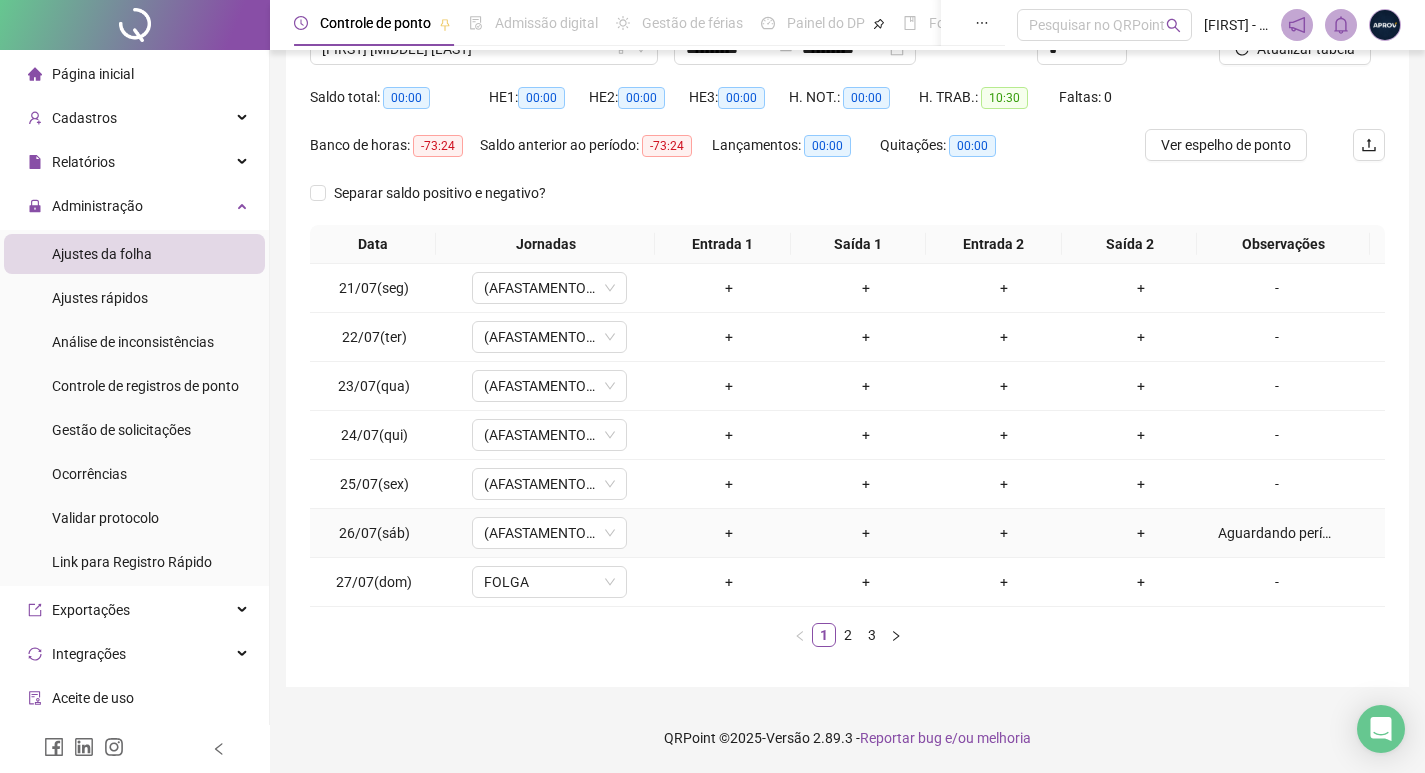 click on "Aguardando perícia agendada para [DATE]." at bounding box center (1277, 533) 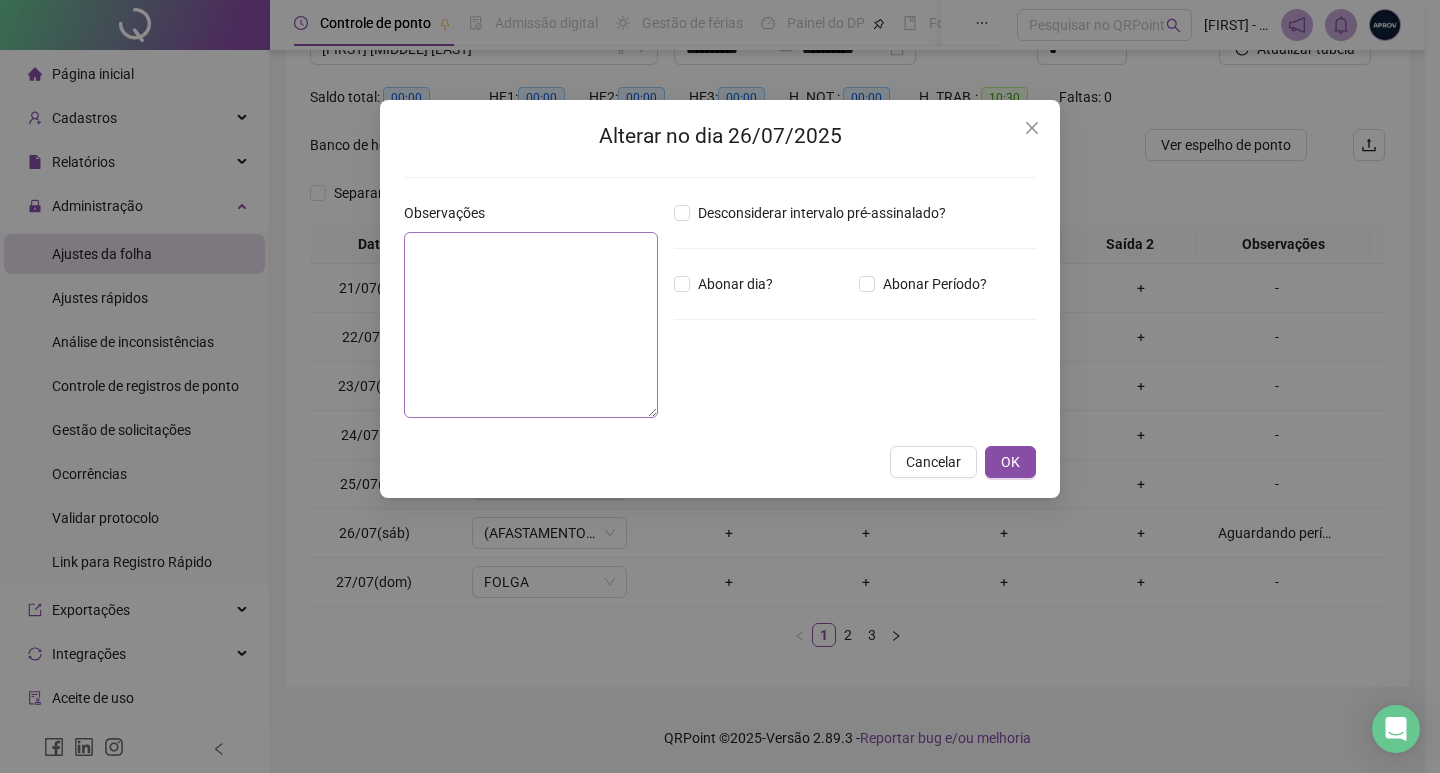 type on "**********" 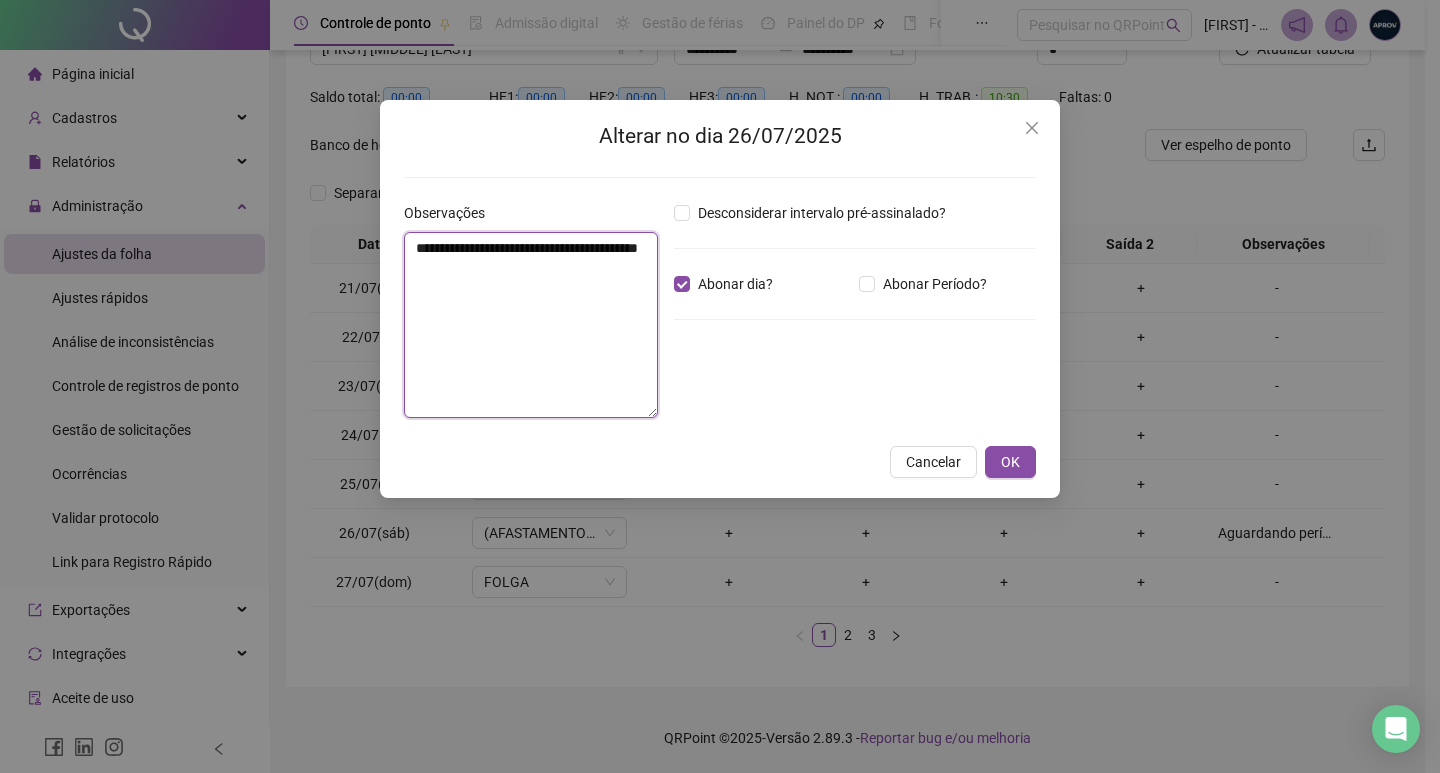 click on "**********" at bounding box center (531, 325) 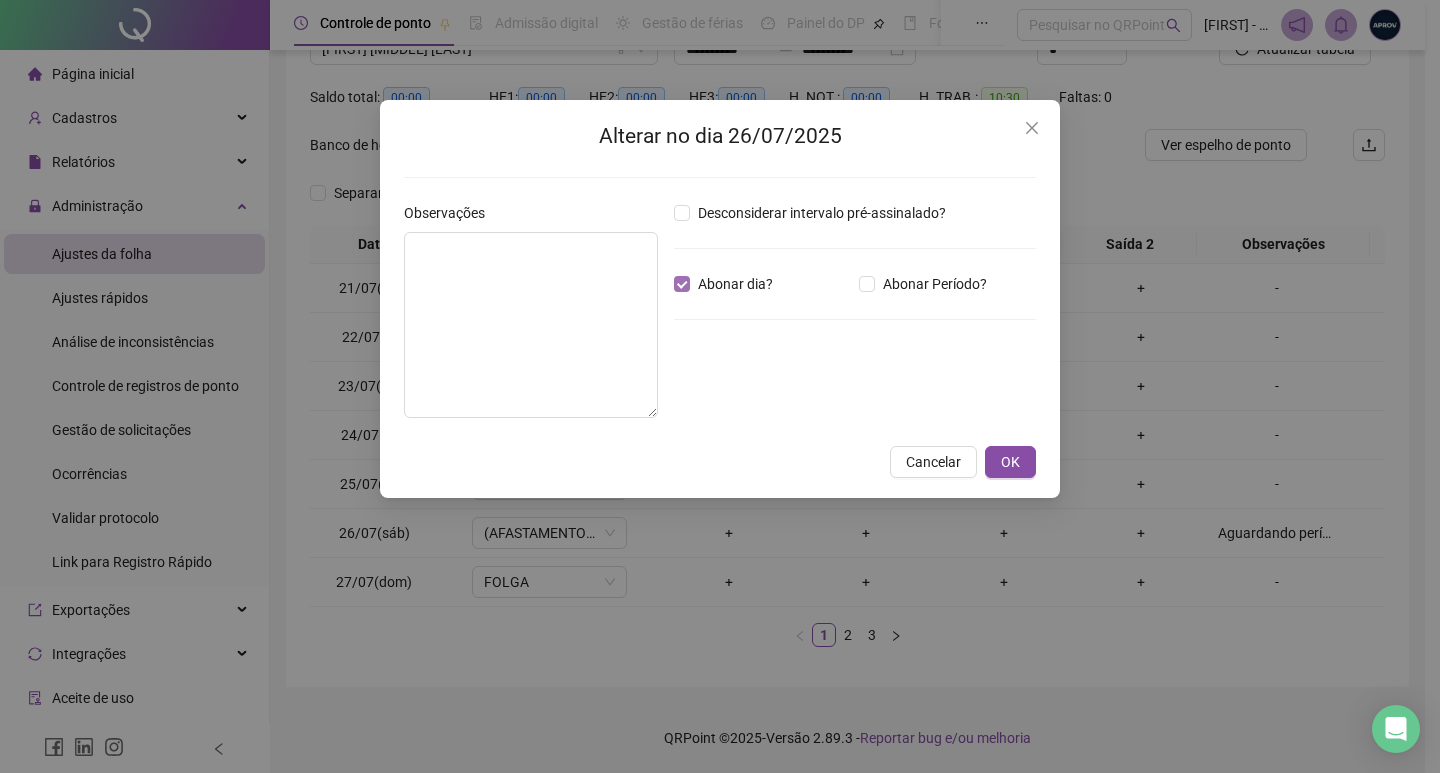 click on "Abonar dia?" at bounding box center [735, 284] 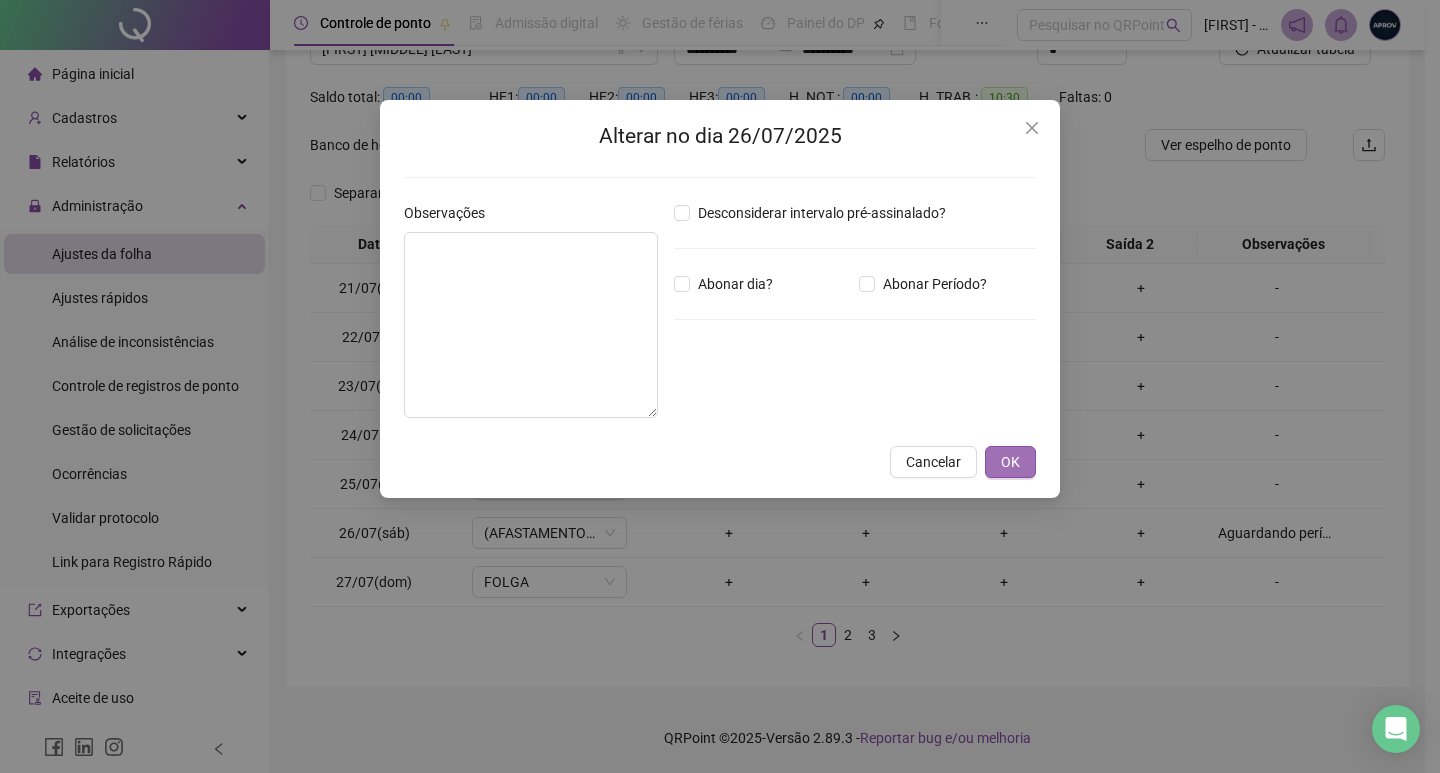 click on "OK" at bounding box center [1010, 462] 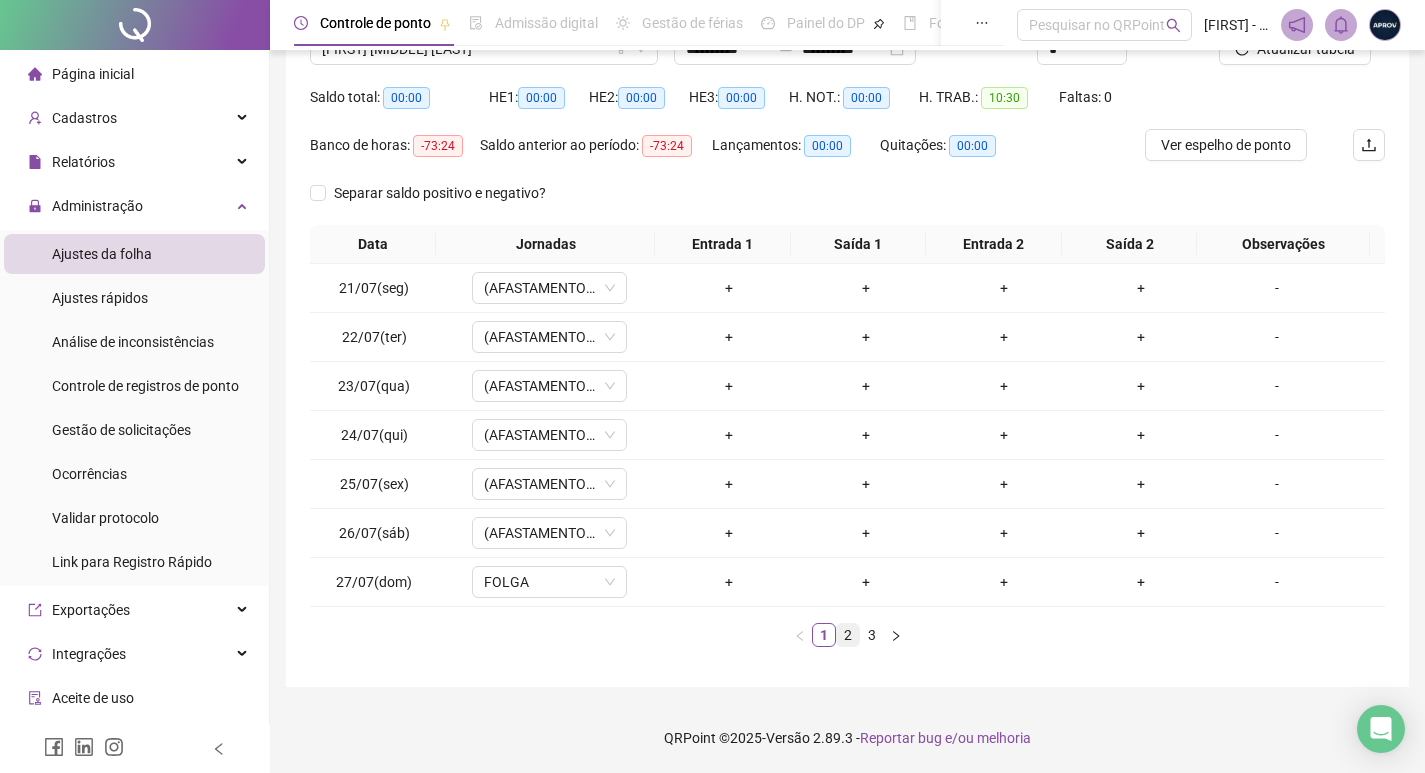 click on "2" at bounding box center (848, 635) 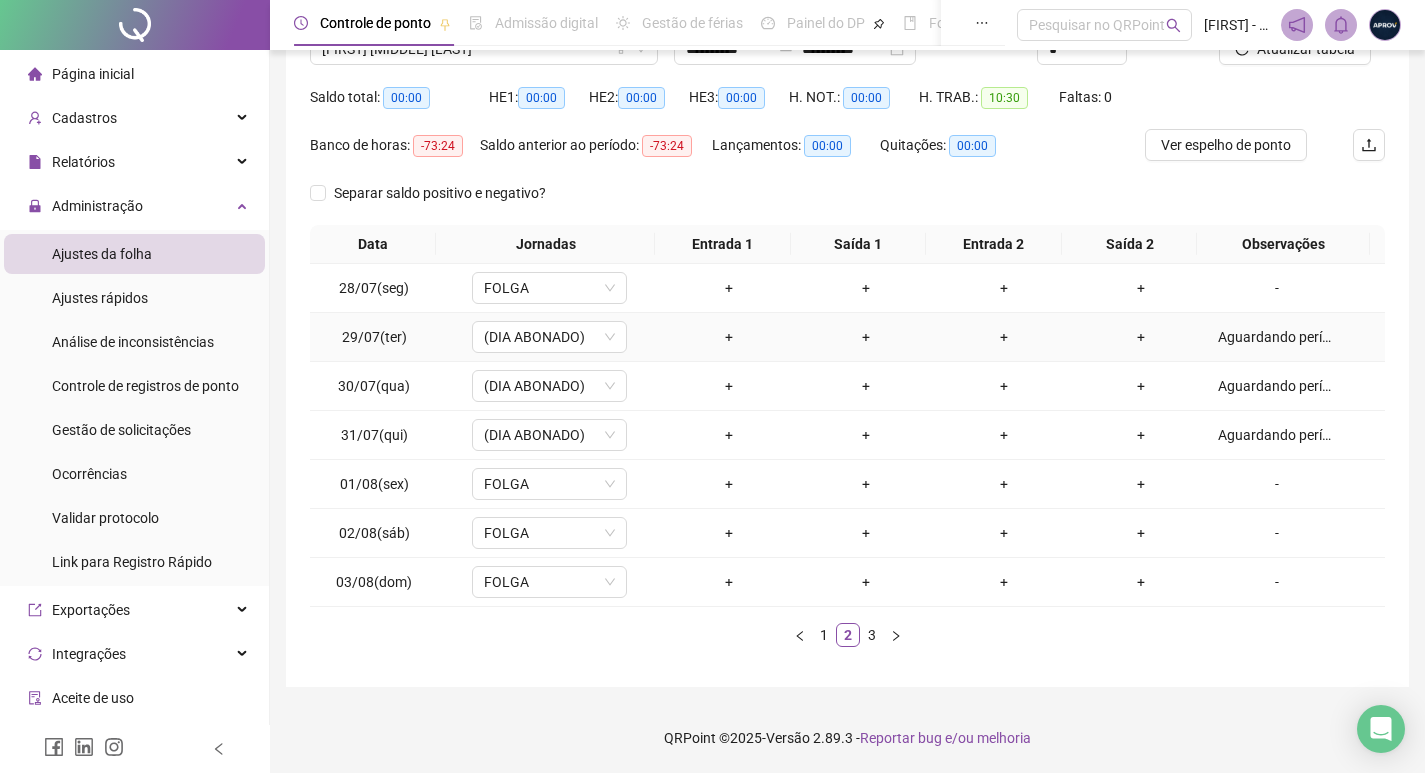 click on "Aguardando perícia agendada para [DATE]." at bounding box center (1277, 337) 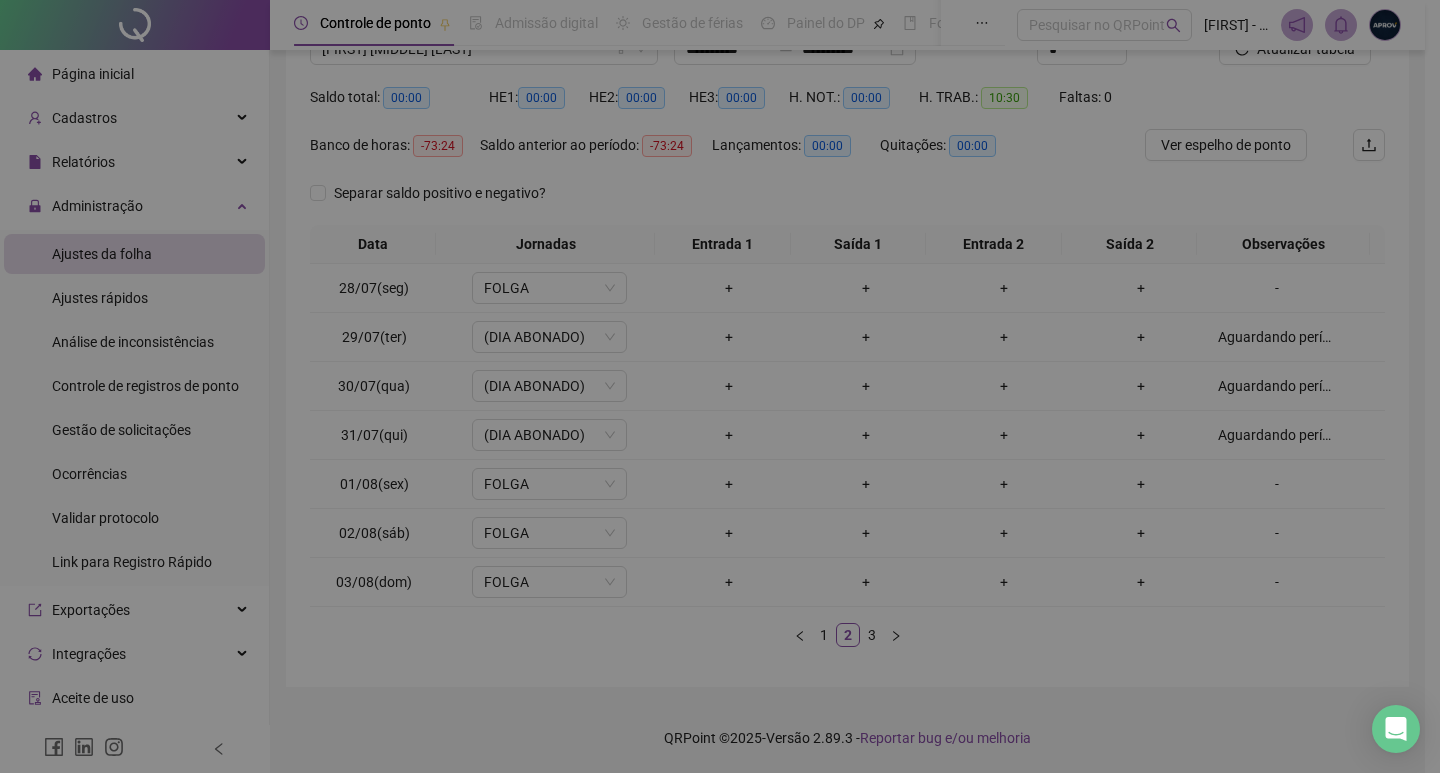 type on "**********" 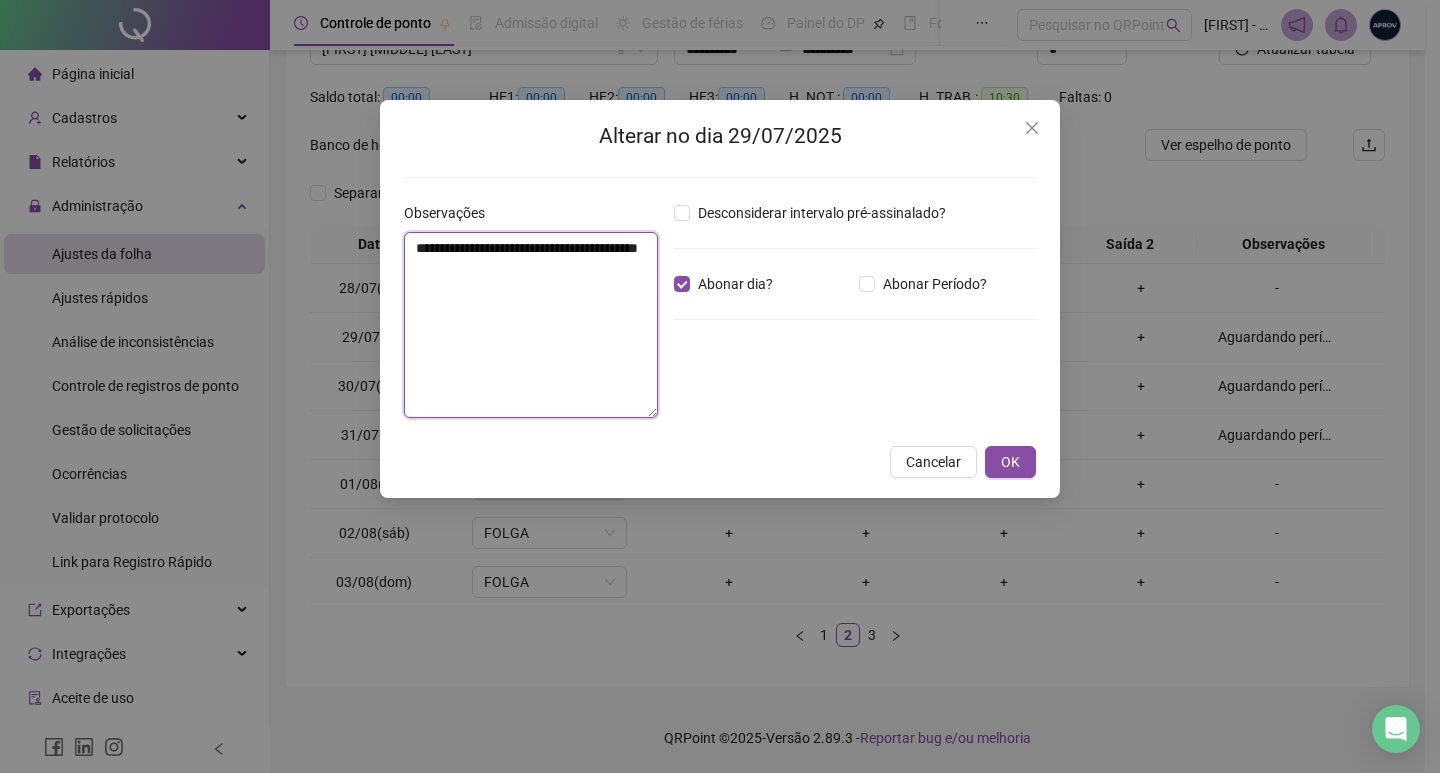 click on "**********" at bounding box center (531, 325) 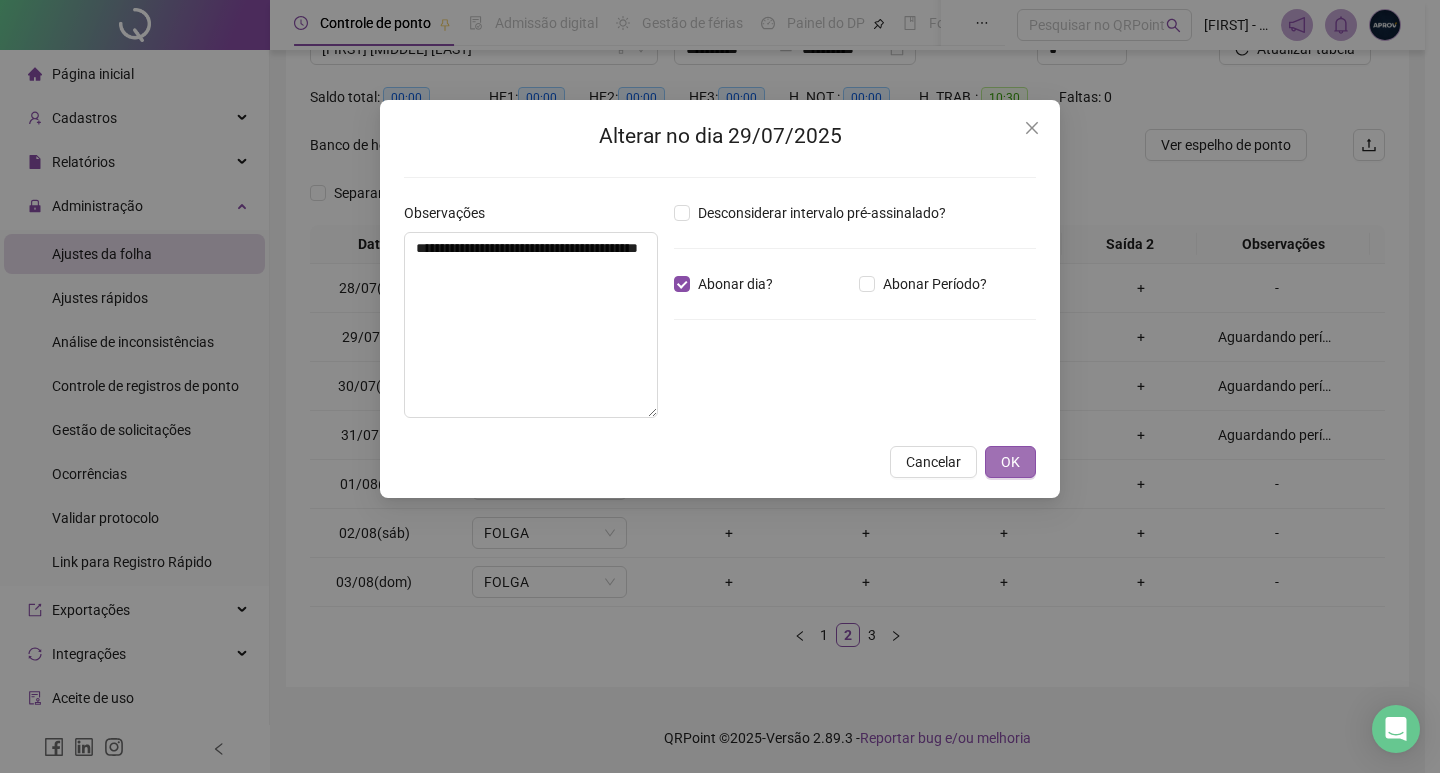 click on "OK" at bounding box center [1010, 462] 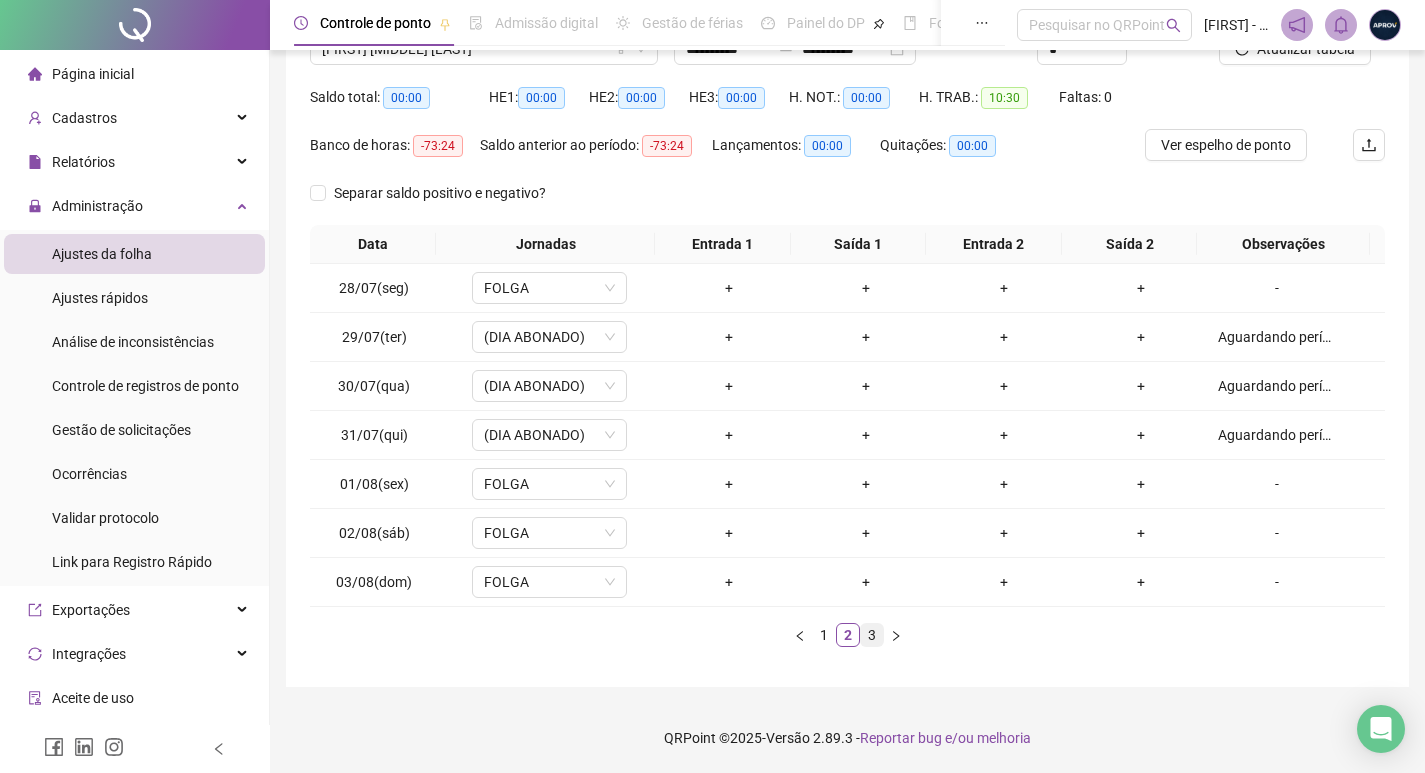 click on "3" at bounding box center [872, 635] 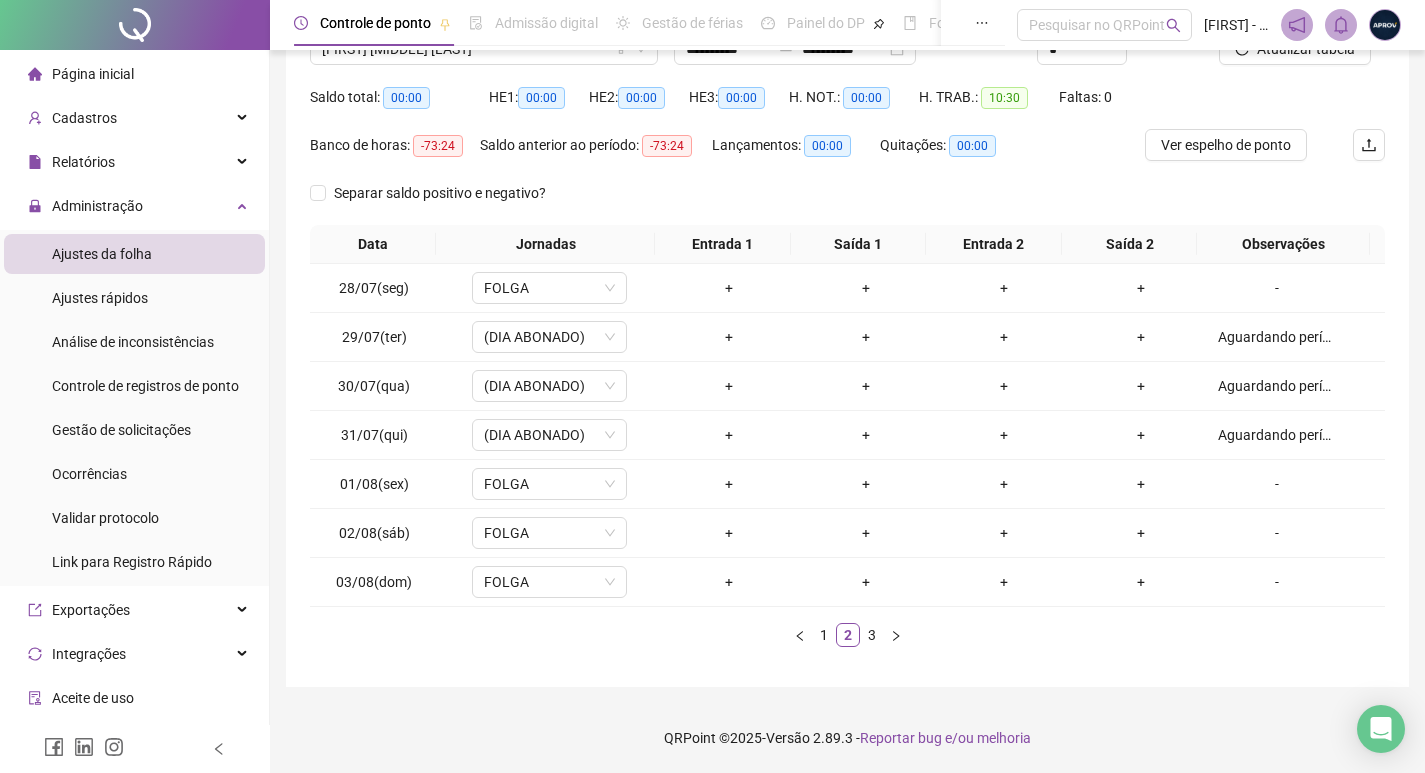 scroll, scrollTop: 0, scrollLeft: 0, axis: both 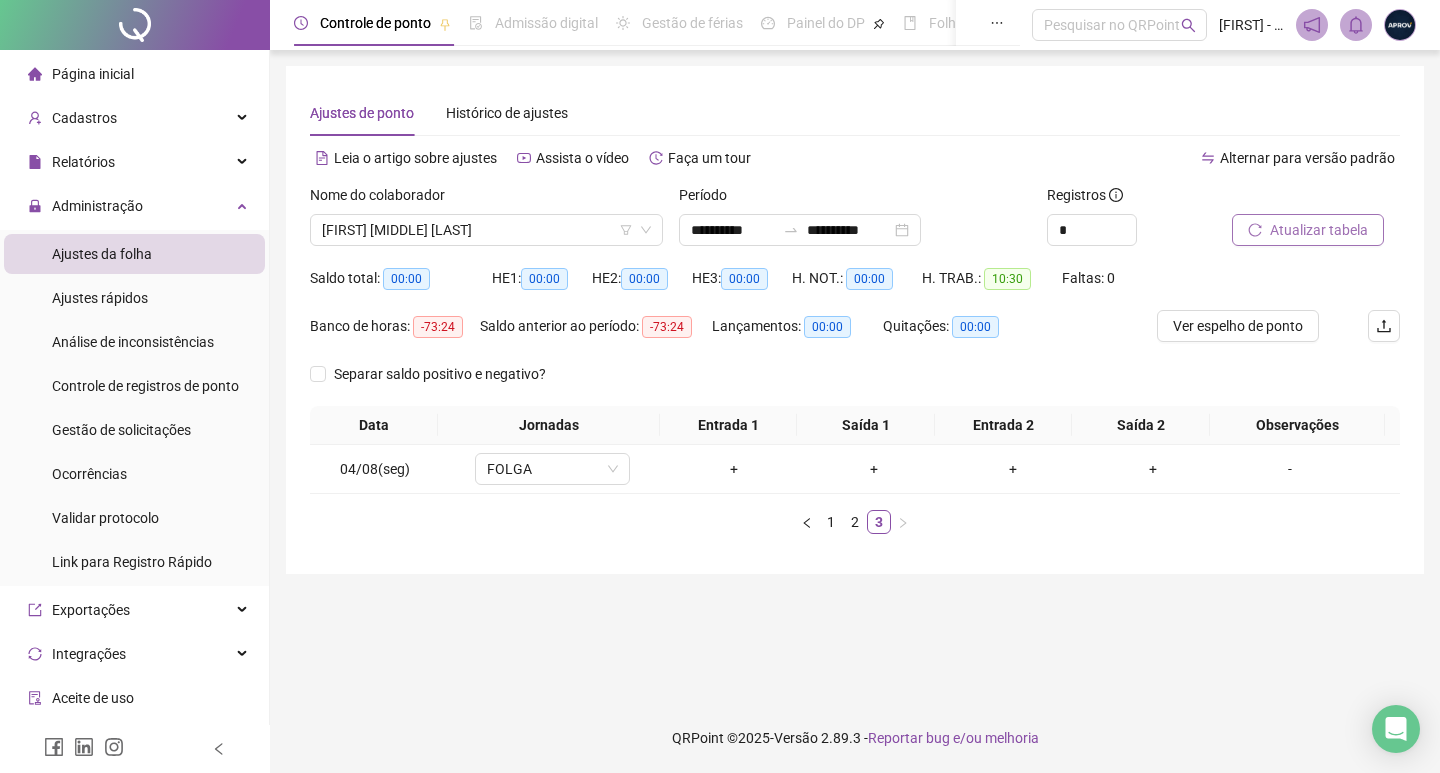 click on "Atualizar tabela" at bounding box center (1319, 230) 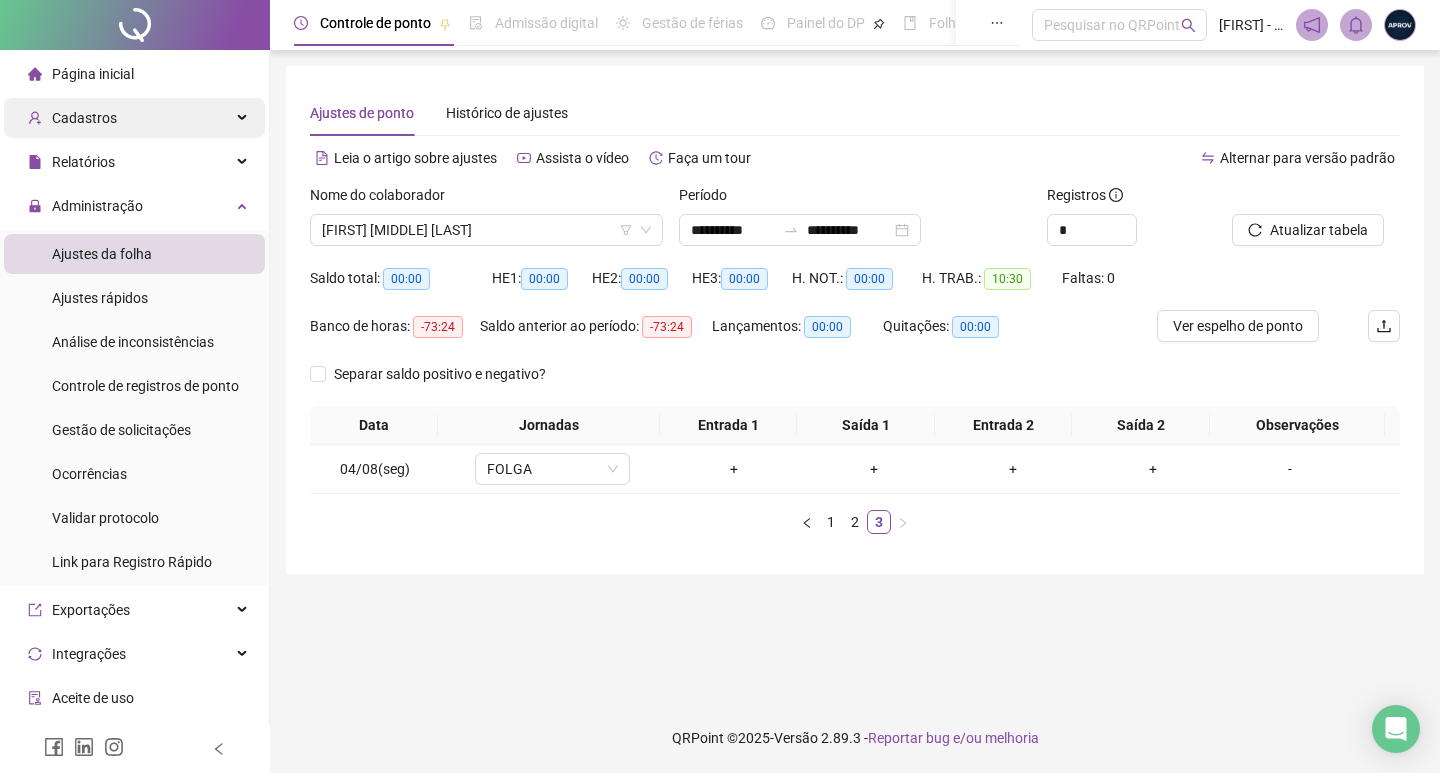 click on "Cadastros" at bounding box center (84, 118) 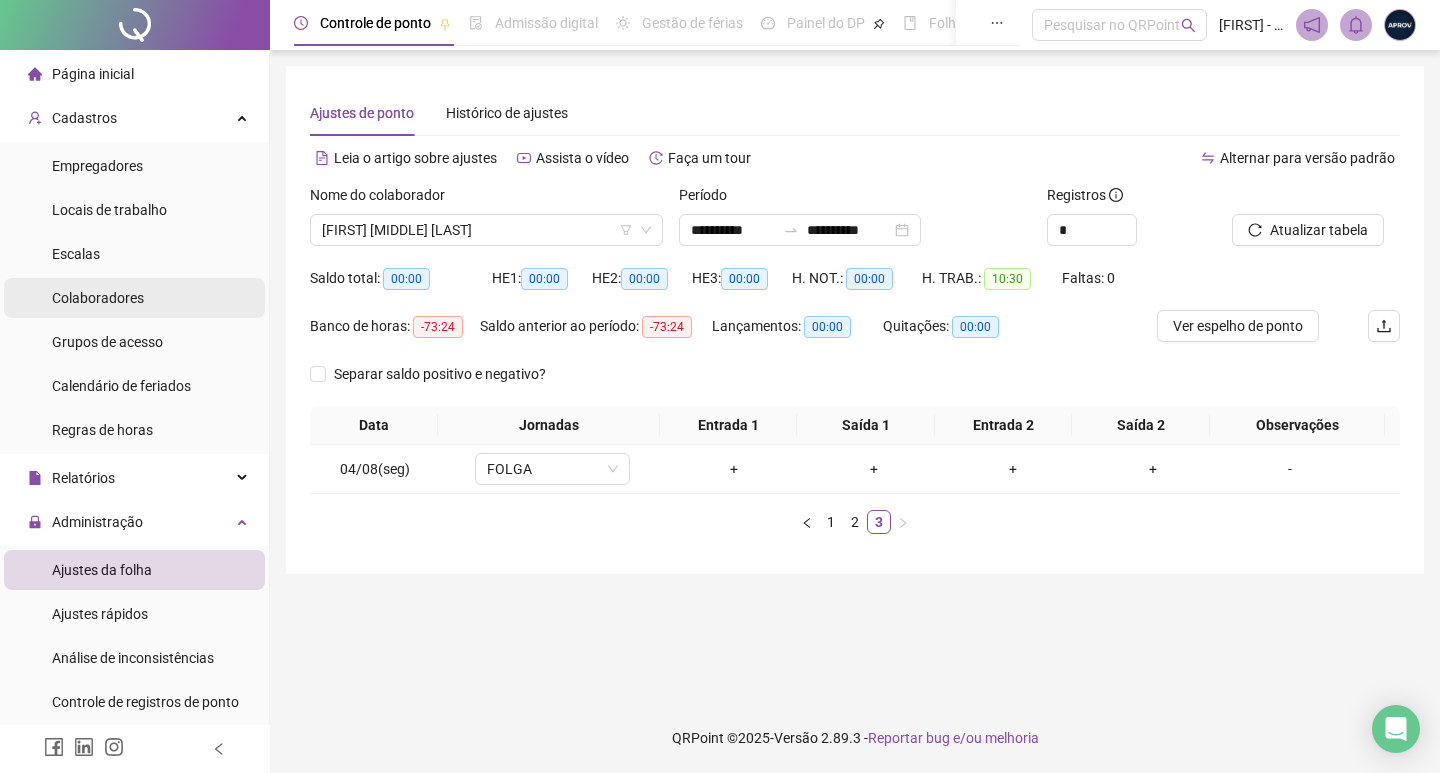 click on "Colaboradores" at bounding box center [98, 298] 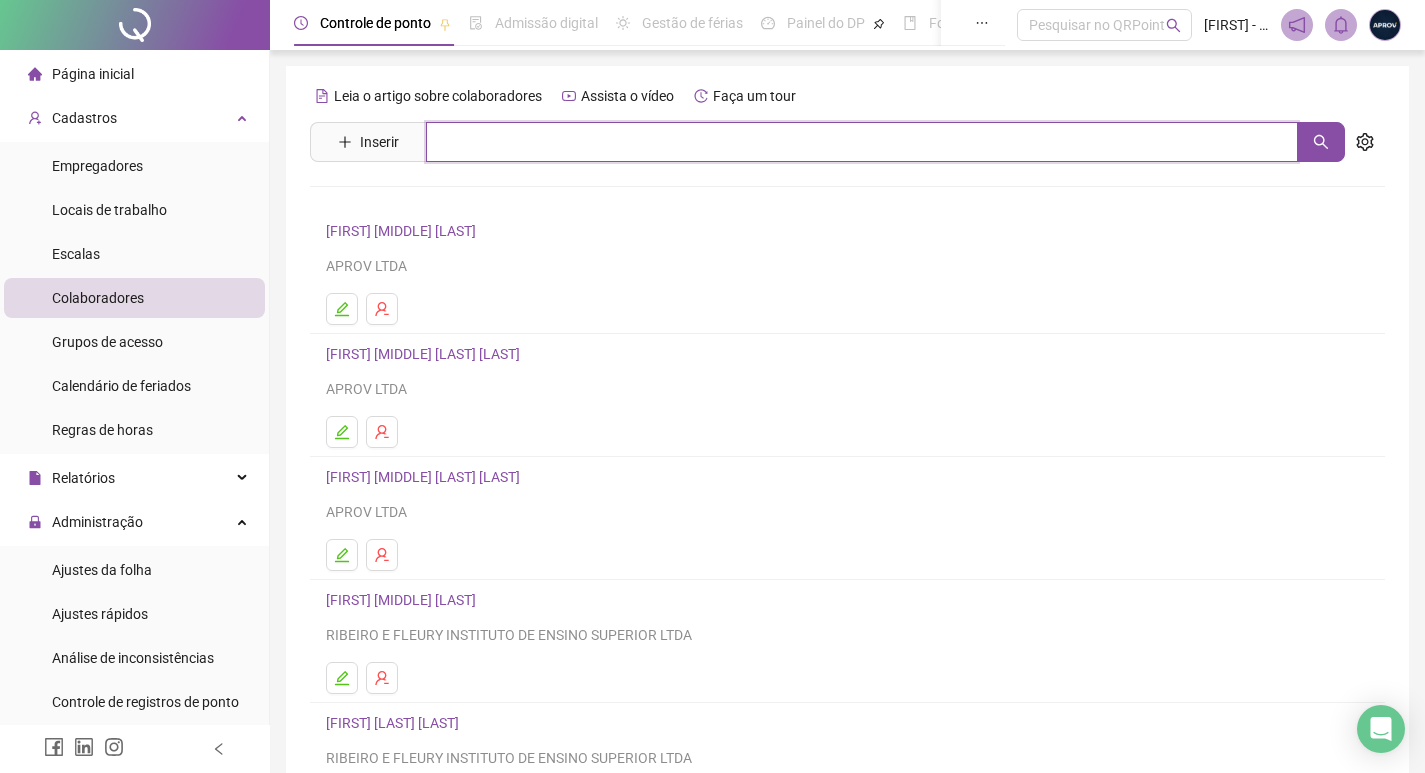 click at bounding box center (862, 142) 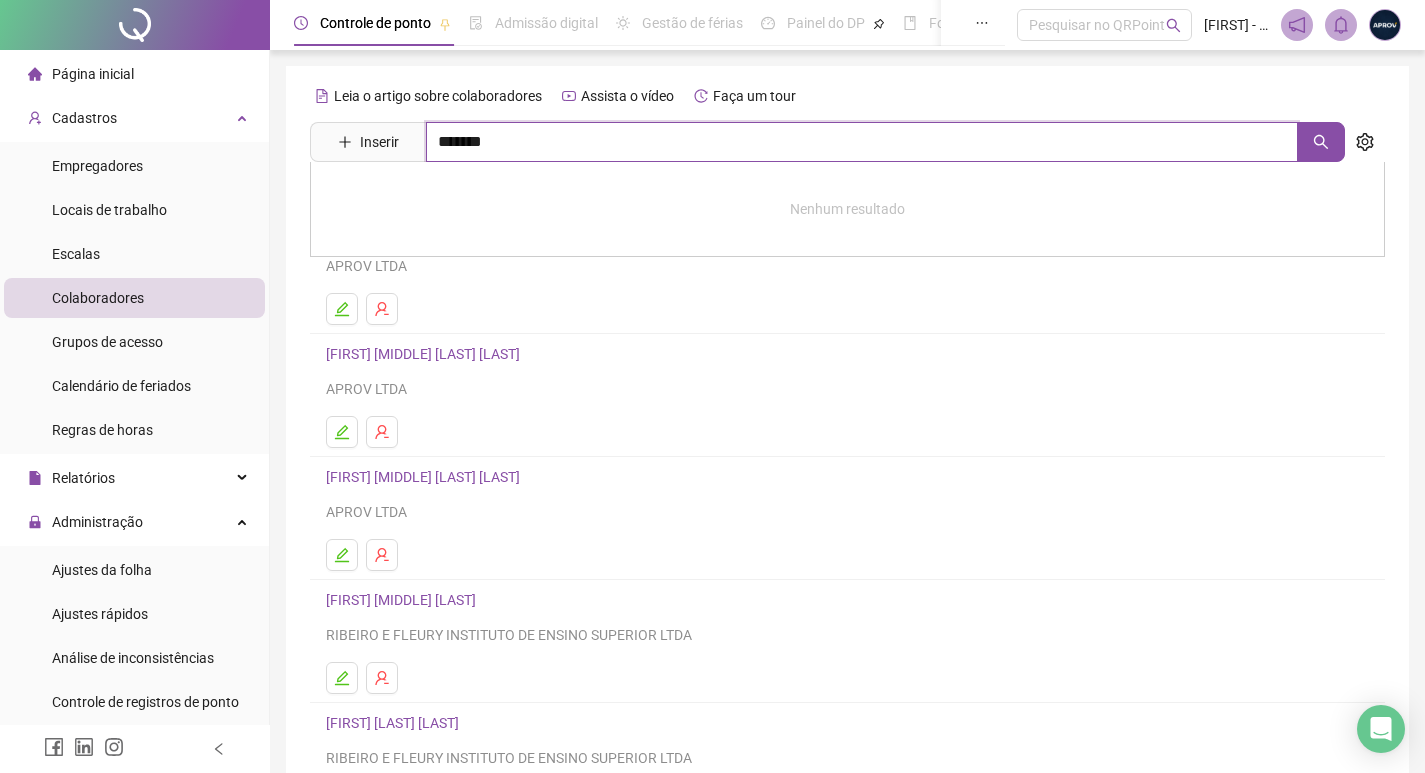 type on "*******" 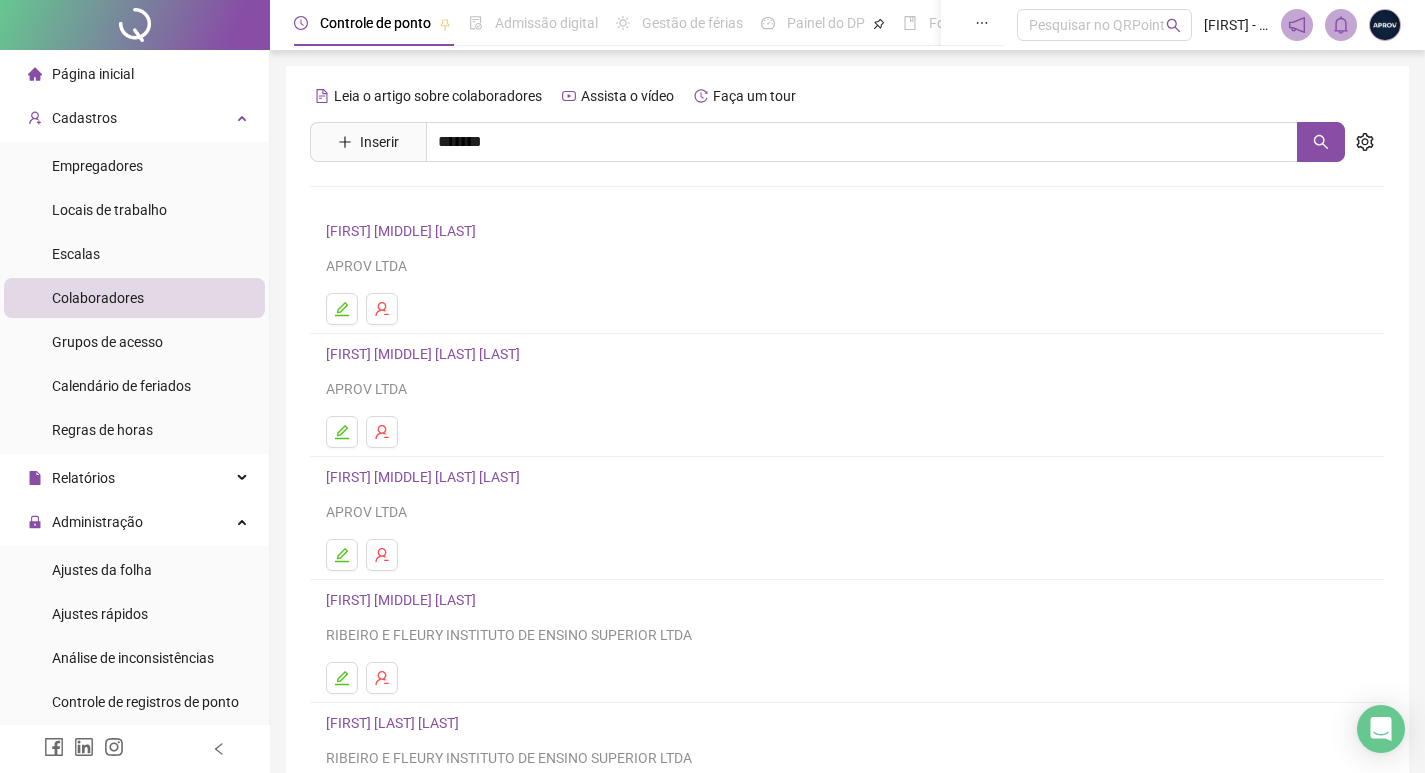 click on "[FIRST] [MIDDLE] [LAST]" at bounding box center [422, 201] 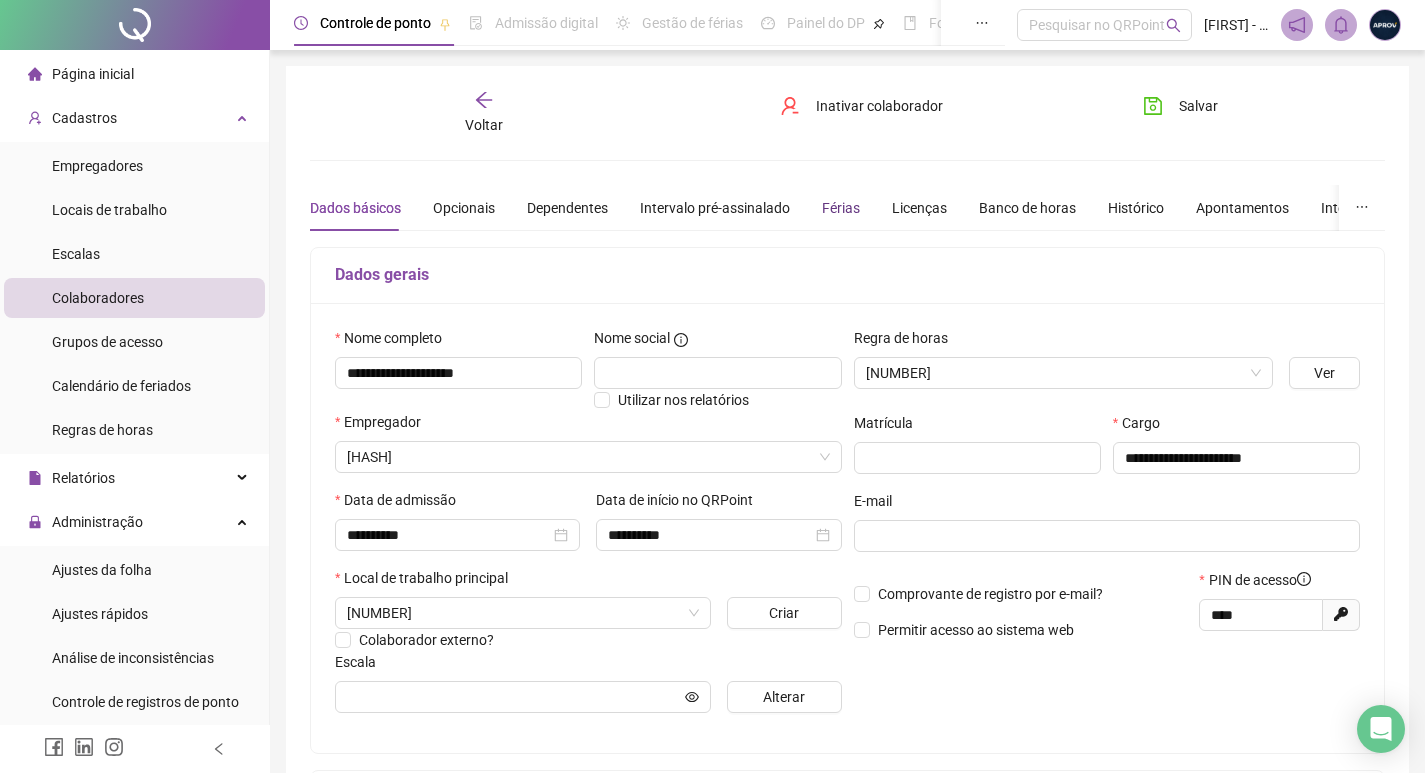 click on "Férias" at bounding box center [841, 208] 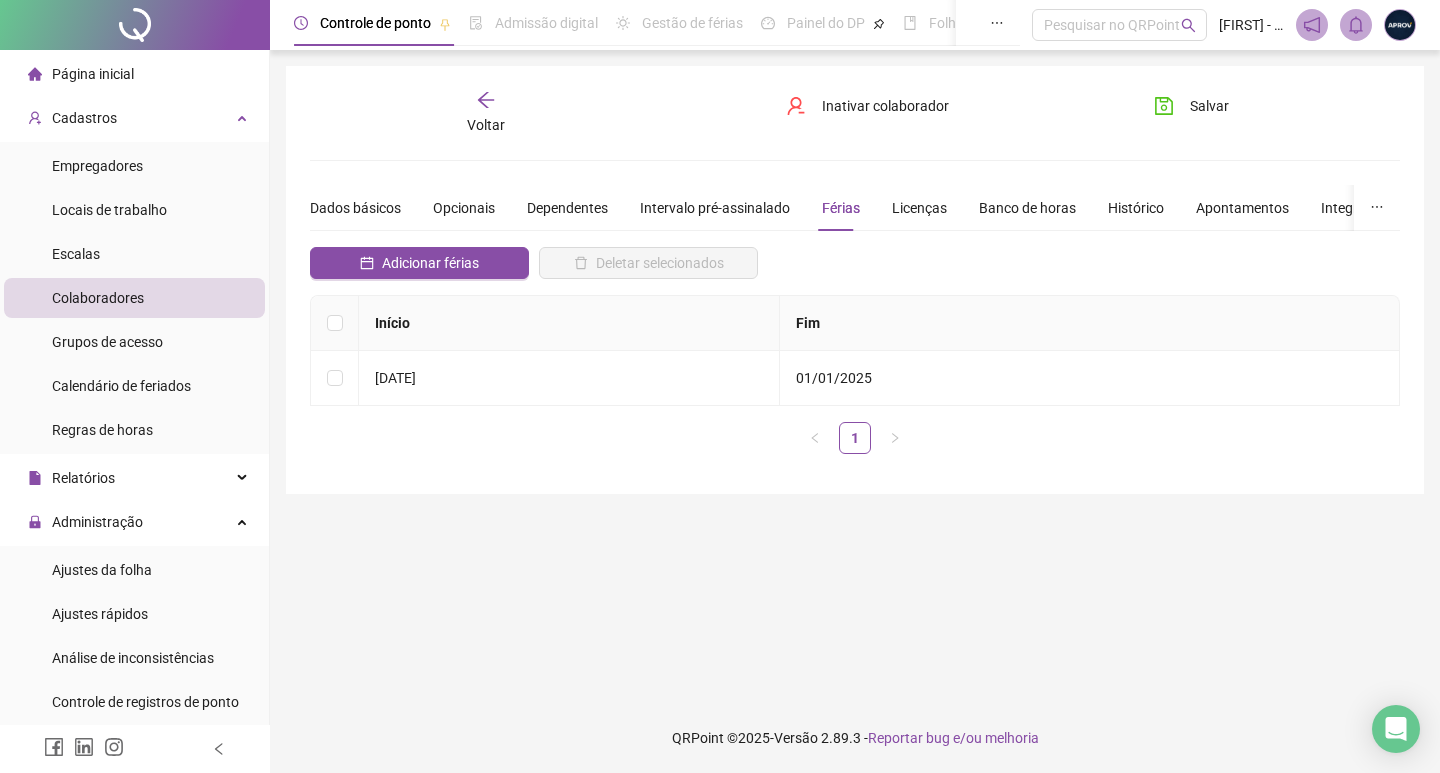 click on "Voltar" at bounding box center (486, 125) 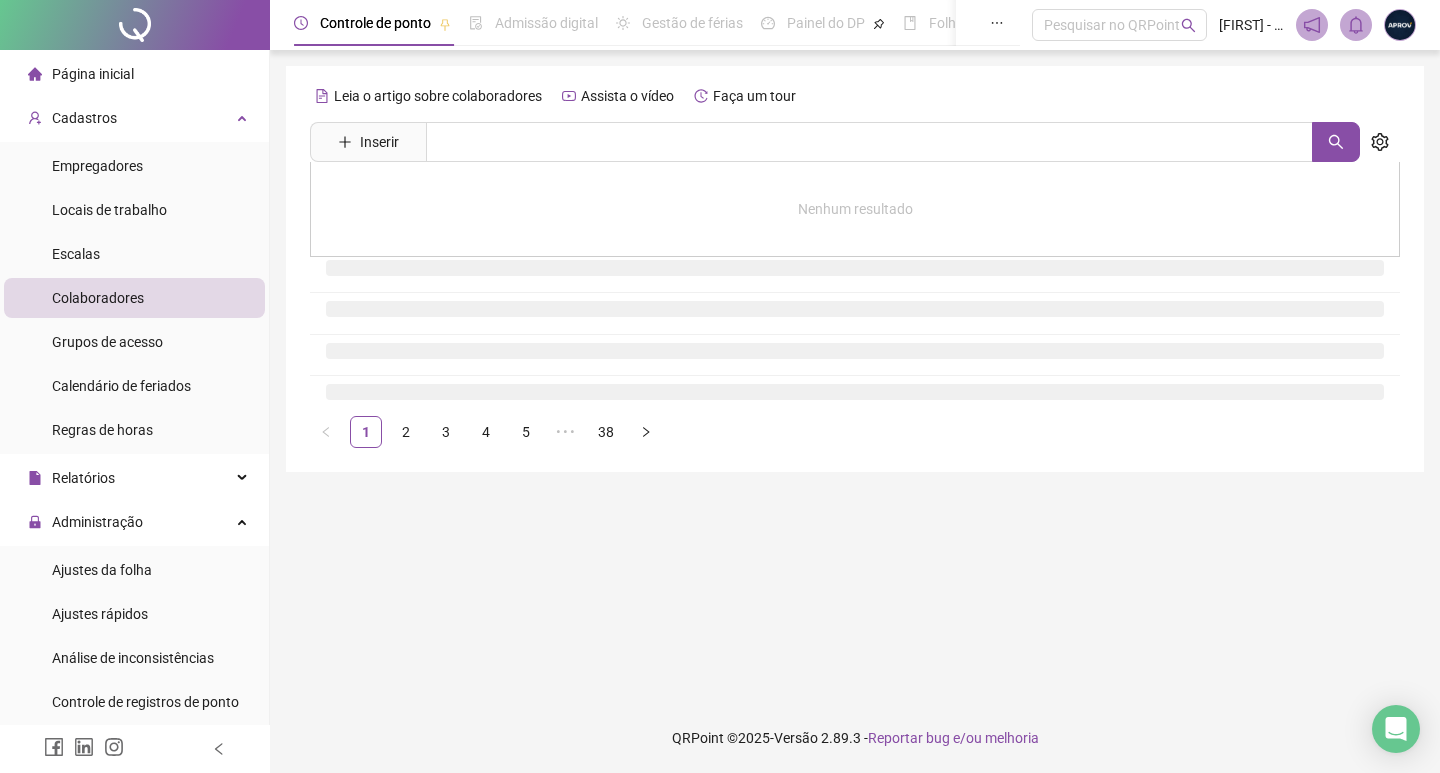 click at bounding box center [869, 142] 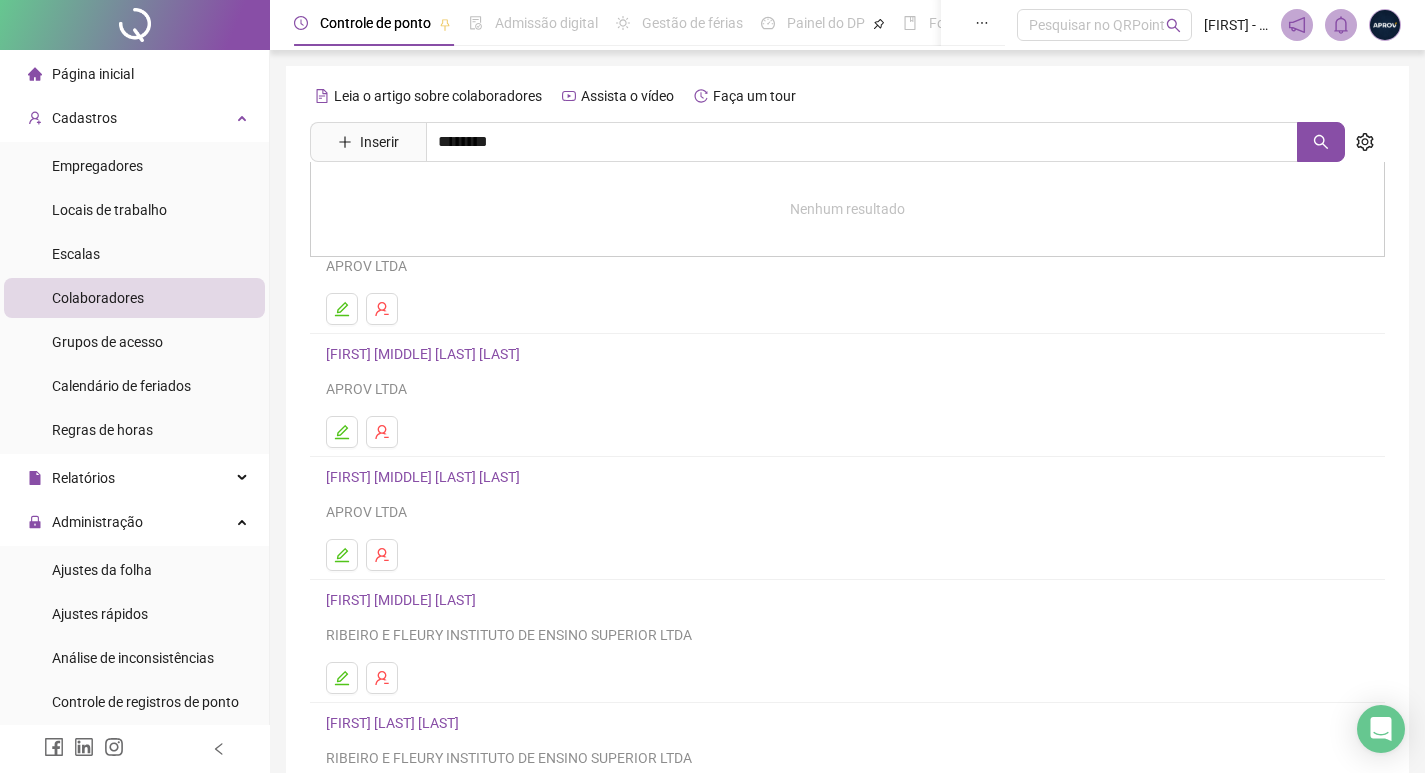 type on "********" 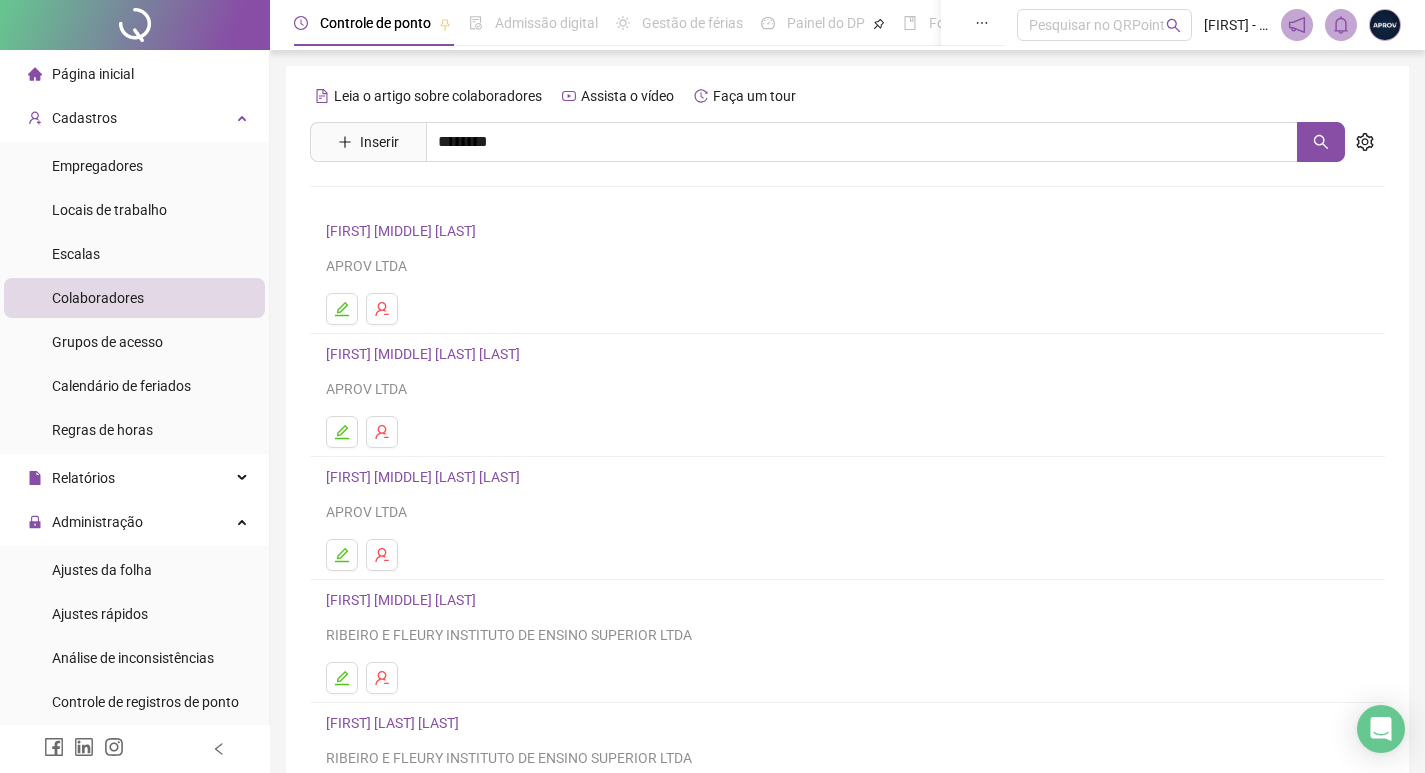 click on "[FIRST] [MIDDLE] [LAST] [LAST]" at bounding box center (444, 201) 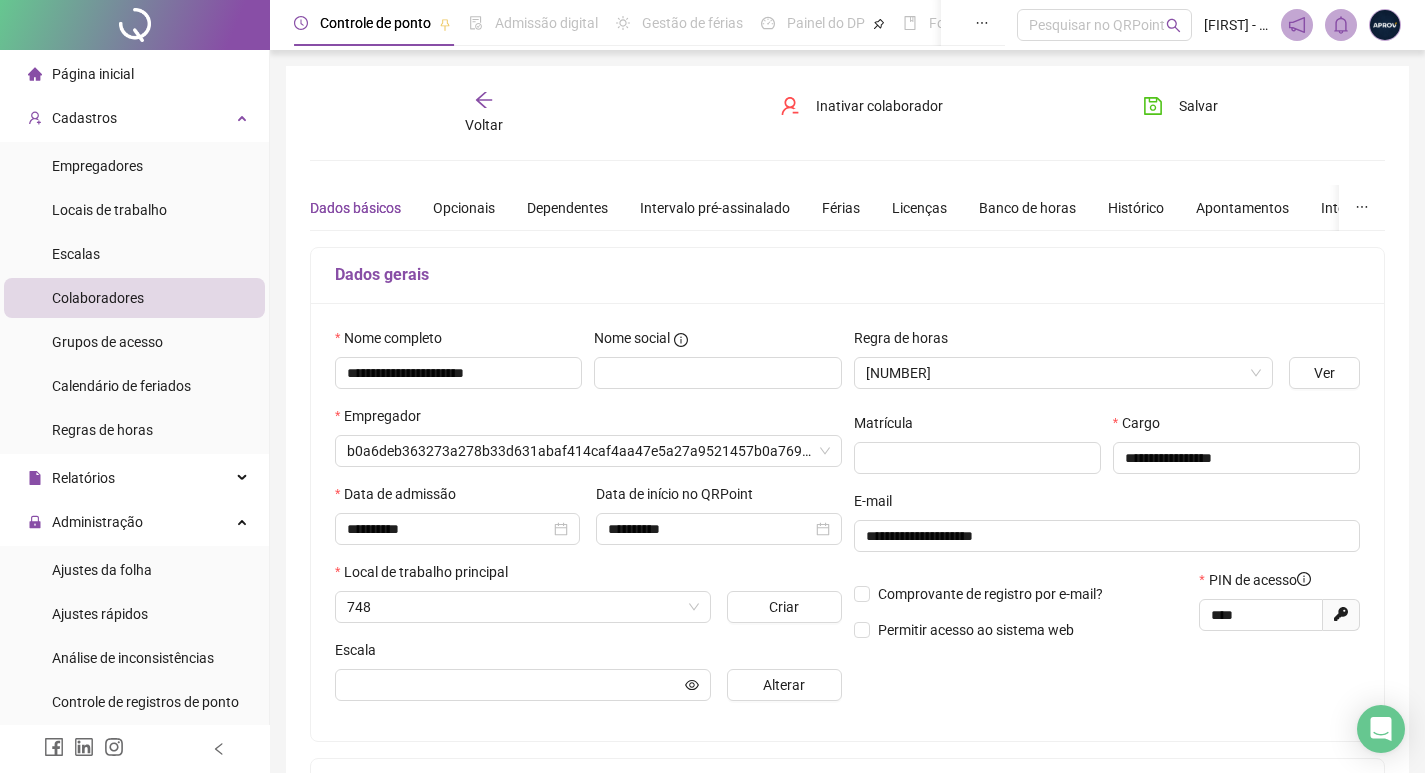 type on "**********" 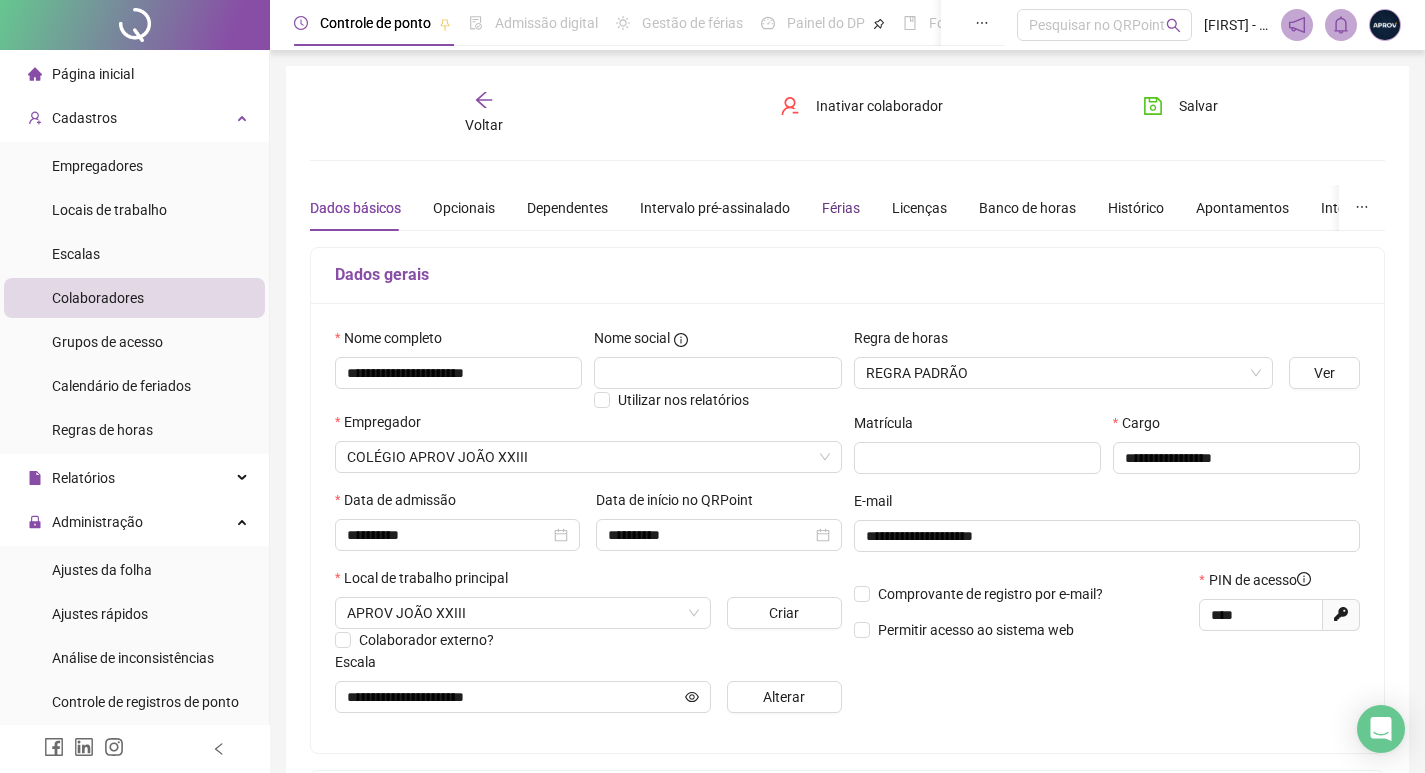 click on "Férias" at bounding box center (841, 208) 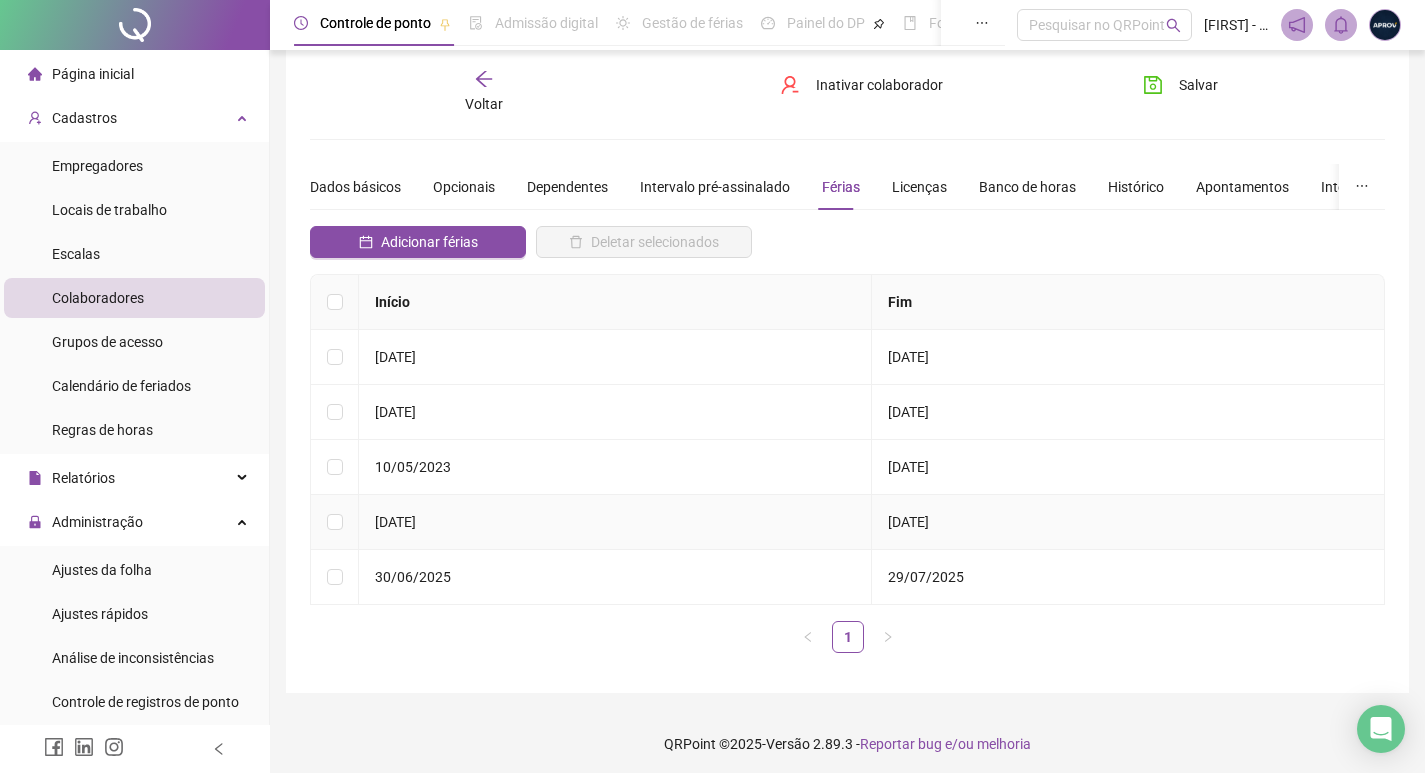 scroll, scrollTop: 27, scrollLeft: 0, axis: vertical 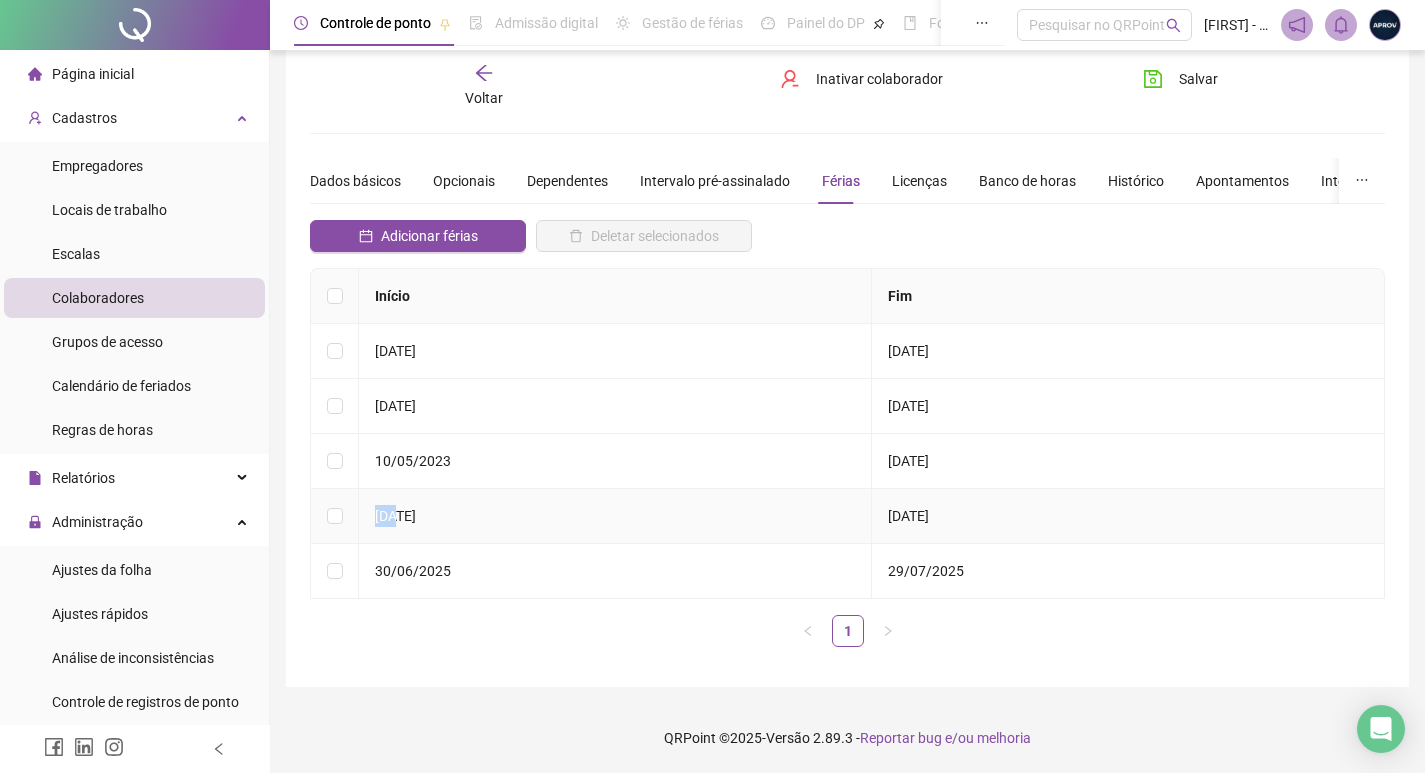 drag, startPoint x: 376, startPoint y: 515, endPoint x: 393, endPoint y: 515, distance: 17 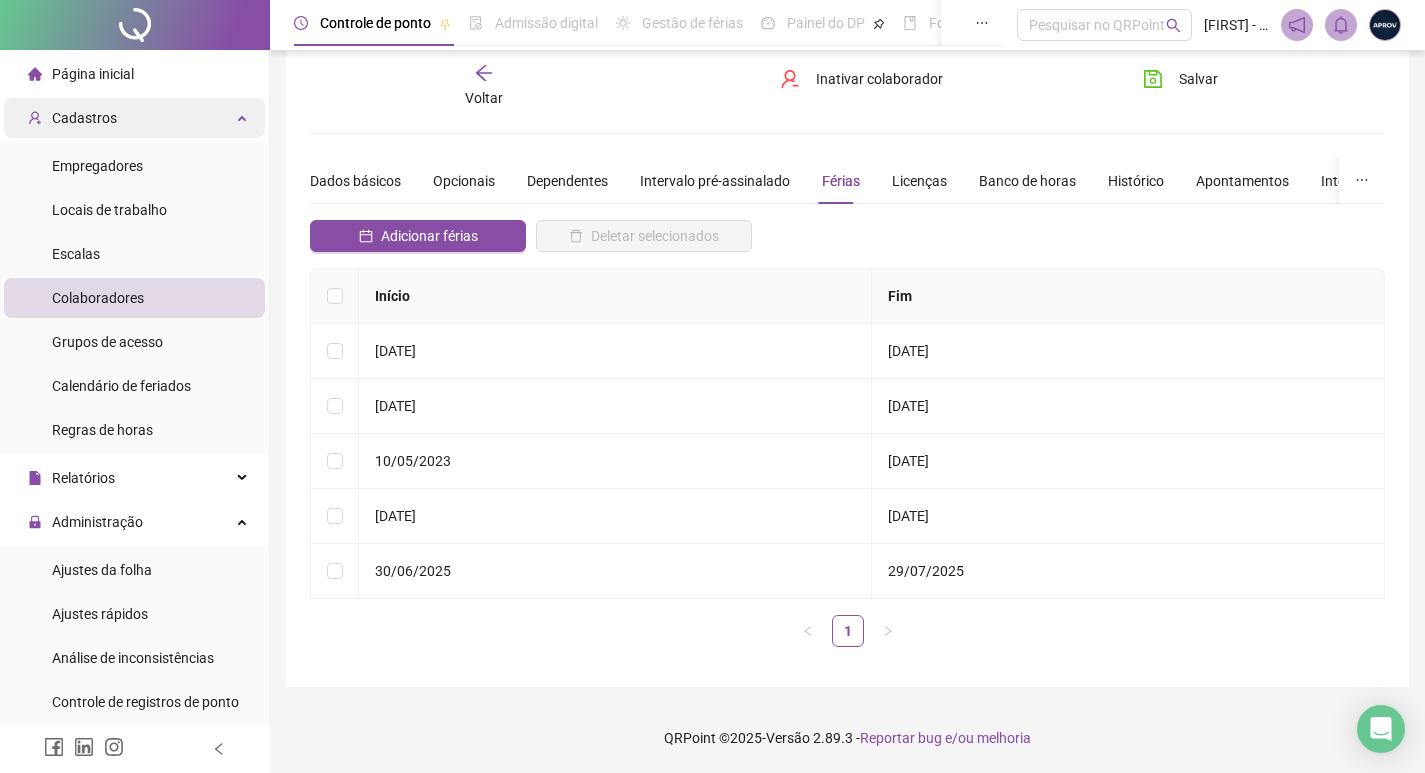 click on "Cadastros" at bounding box center (84, 118) 